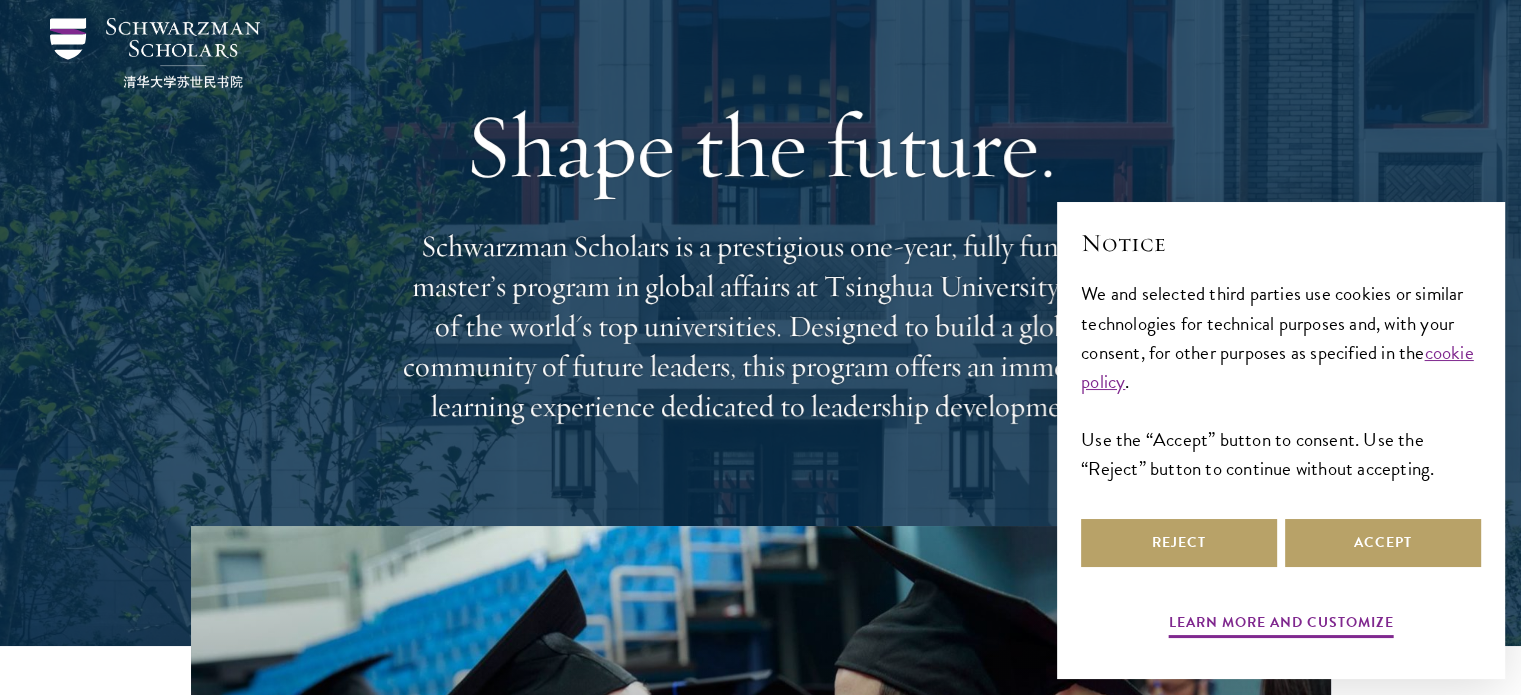 scroll, scrollTop: 168, scrollLeft: 0, axis: vertical 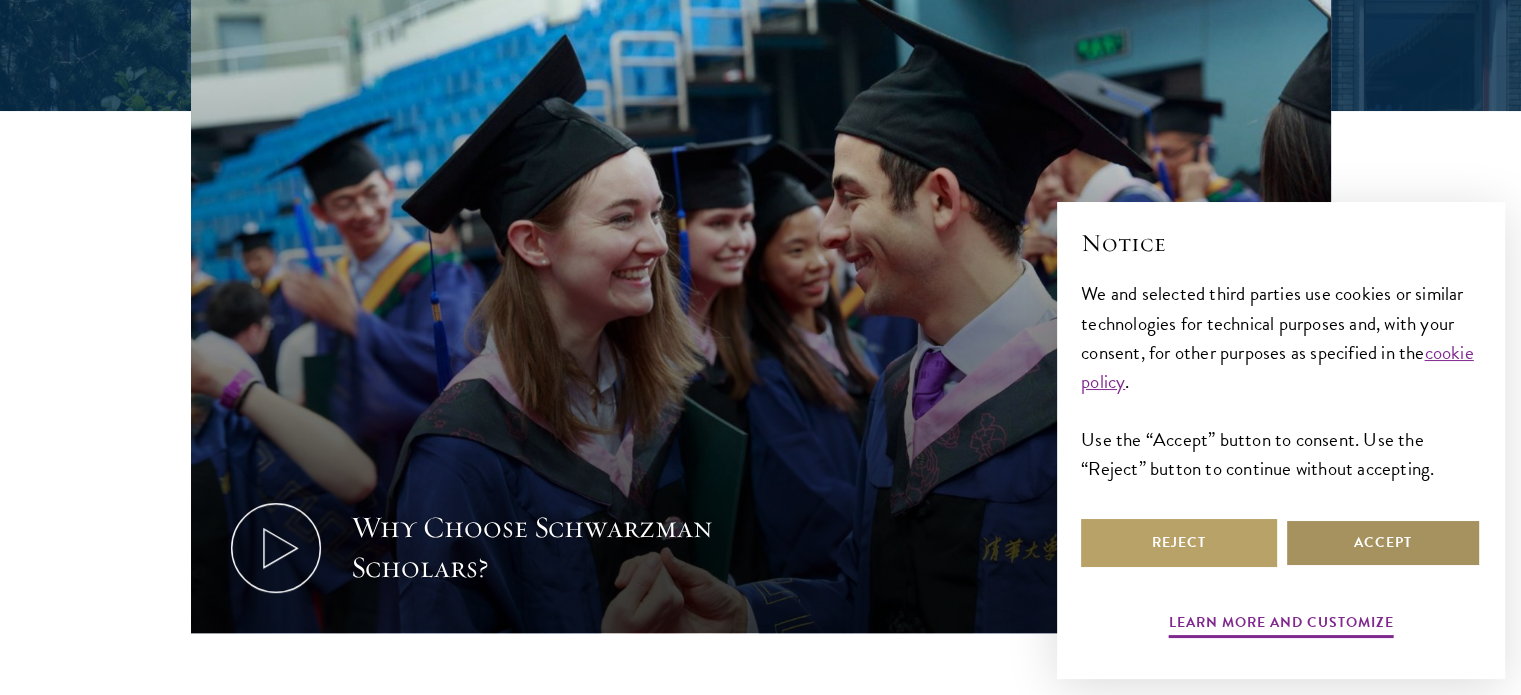 click on "Accept" at bounding box center (1383, 543) 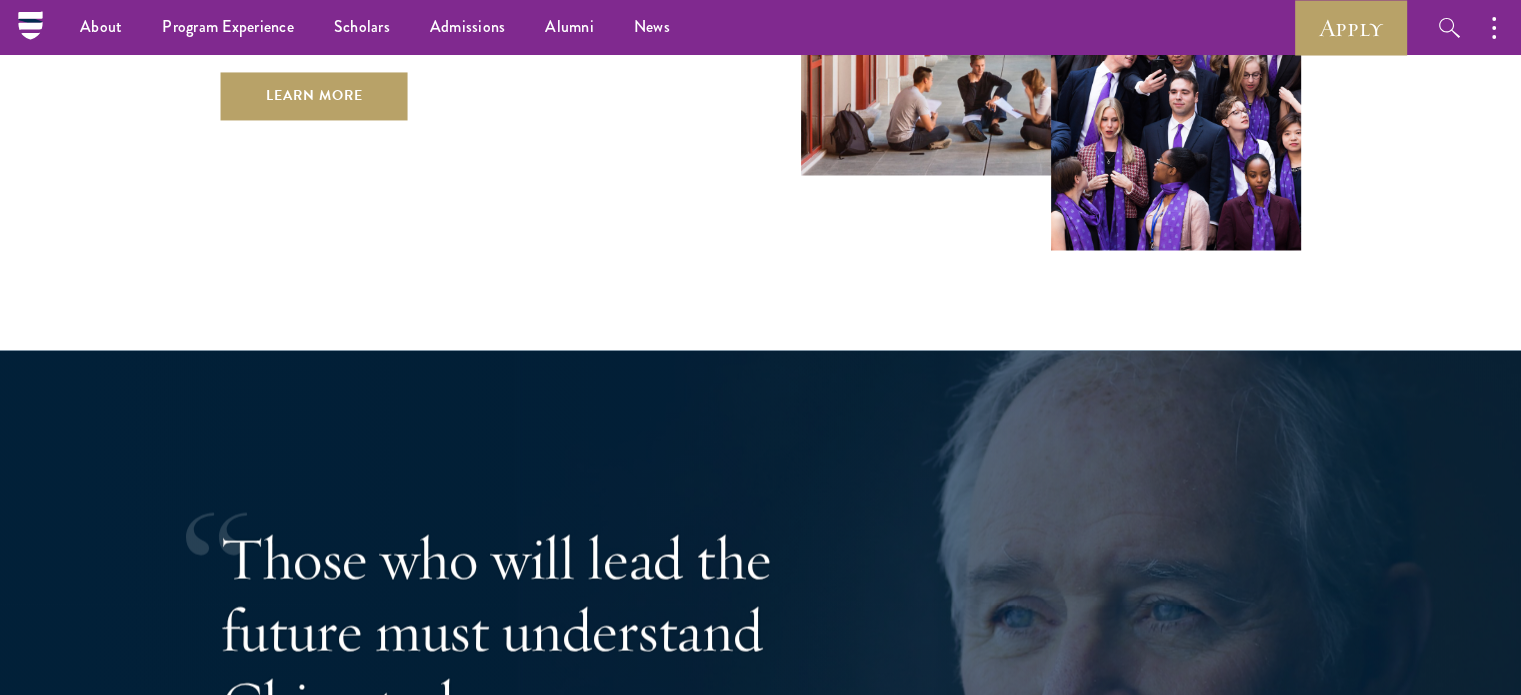 scroll, scrollTop: 3400, scrollLeft: 0, axis: vertical 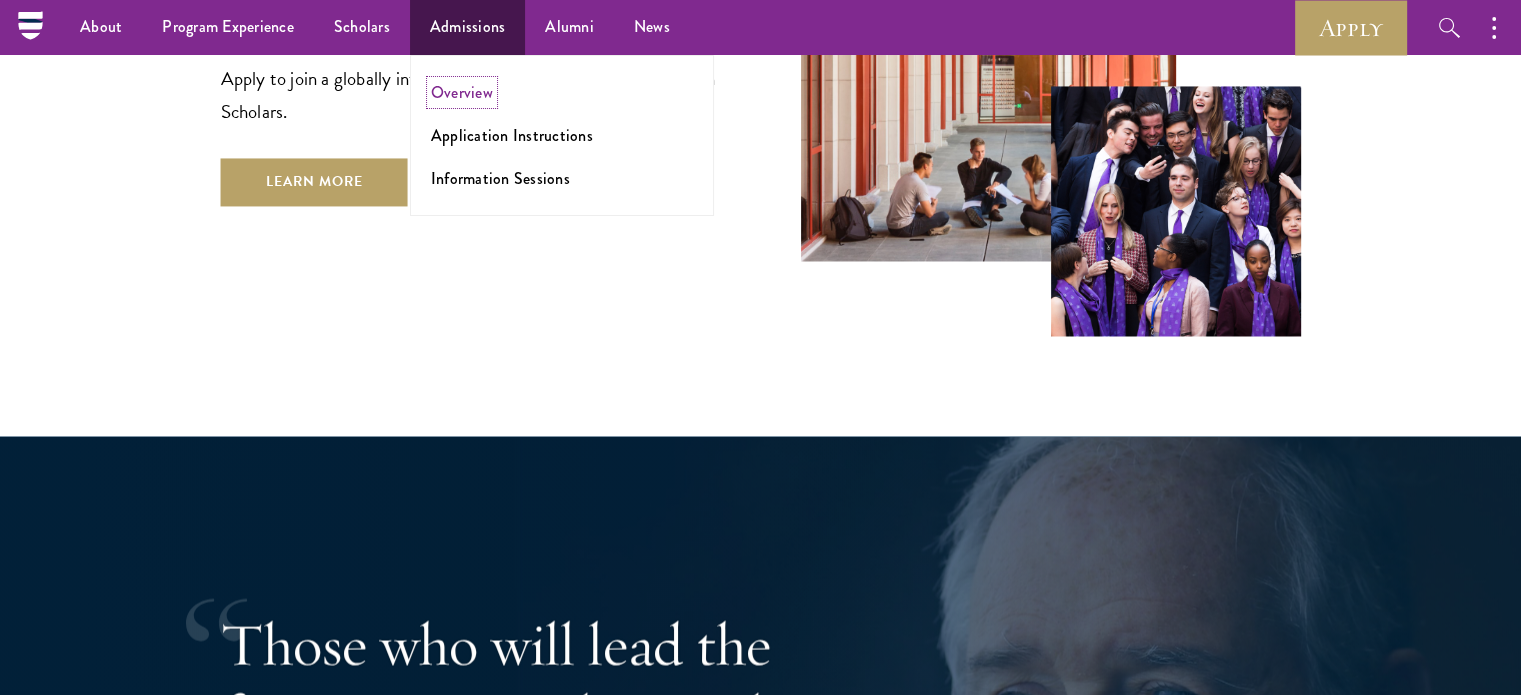 click on "Overview" at bounding box center [462, 92] 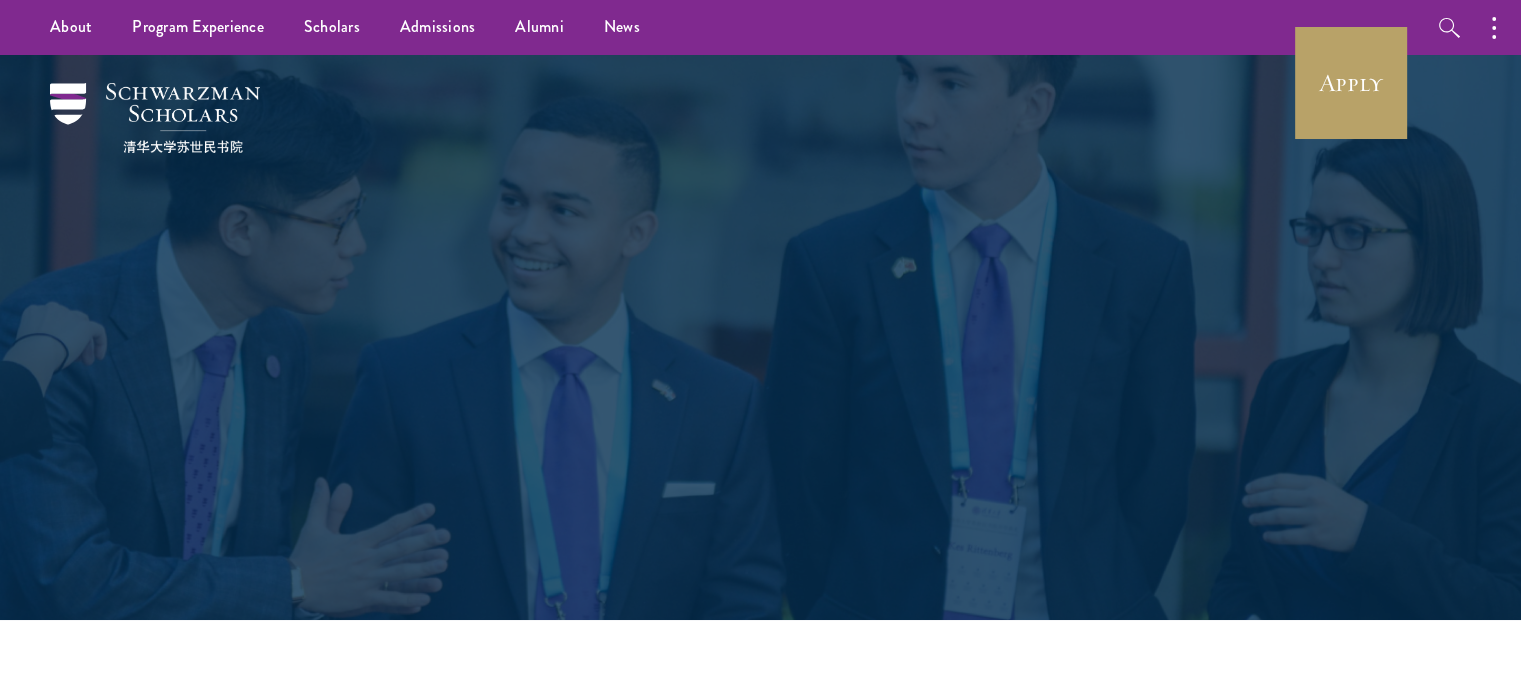 scroll, scrollTop: 600, scrollLeft: 0, axis: vertical 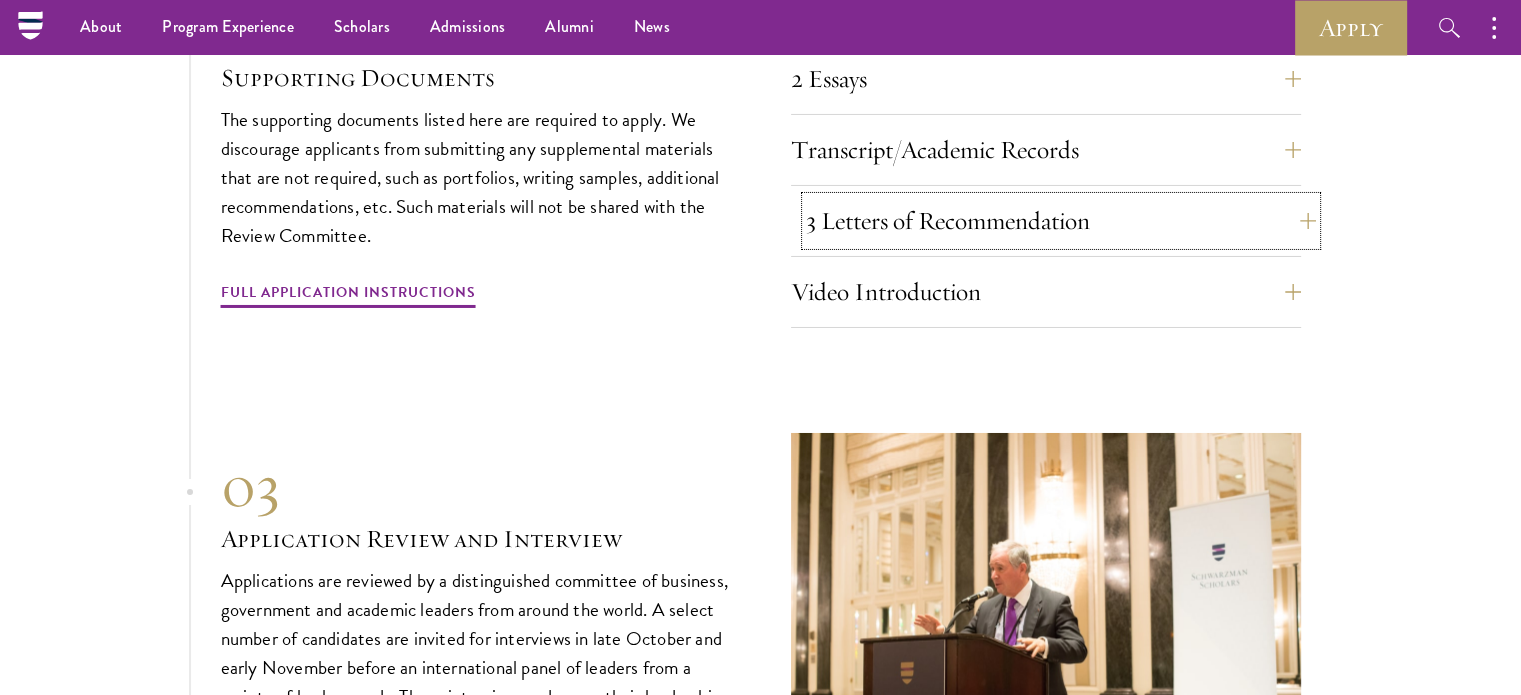 click on "3 Letters of Recommendation" at bounding box center (1061, 221) 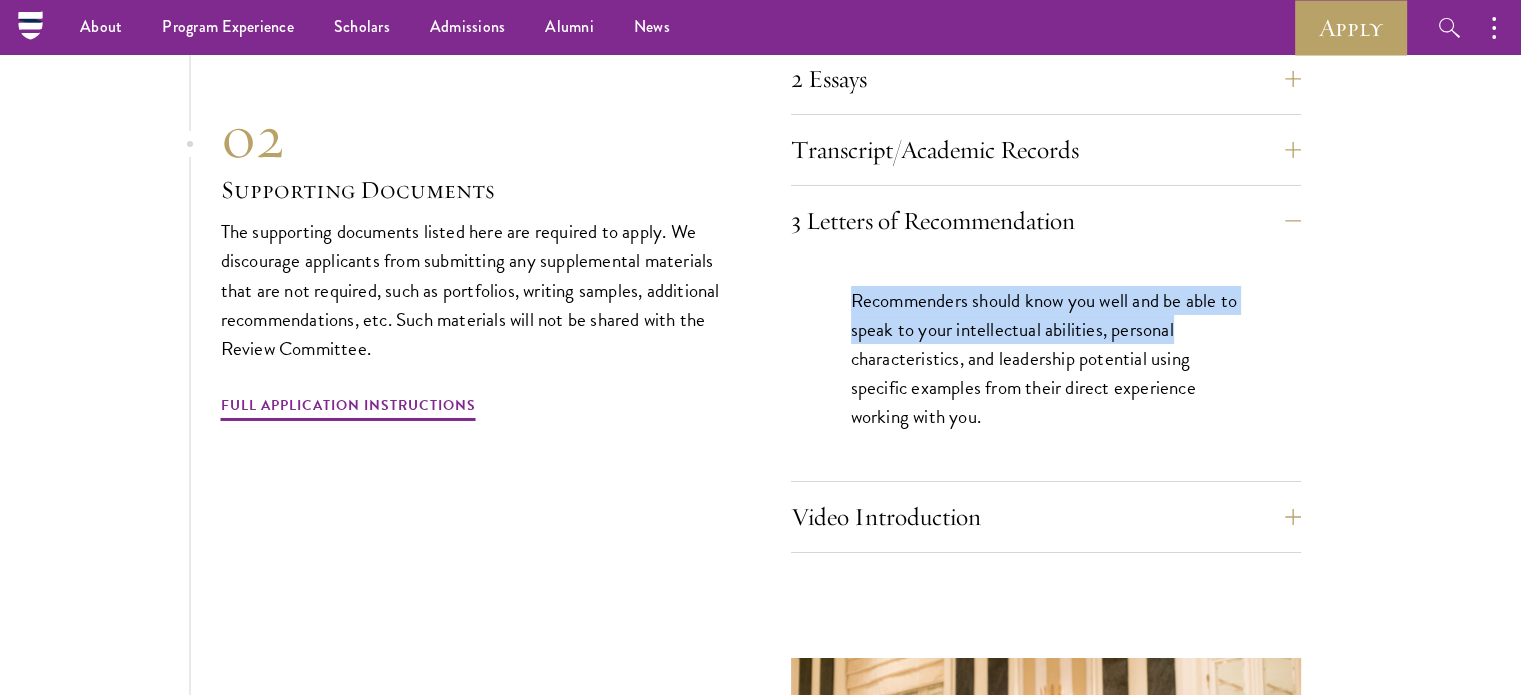 drag, startPoint x: 879, startPoint y: 293, endPoint x: 1195, endPoint y: 337, distance: 319.04858 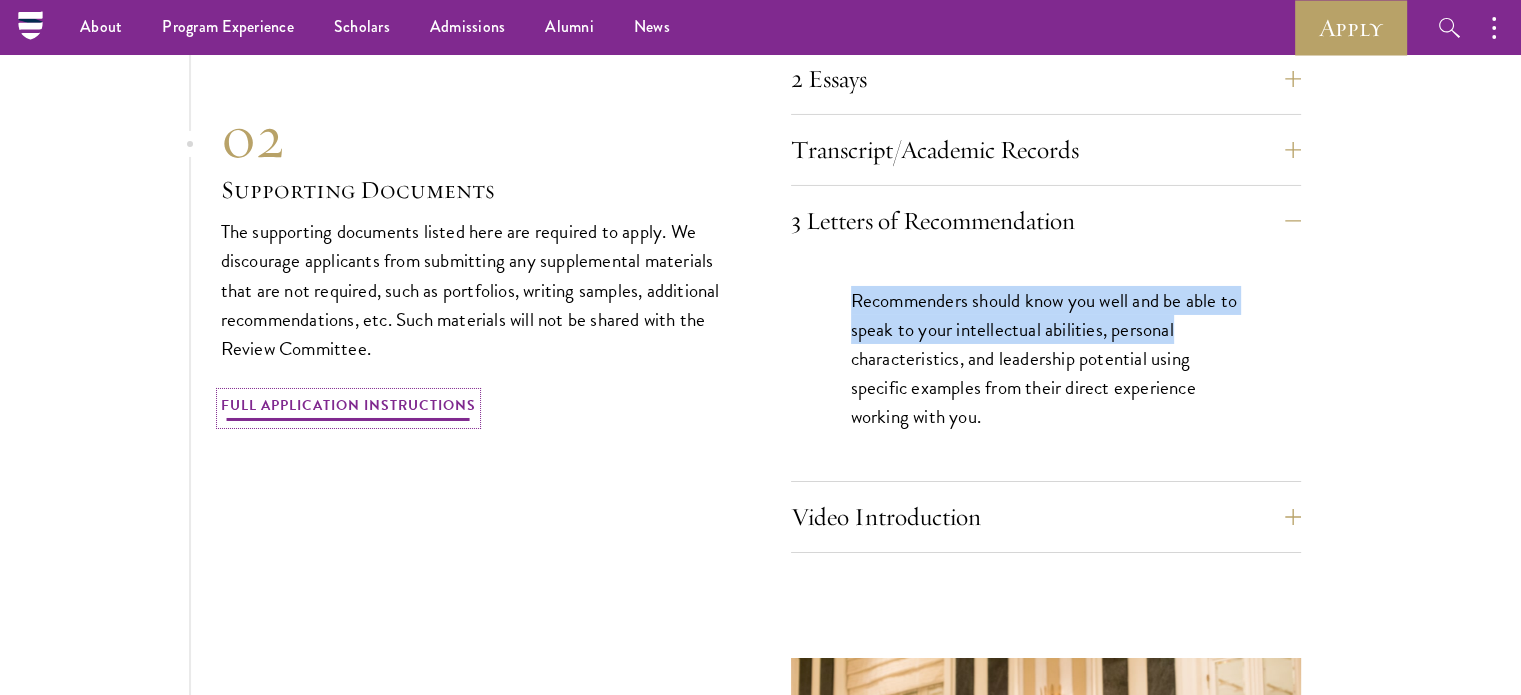 click on "Full Application Instructions" at bounding box center (348, 408) 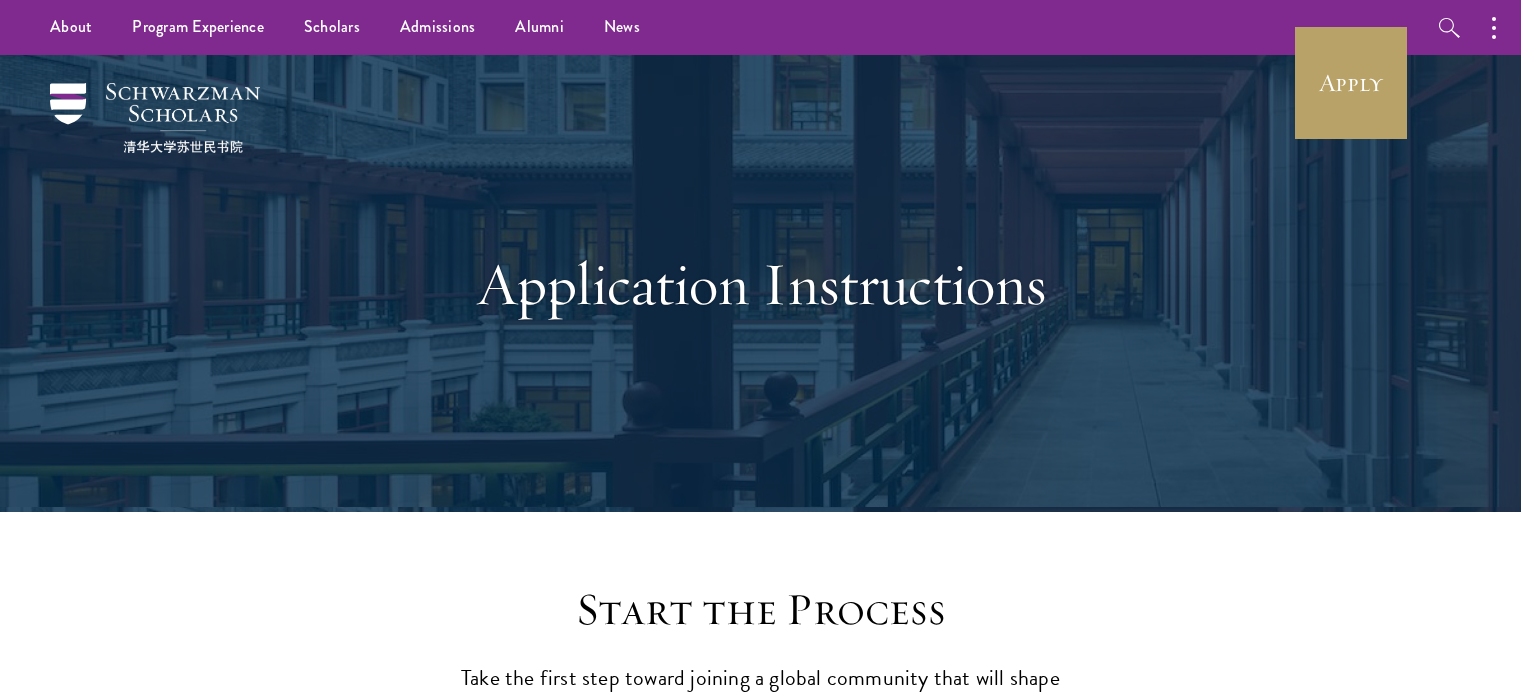 scroll, scrollTop: 0, scrollLeft: 0, axis: both 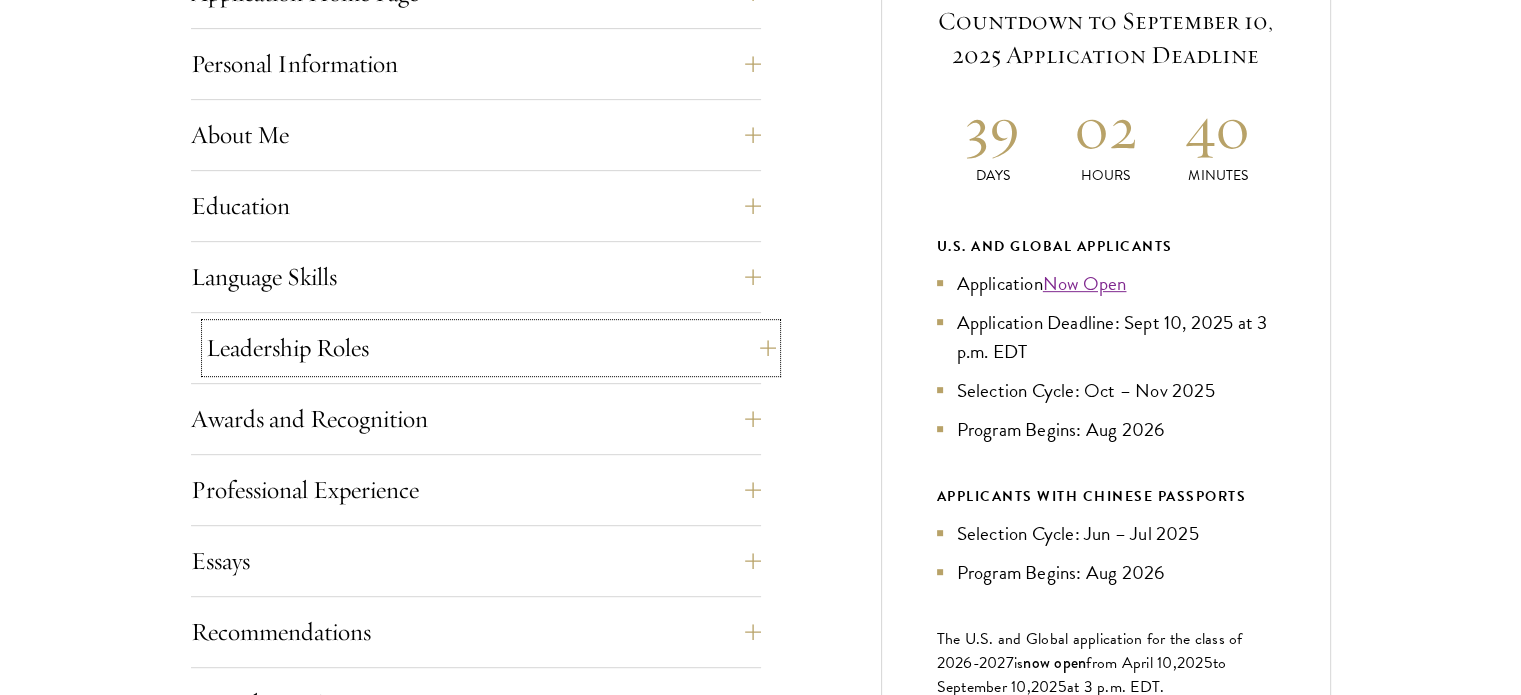 click on "Leadership Roles" at bounding box center [491, 348] 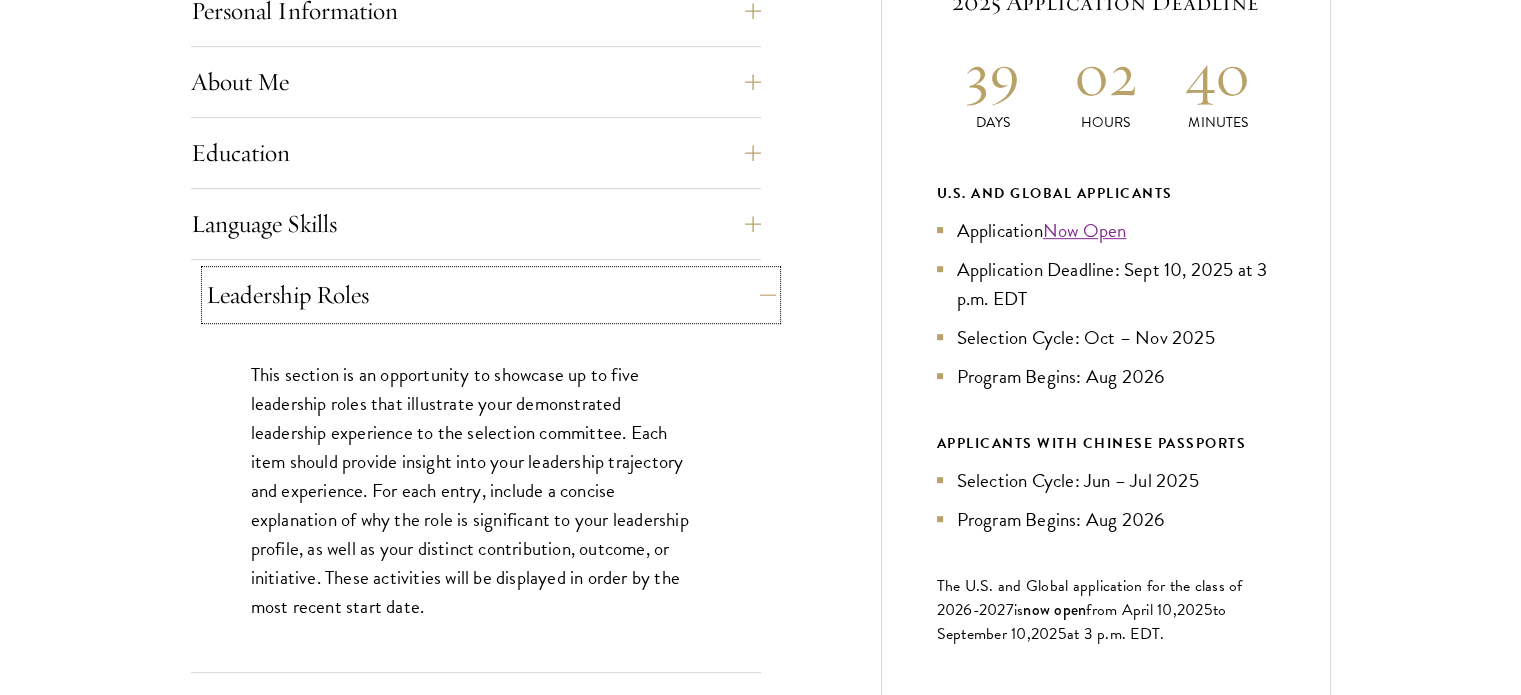 scroll, scrollTop: 1000, scrollLeft: 0, axis: vertical 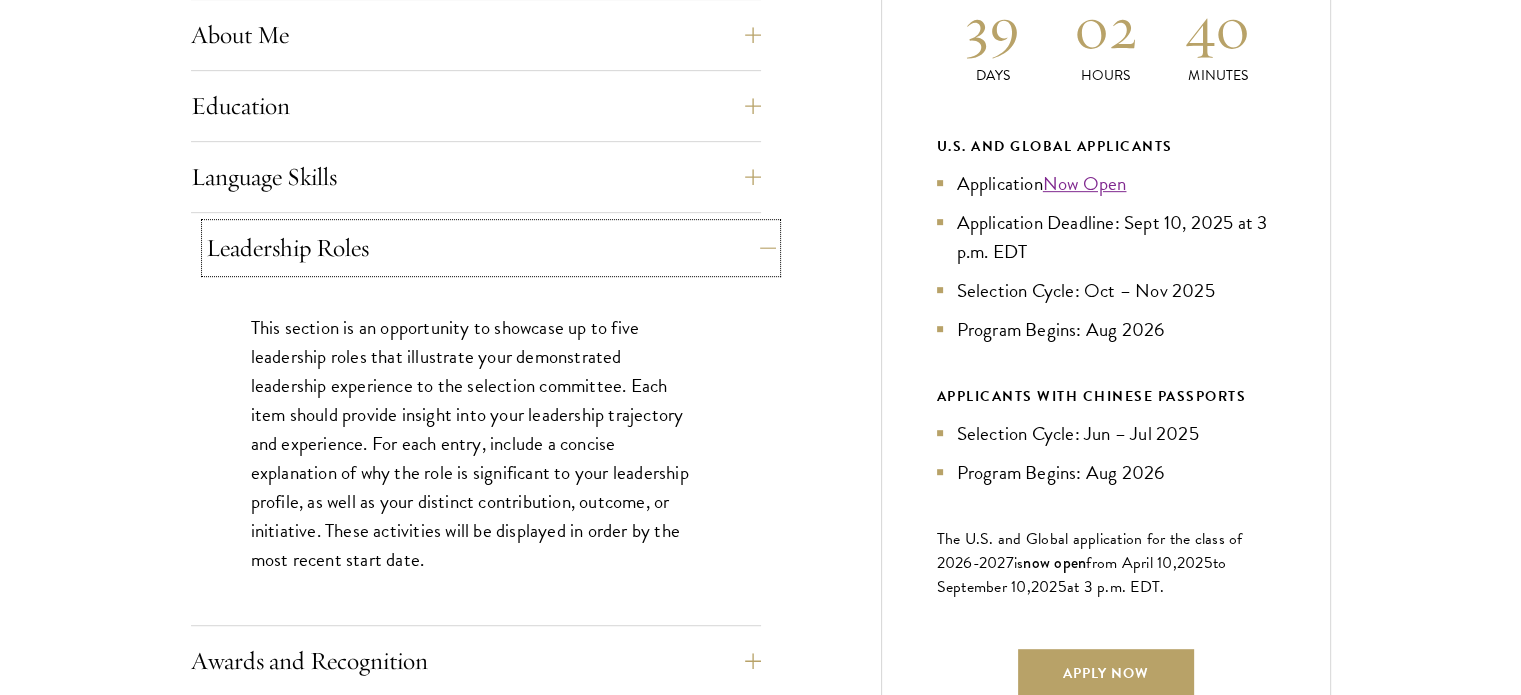 click on "Leadership Roles" at bounding box center [491, 248] 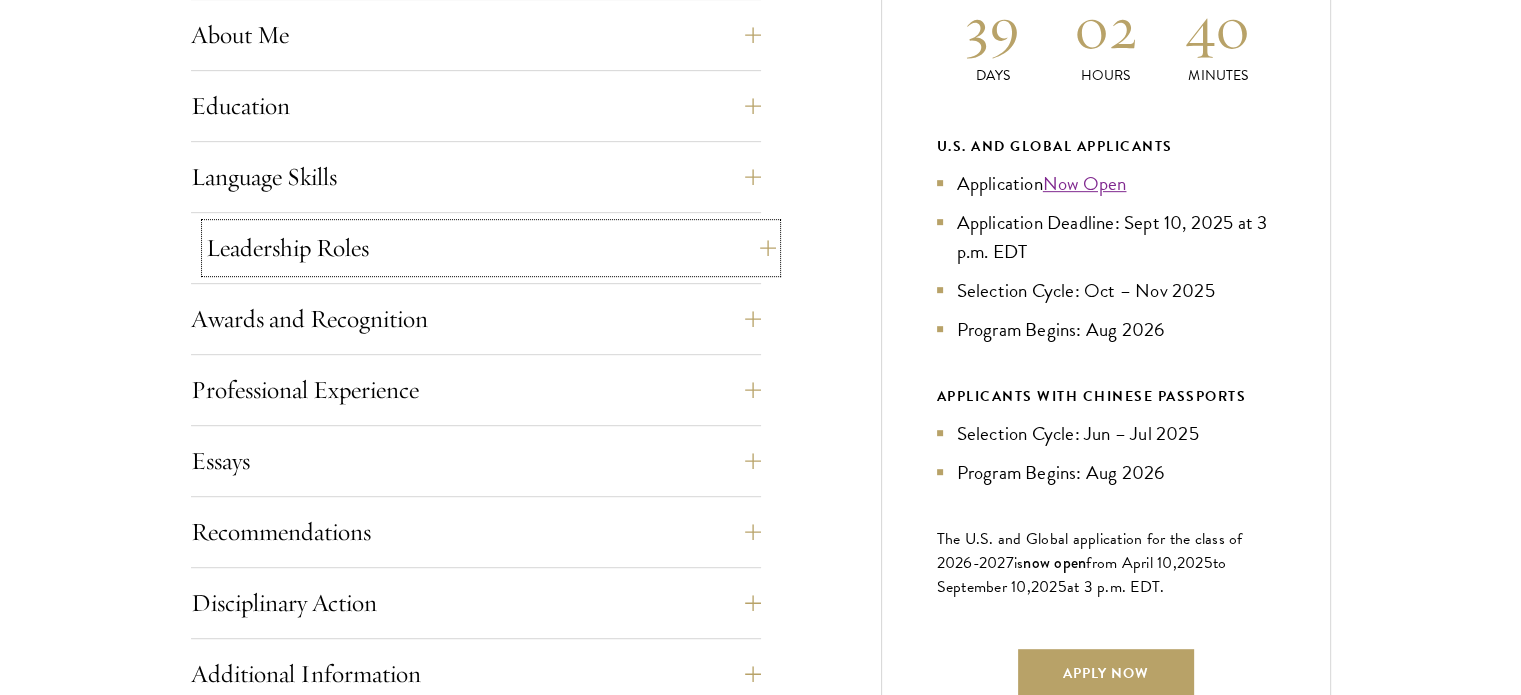 click on "Leadership Roles" at bounding box center (491, 248) 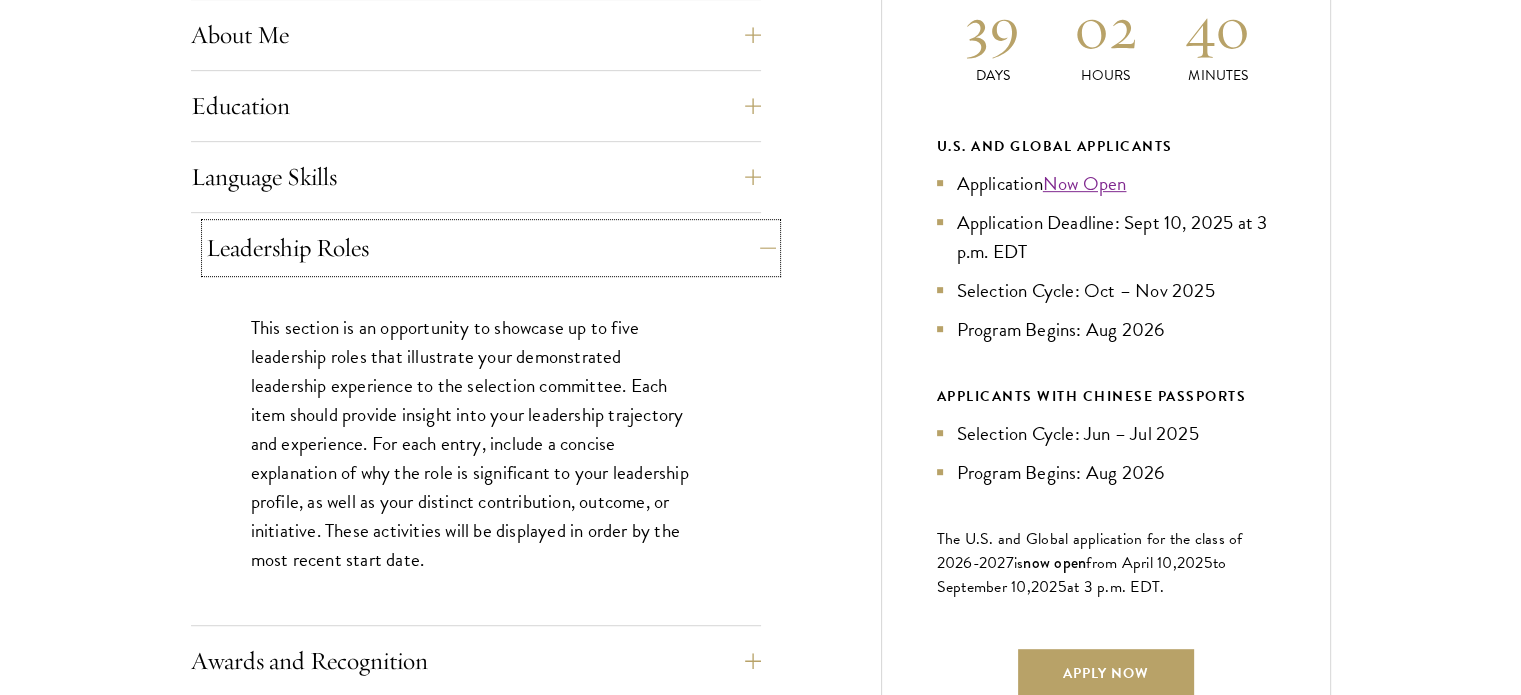 click on "Leadership Roles" at bounding box center [491, 248] 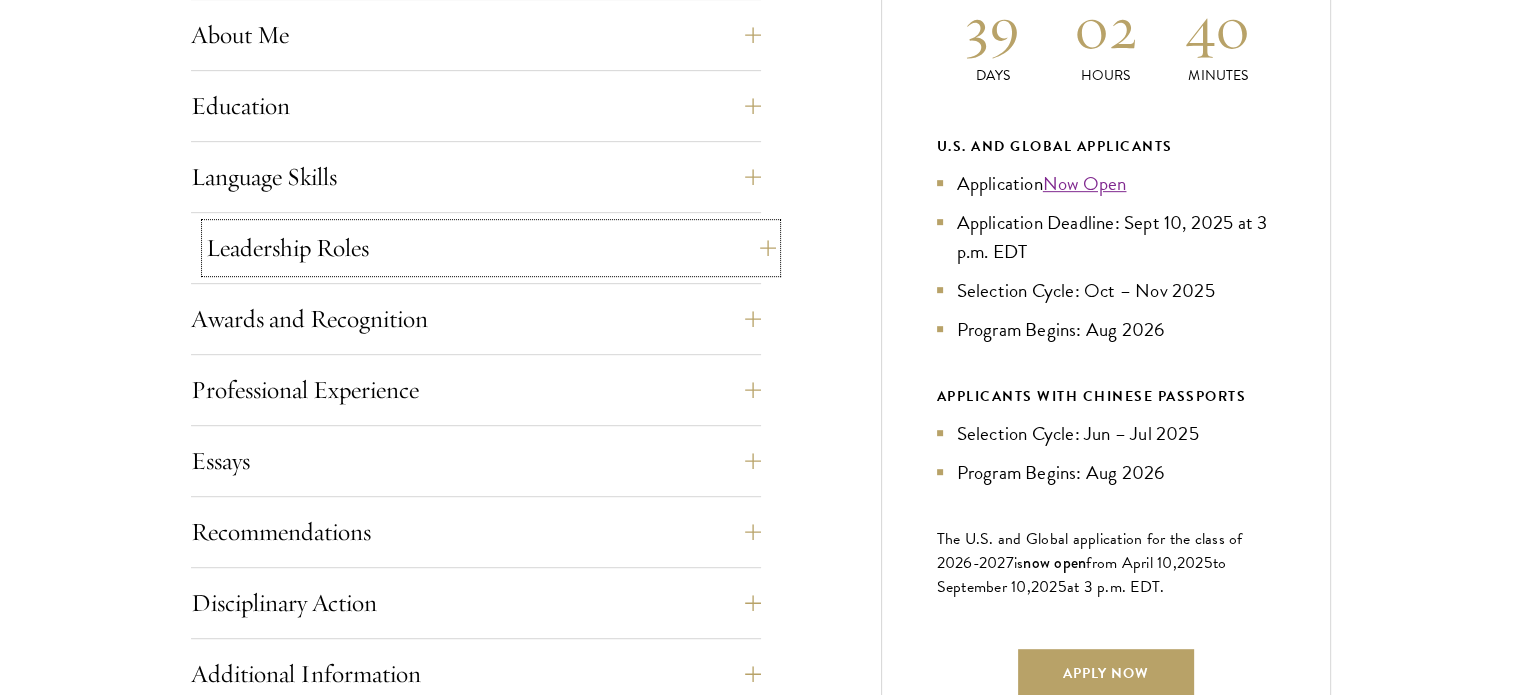 click on "Leadership Roles" at bounding box center (491, 248) 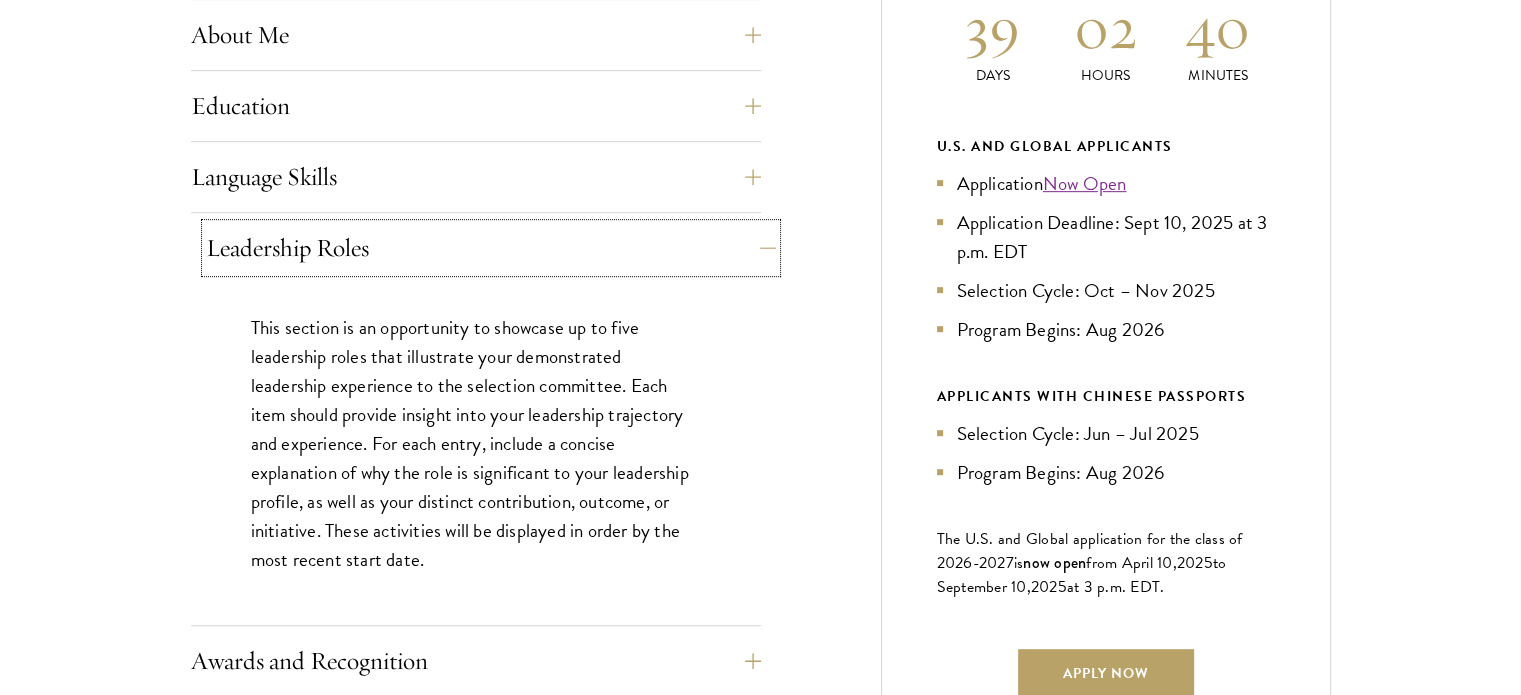 click on "Leadership Roles" at bounding box center (491, 248) 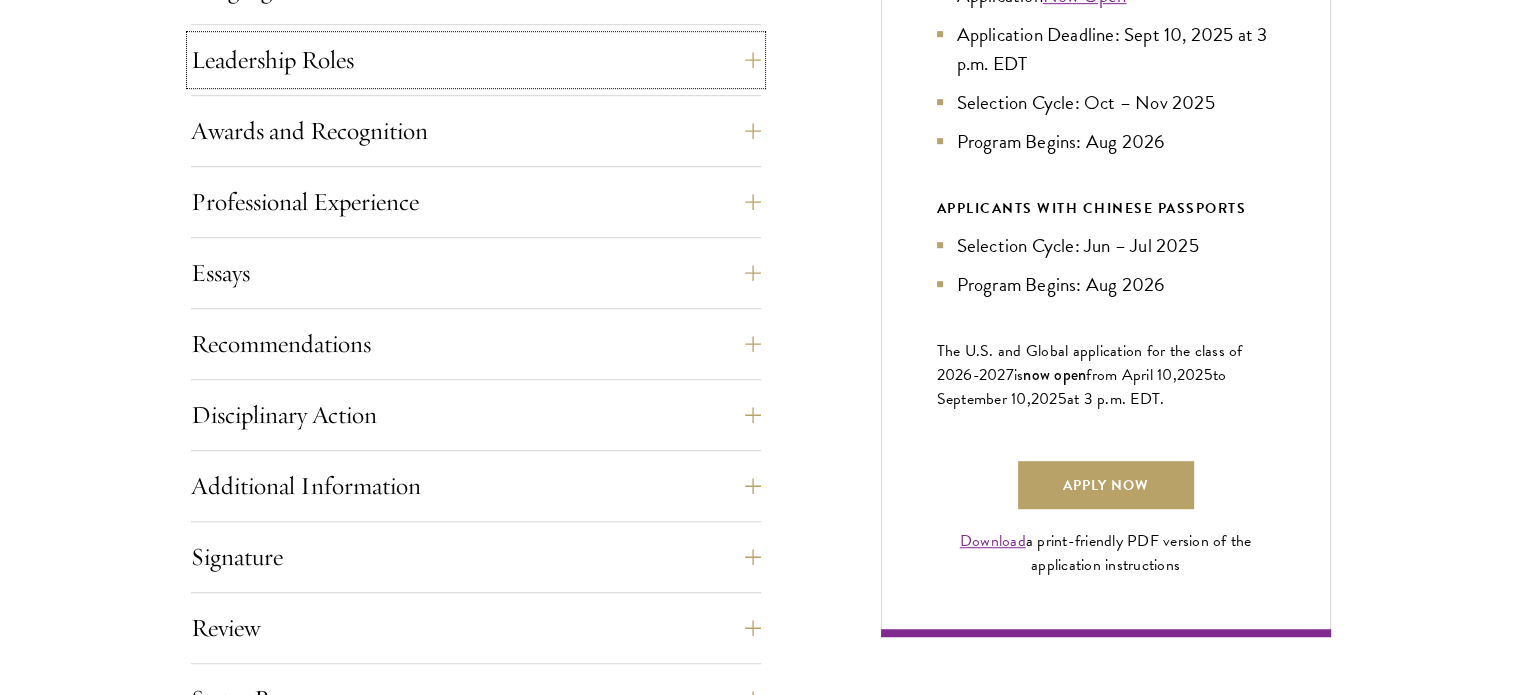 scroll, scrollTop: 1200, scrollLeft: 0, axis: vertical 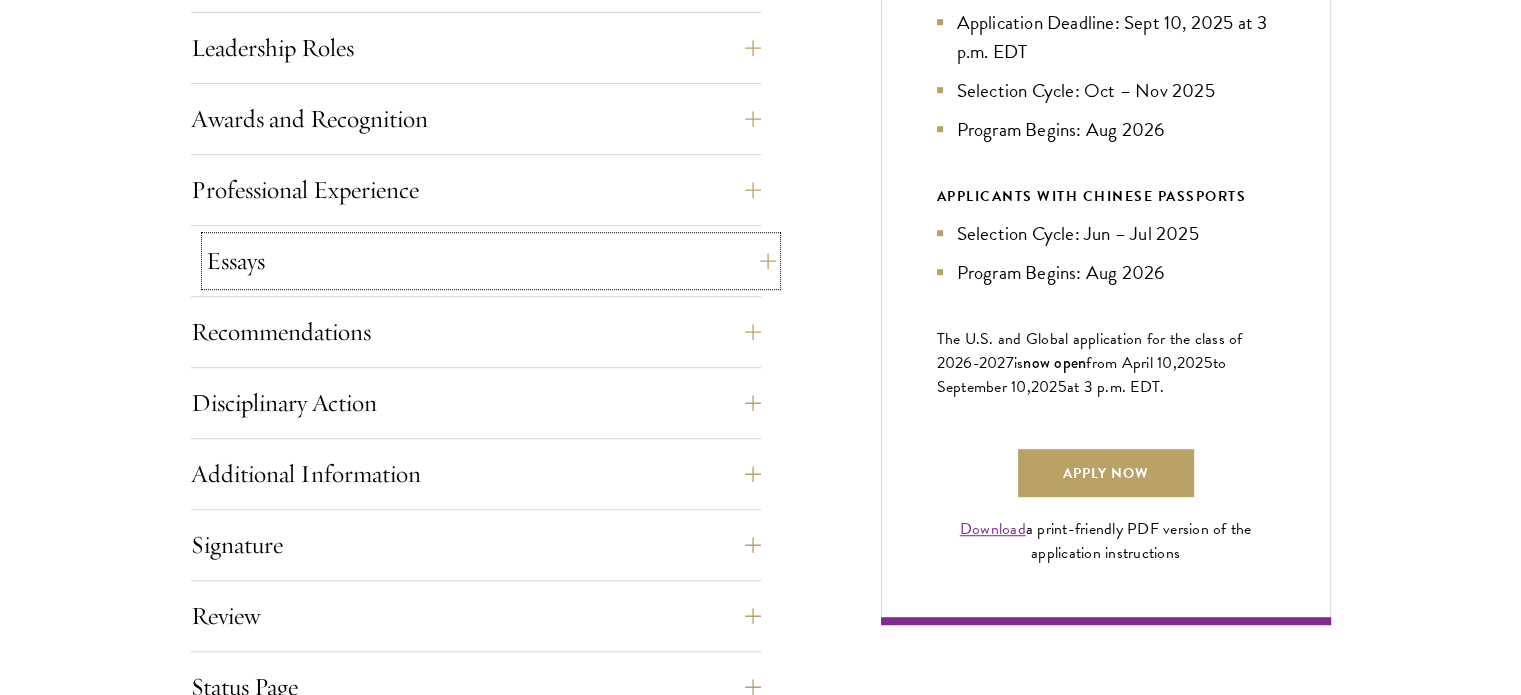 click on "Essays" at bounding box center (491, 261) 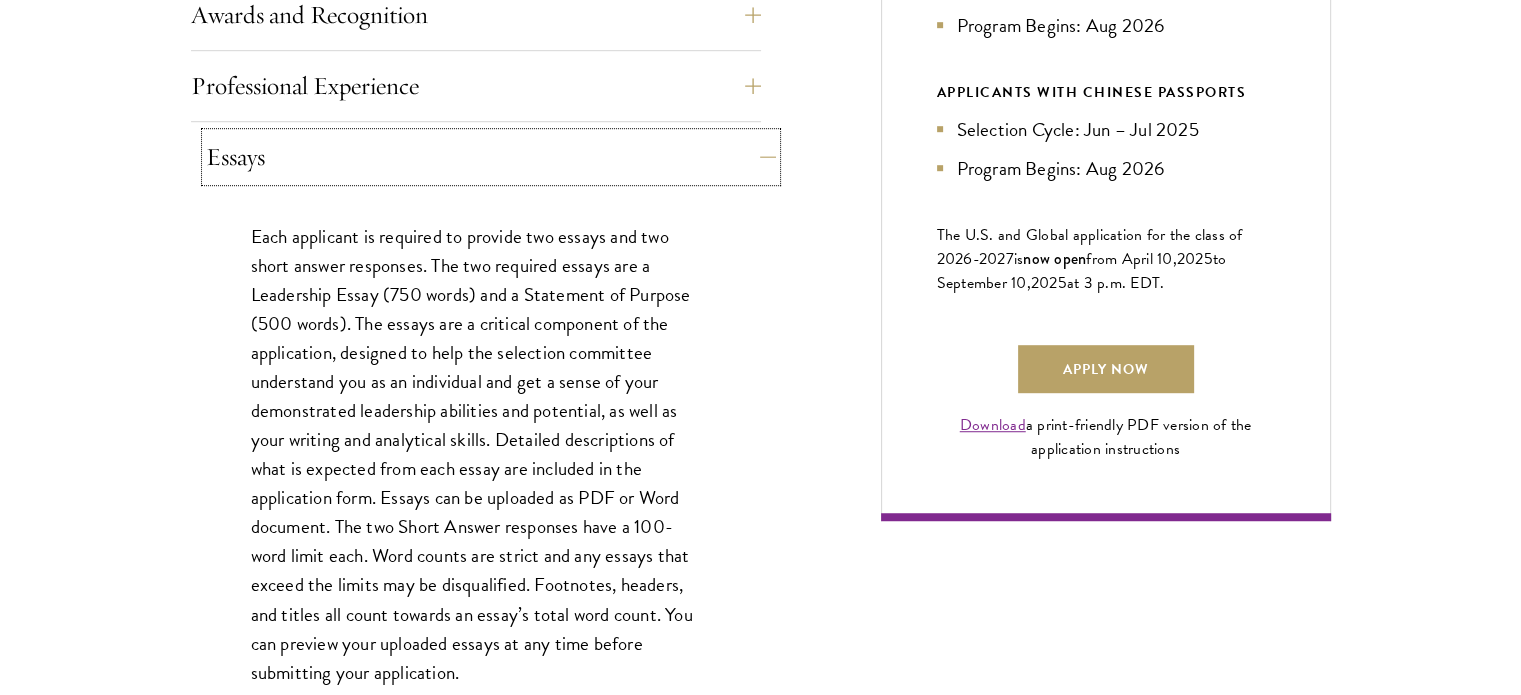 scroll, scrollTop: 1400, scrollLeft: 0, axis: vertical 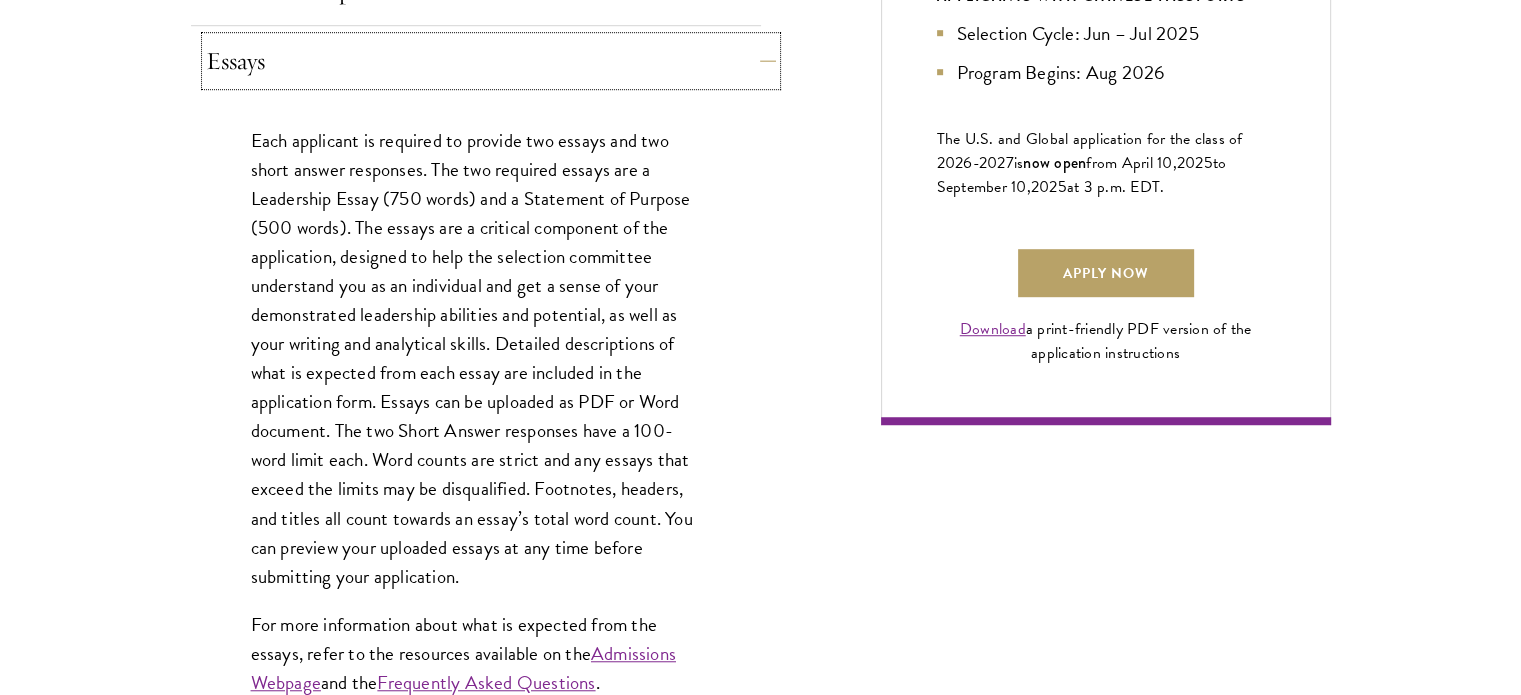 click on "Essays" at bounding box center (491, 61) 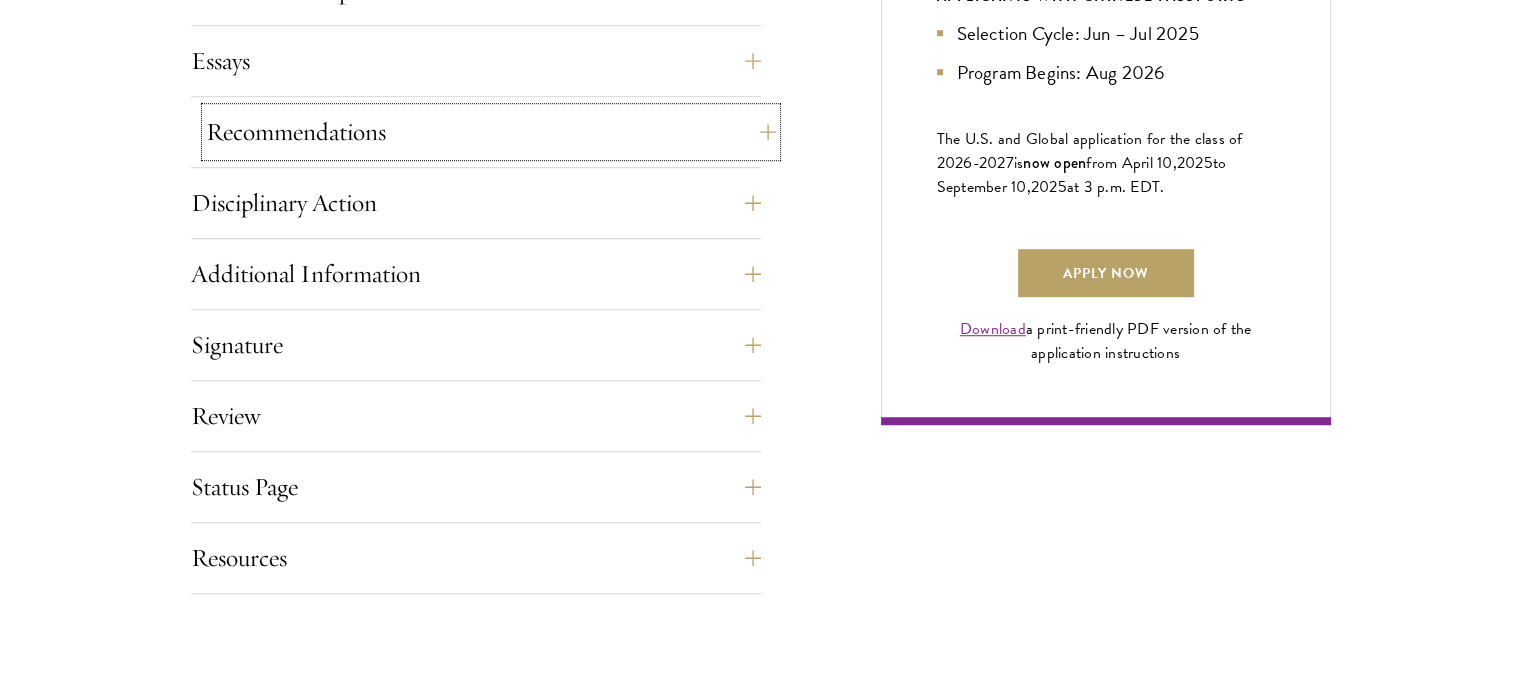 click on "Recommendations" at bounding box center [491, 132] 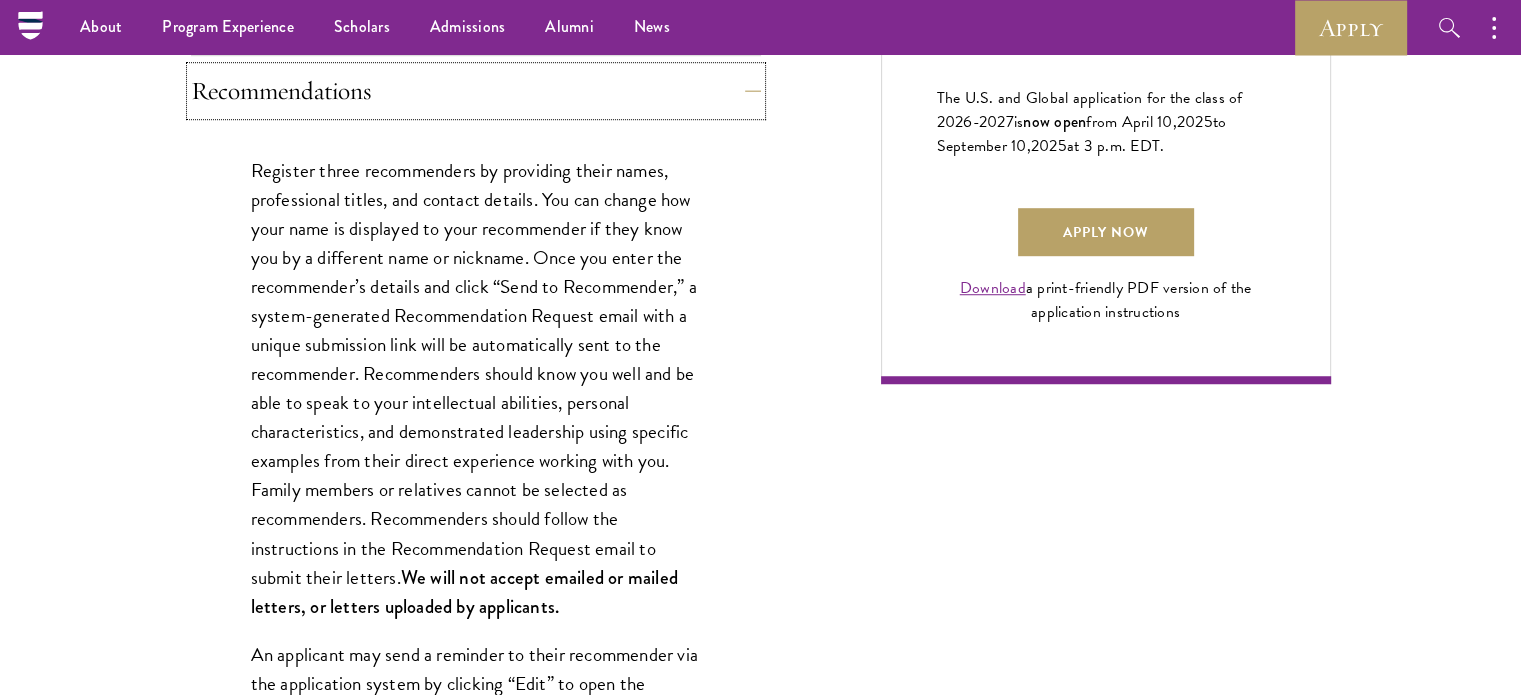 scroll, scrollTop: 1300, scrollLeft: 0, axis: vertical 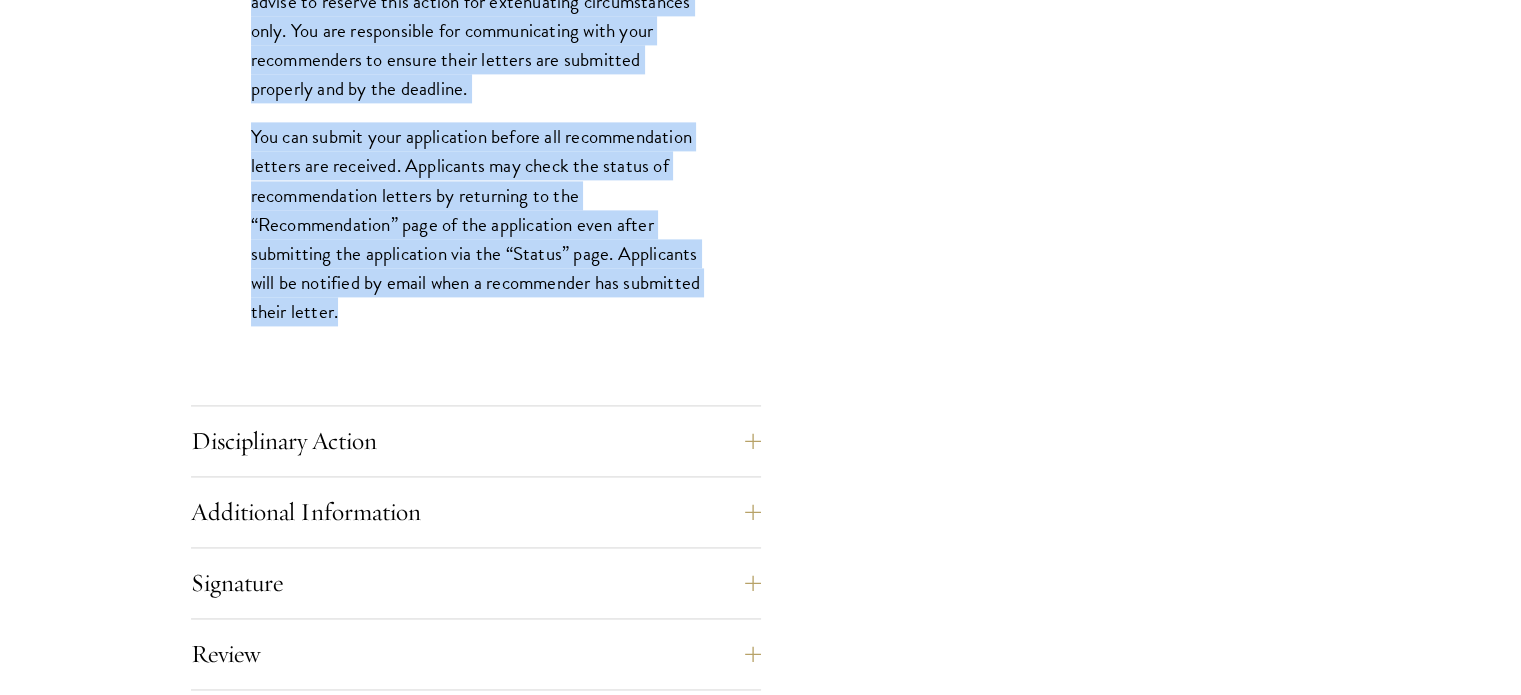 drag, startPoint x: 252, startPoint y: 306, endPoint x: 448, endPoint y: 336, distance: 198.28262 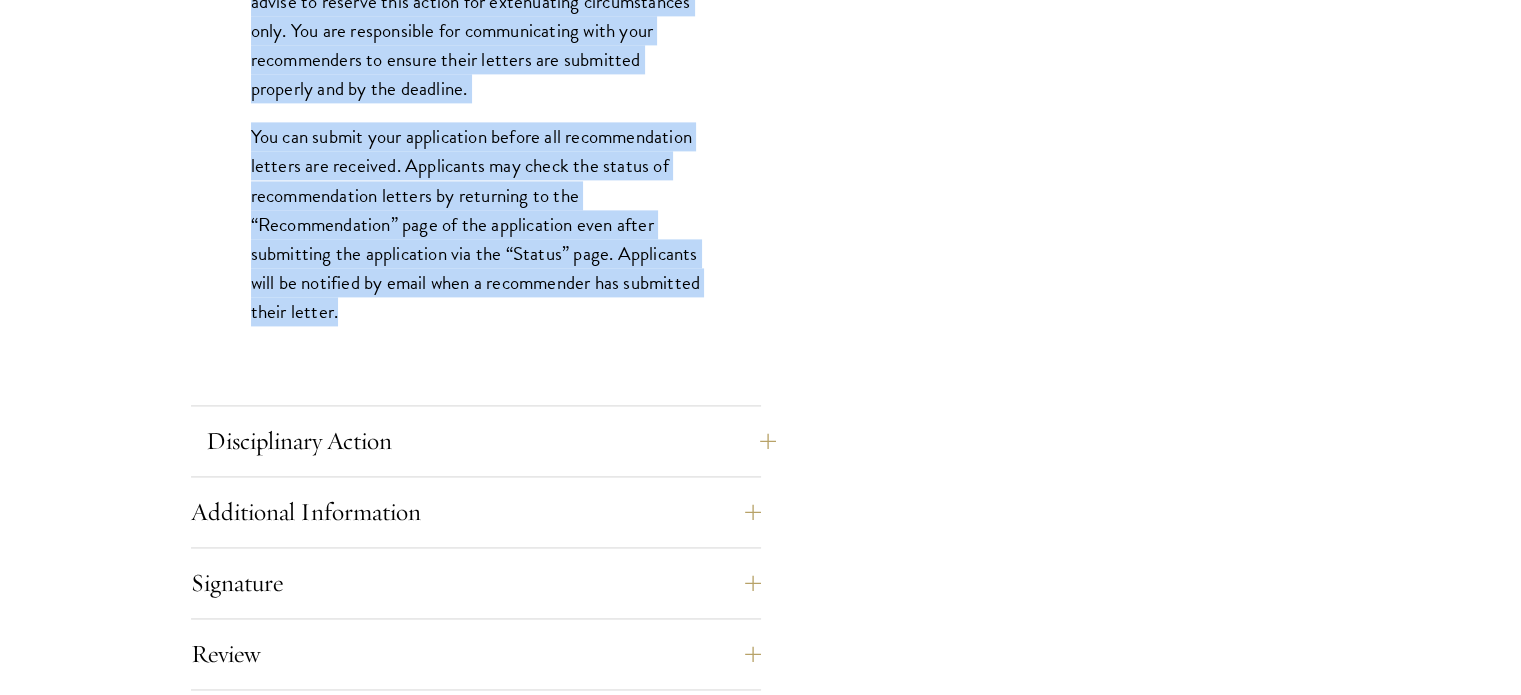 copy on "Register three recommenders by providing their names, professional titles, and contact details. You can change how your name is displayed to your recommender if they know you by a different name or nickname. Once you enter the recommender’s details and click “Send to Recommender,” a system-generated Recommendation Request email with a unique submission link will be automatically sent to the recommender. Recommenders should know you well and be able to speak to your intellectual abilities, personal characteristics, and demonstrated leadership using specific examples from their direct experience working with you. Family members or relatives cannot be selected as recommenders. Recommenders should follow the instructions in the Recommendation Request email to submit their letters.  We will not accept emailed or mailed letters, or letters uploaded by applicants.
An applicant may send a reminder to their recommender via the application system by clicking “Edit” to open the recommender’s details. Click “Send Re..." 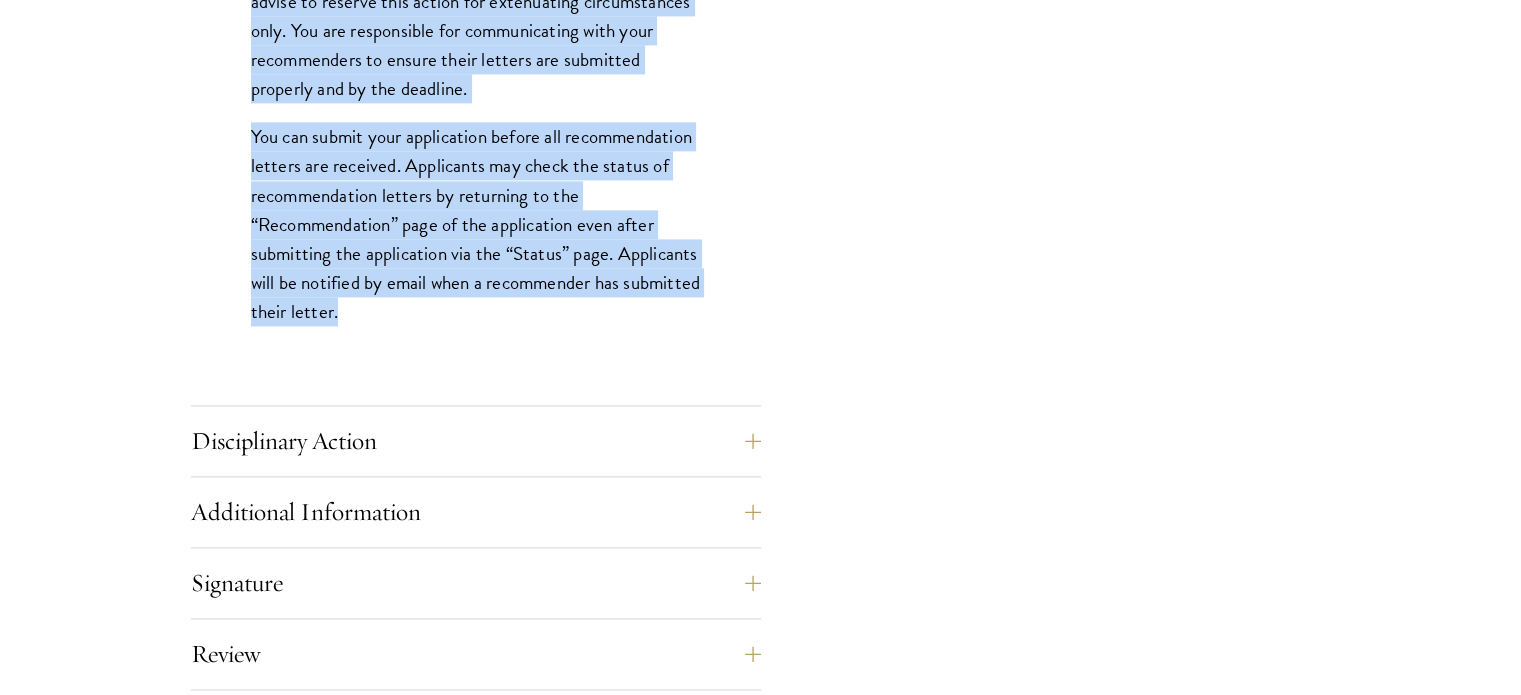 click on "Application Home Page
The online application form must be completed in English. All requirements must be submitted electronically; we do not accept materials via email or mail.
To begin, create an account to start a new application. The email address provided to create your account will be used for all correspondence about your admissions status. After creating an account, a system-generated email will be sent to you with a temporary PIN to activate your account. If you do not receive this email immediately, check your spam/junk folders. Add  admissions@schwarzmanscholars.org  to your safe senders list.
Once you have created an account, click “Start New Application” to begin your application. You do not have to complete your application in one sitting; you may access and continue your work as frequently as needed before final submission. To save your work, click on the “Continue” button.
Personal Information
." at bounding box center [761, -580] 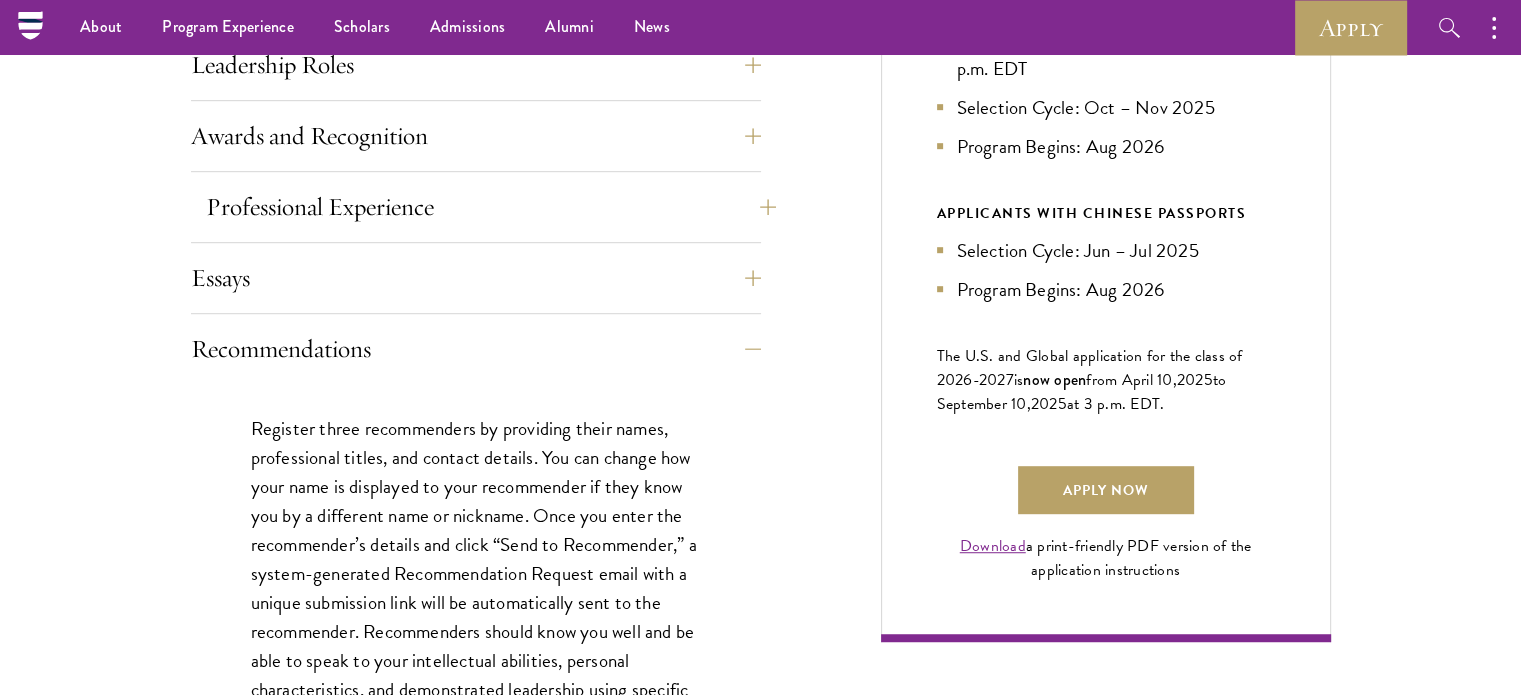 scroll, scrollTop: 1000, scrollLeft: 0, axis: vertical 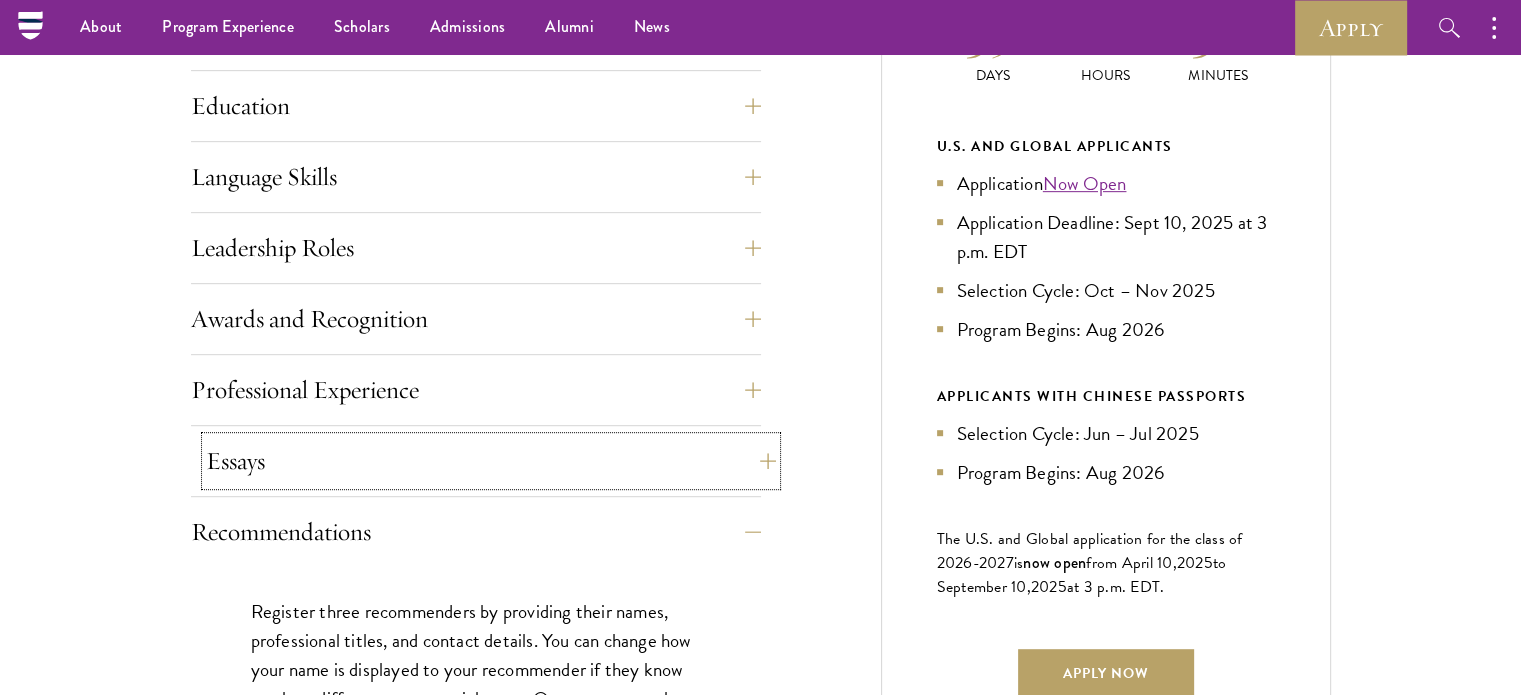 click on "Essays" at bounding box center [491, 461] 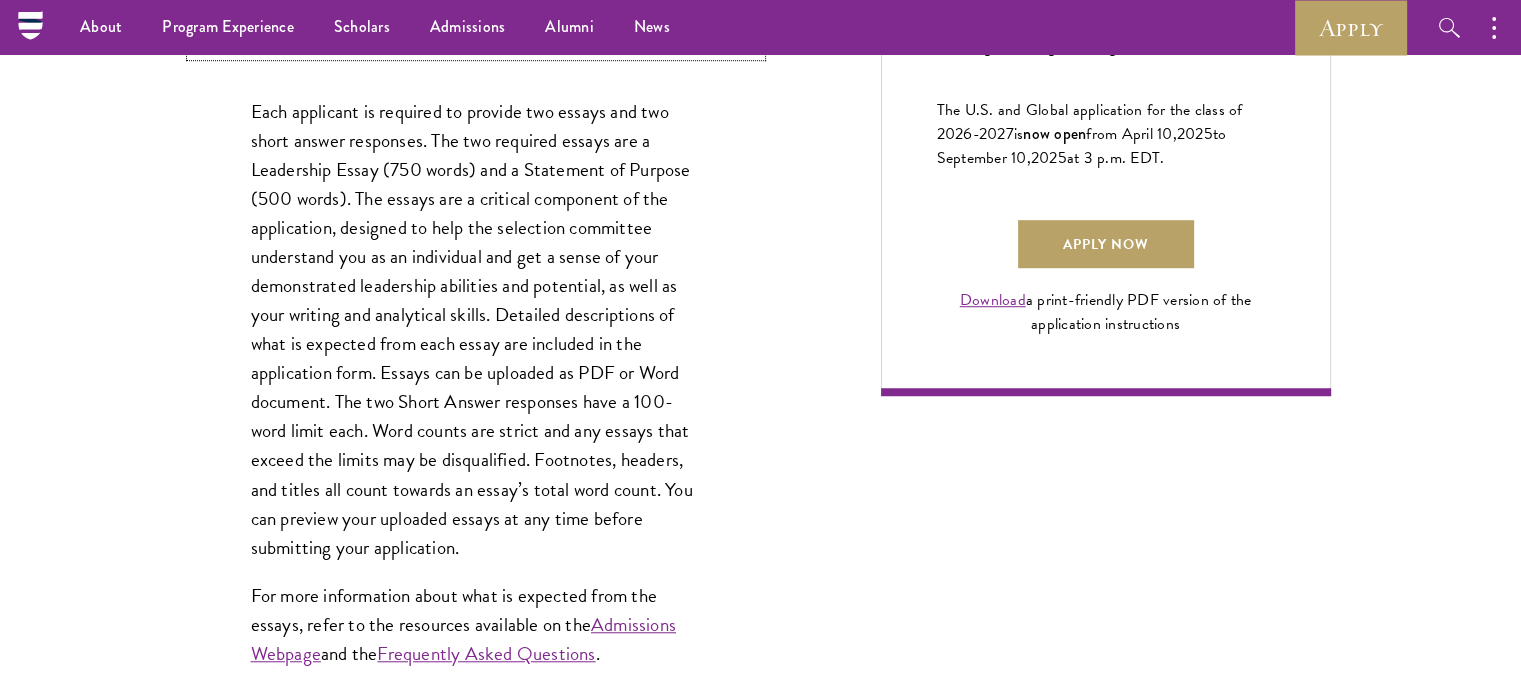 scroll, scrollTop: 1400, scrollLeft: 0, axis: vertical 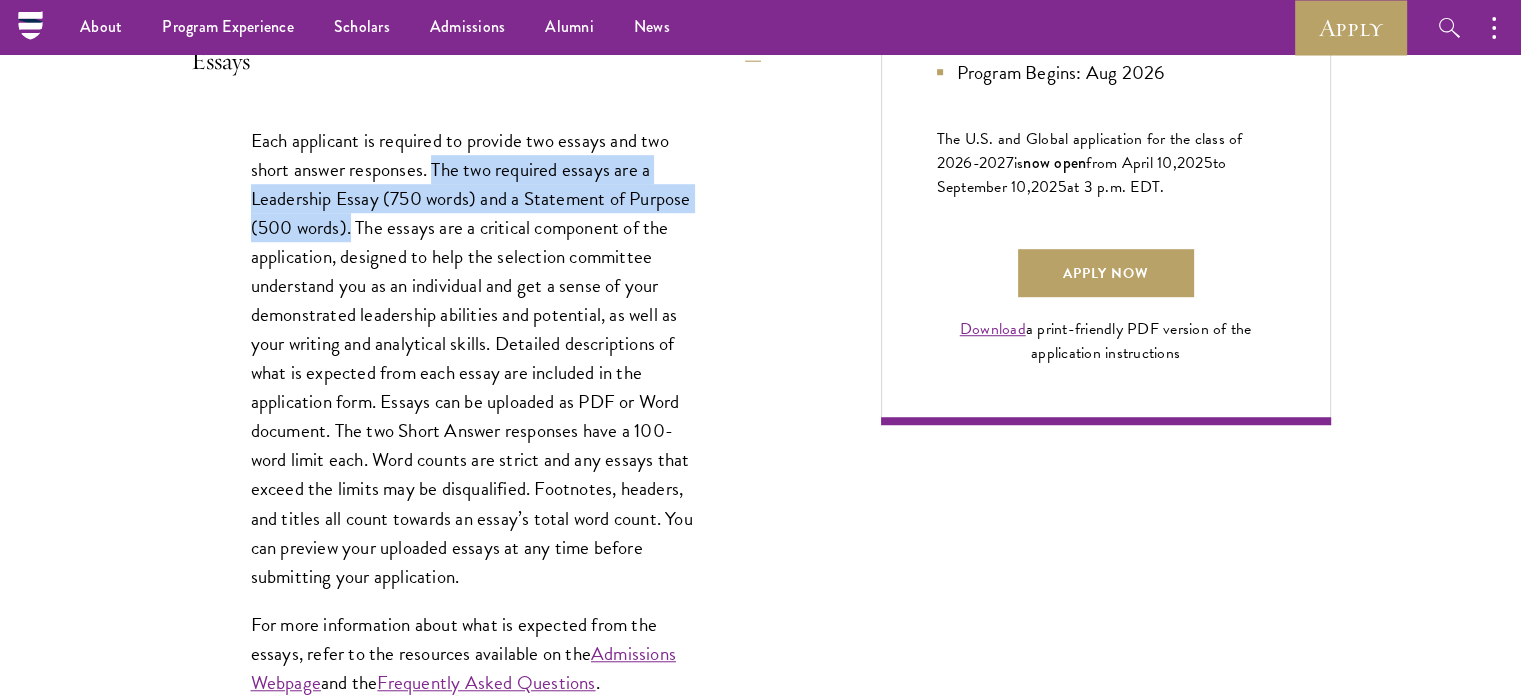 drag, startPoint x: 432, startPoint y: 172, endPoint x: 351, endPoint y: 228, distance: 98.47334 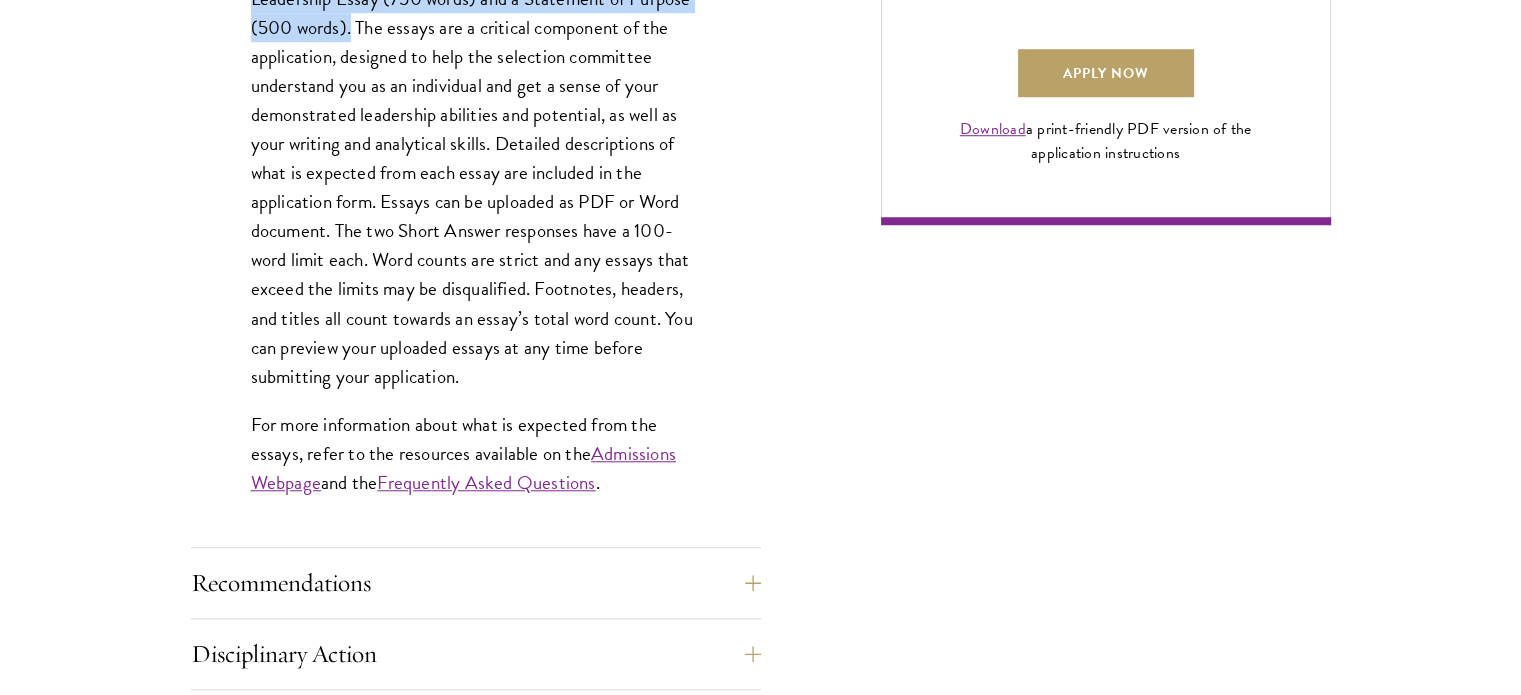scroll, scrollTop: 1700, scrollLeft: 0, axis: vertical 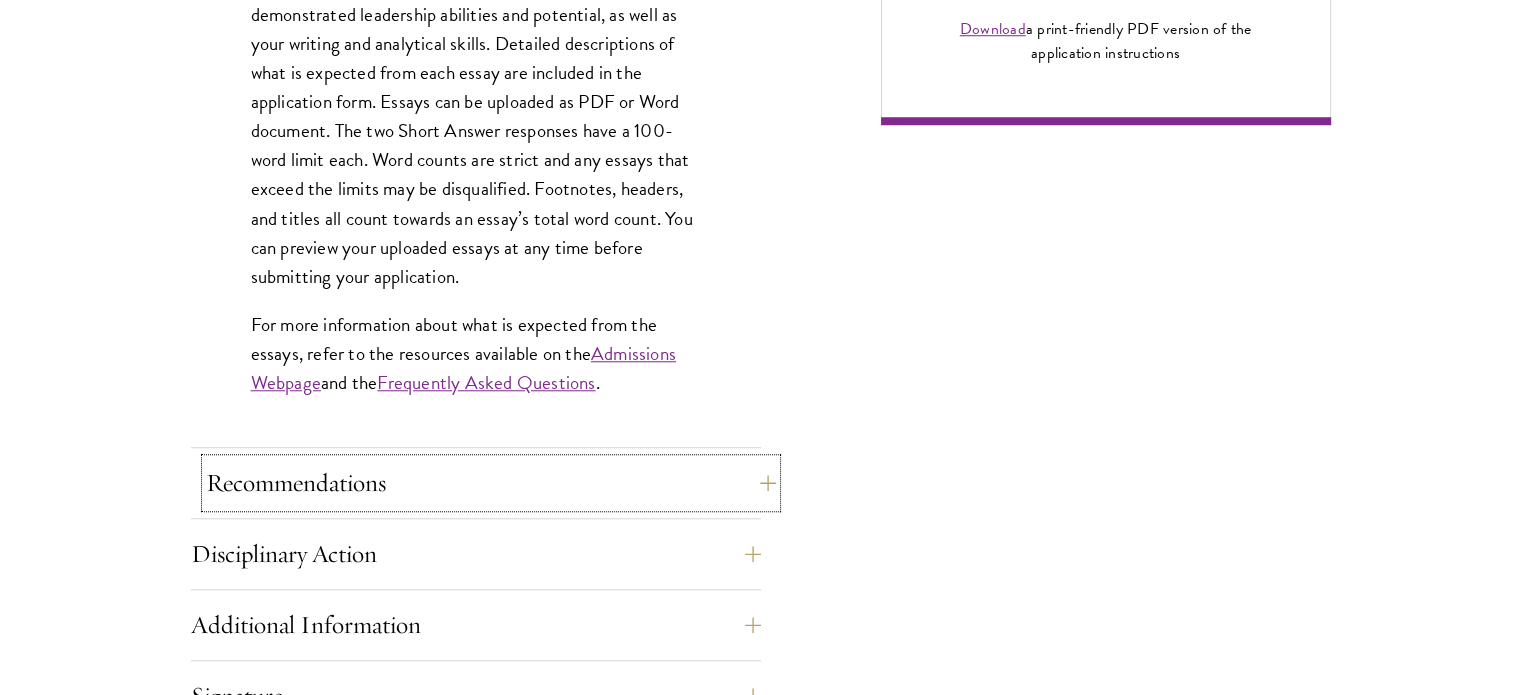 click on "Recommendations" at bounding box center [491, 483] 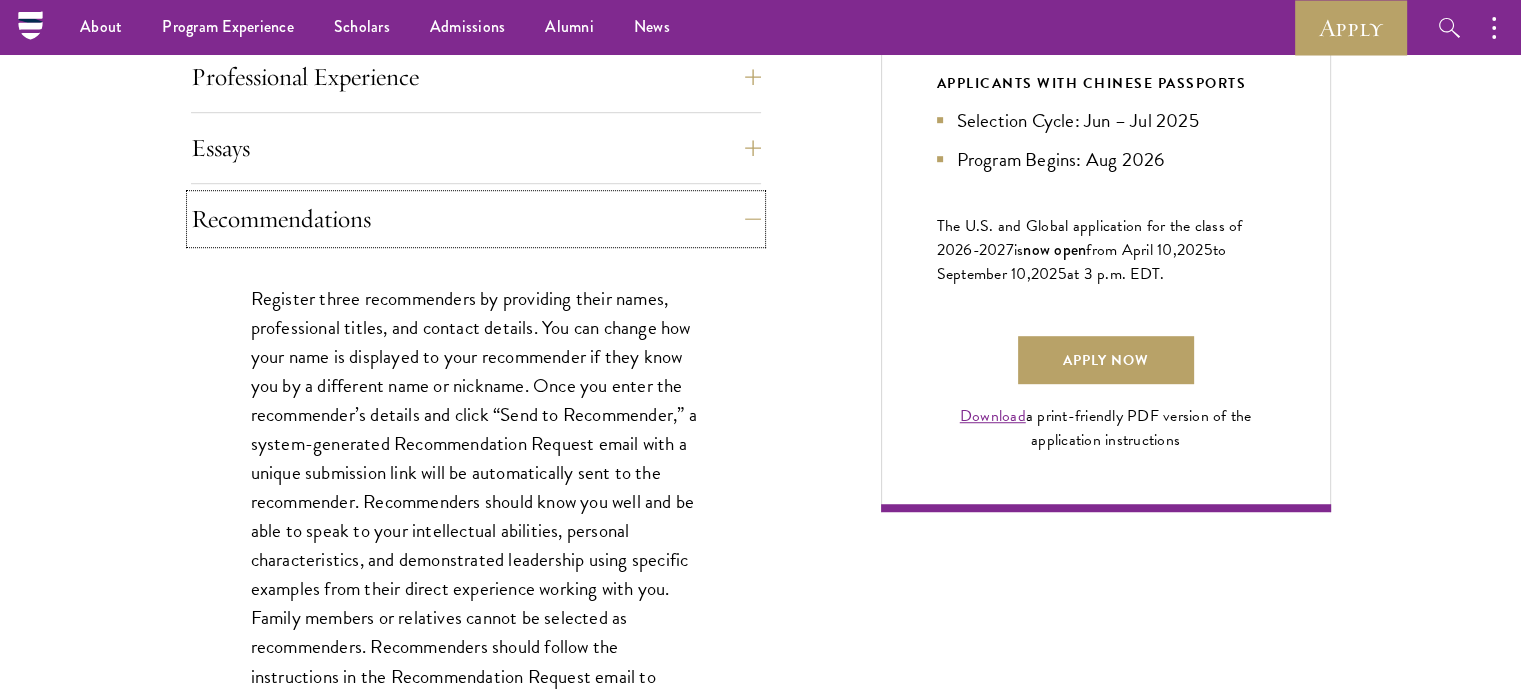 scroll, scrollTop: 1100, scrollLeft: 0, axis: vertical 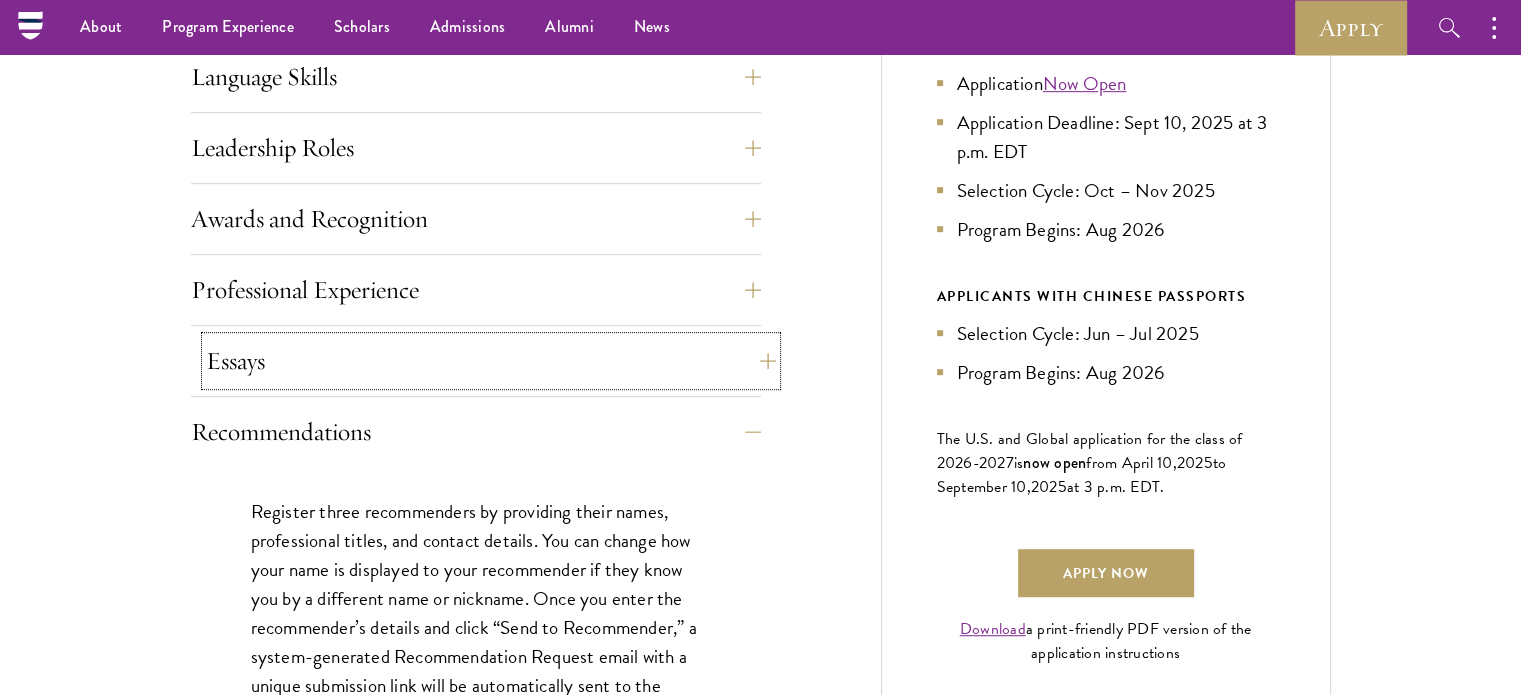 click on "Essays" at bounding box center [491, 361] 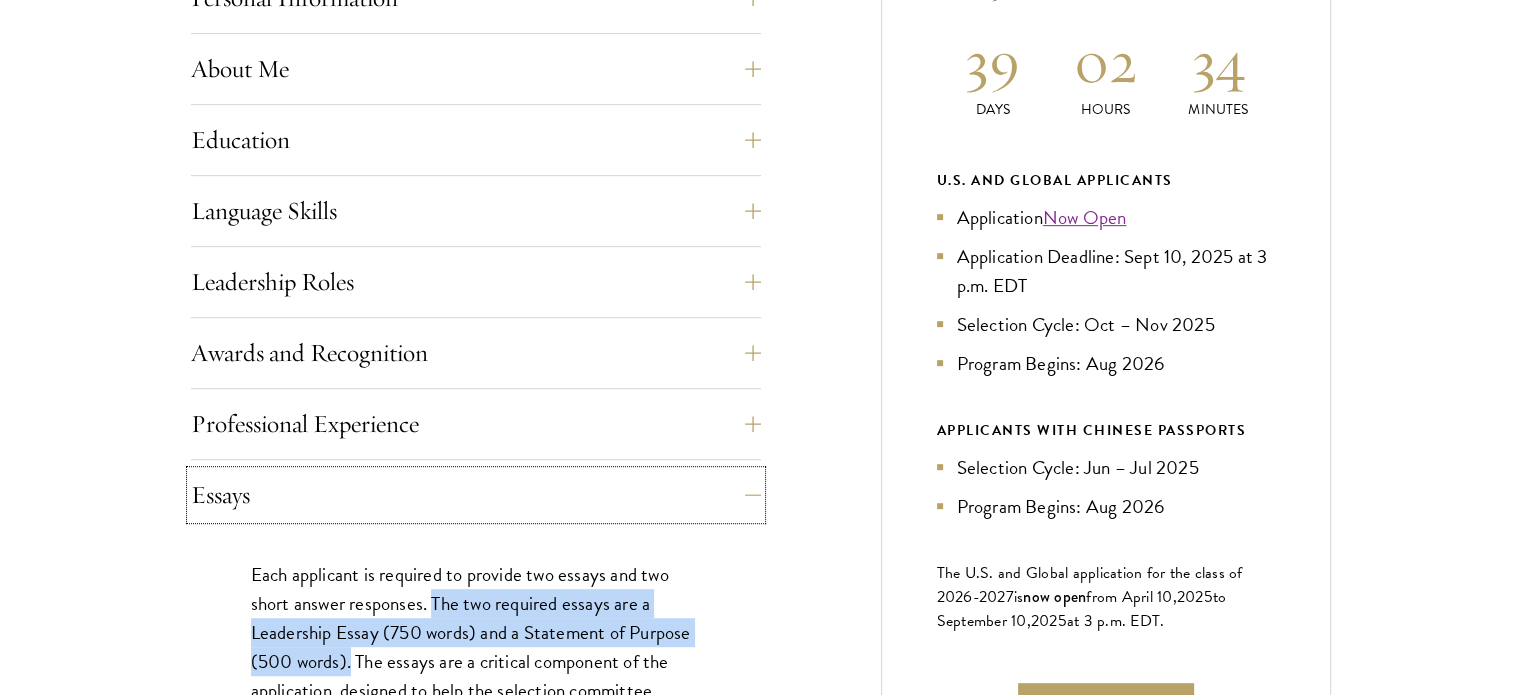 scroll, scrollTop: 800, scrollLeft: 0, axis: vertical 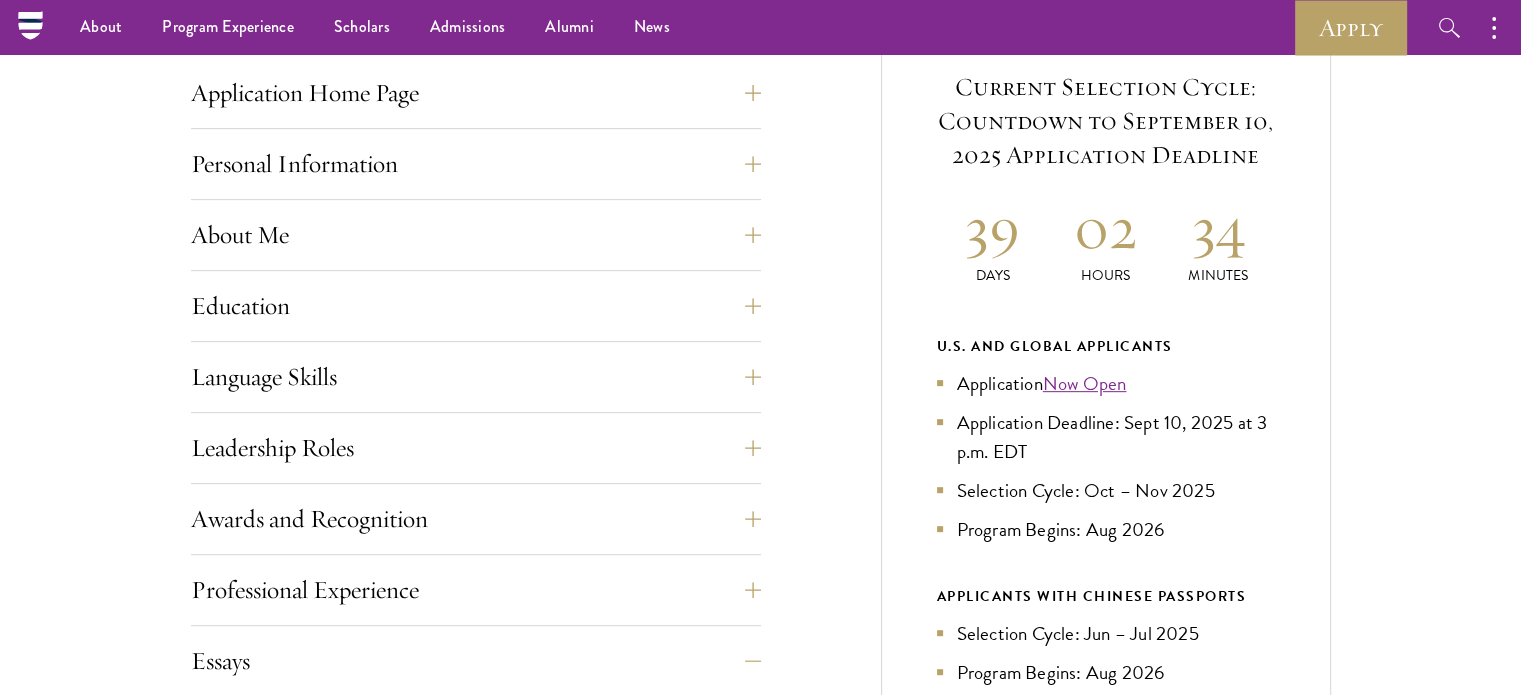 click on "Start the Process
Take the first step toward joining a global community that will shape the future.
Application Home Page
The online application form must be completed in English. All requirements must be submitted electronically; we do not accept materials via email or mail.
To begin, create an account to start a new application. The email address provided to create your account will be used for all correspondence about your admissions status. After creating an account, a system-generated email will be sent to you with a temporary PIN to activate your account. If you do not receive this email immediately, check your spam/junk folders. Add  admissions@schwarzmanscholars.org  to your safe senders list.
Personal Information
About Me
Biographical Profile:  Scholars .
Resume/Curriculum Vitae:
Video Introduction:
Interests:
Reapplicant Information:" at bounding box center [760, 813] 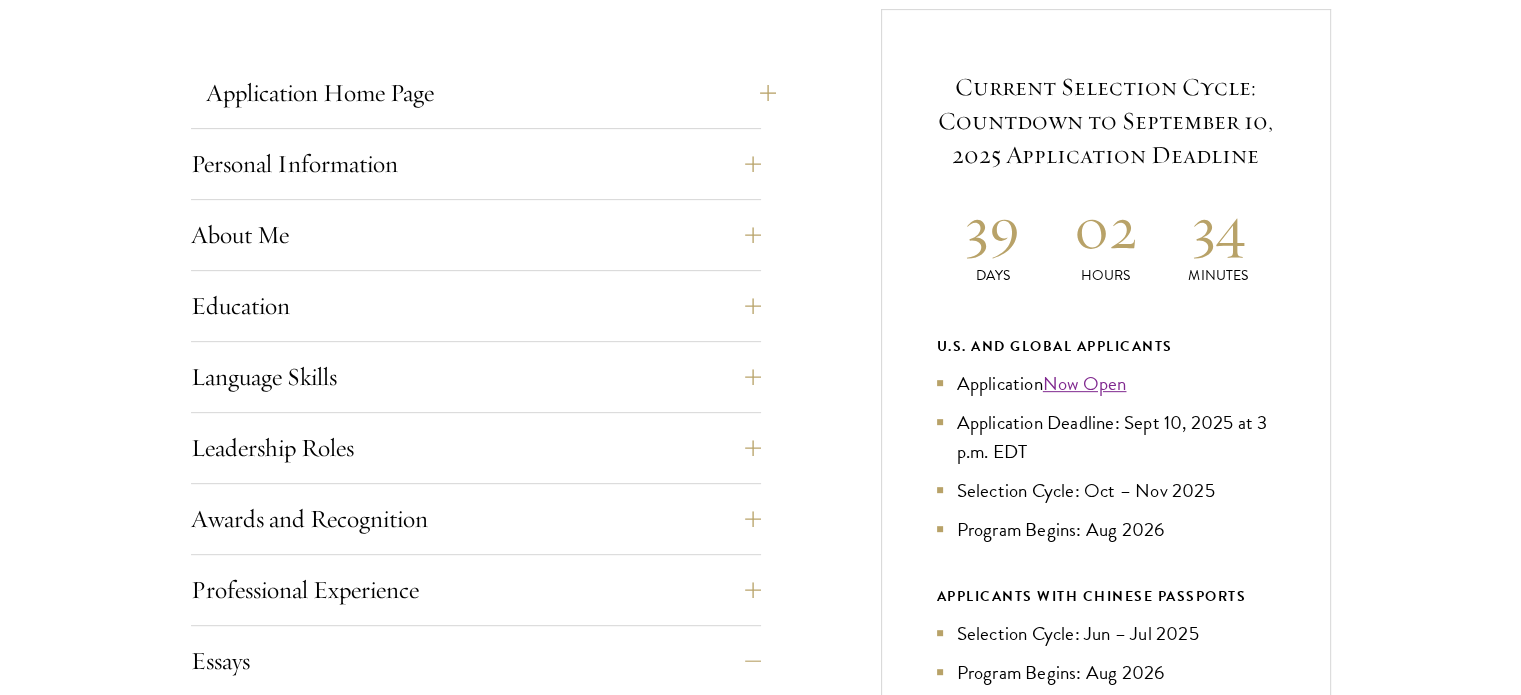 scroll, scrollTop: 1100, scrollLeft: 0, axis: vertical 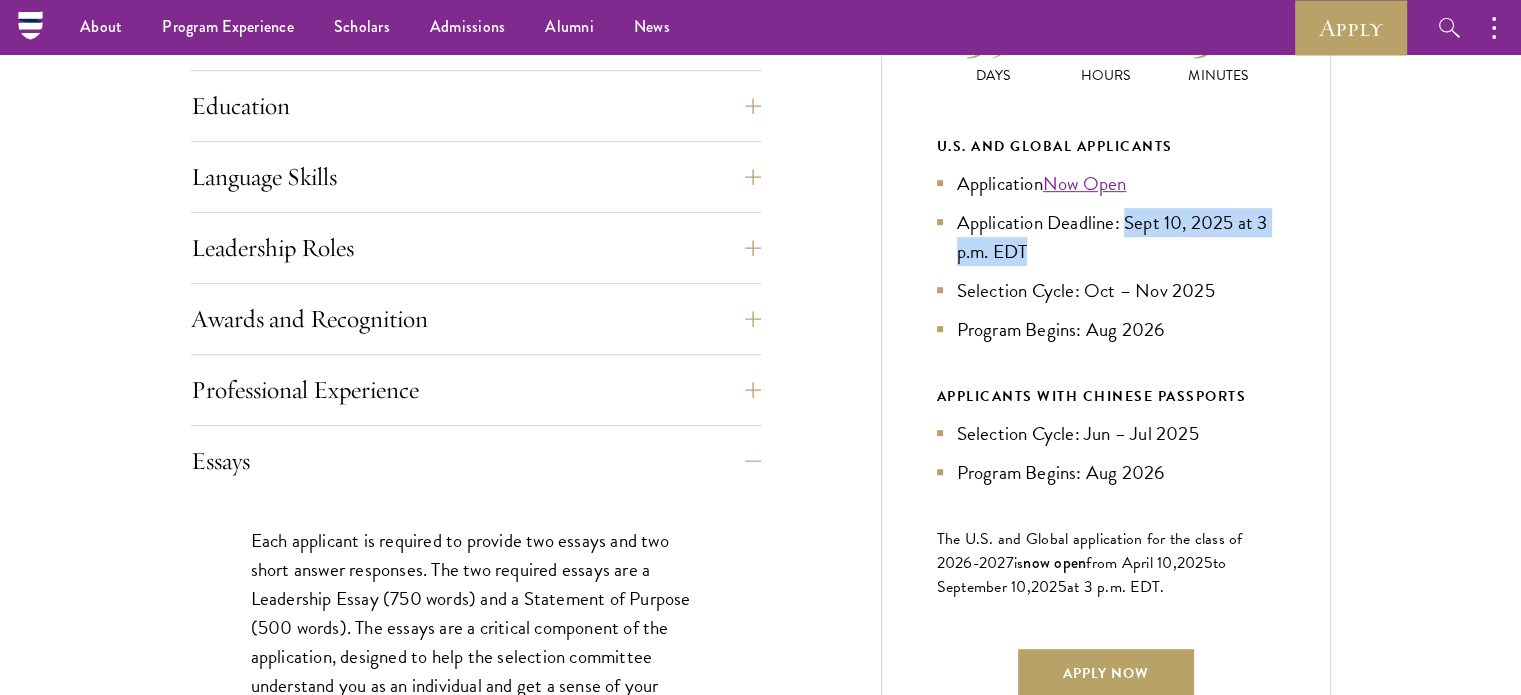 drag, startPoint x: 1126, startPoint y: 223, endPoint x: 1077, endPoint y: 253, distance: 57.45433 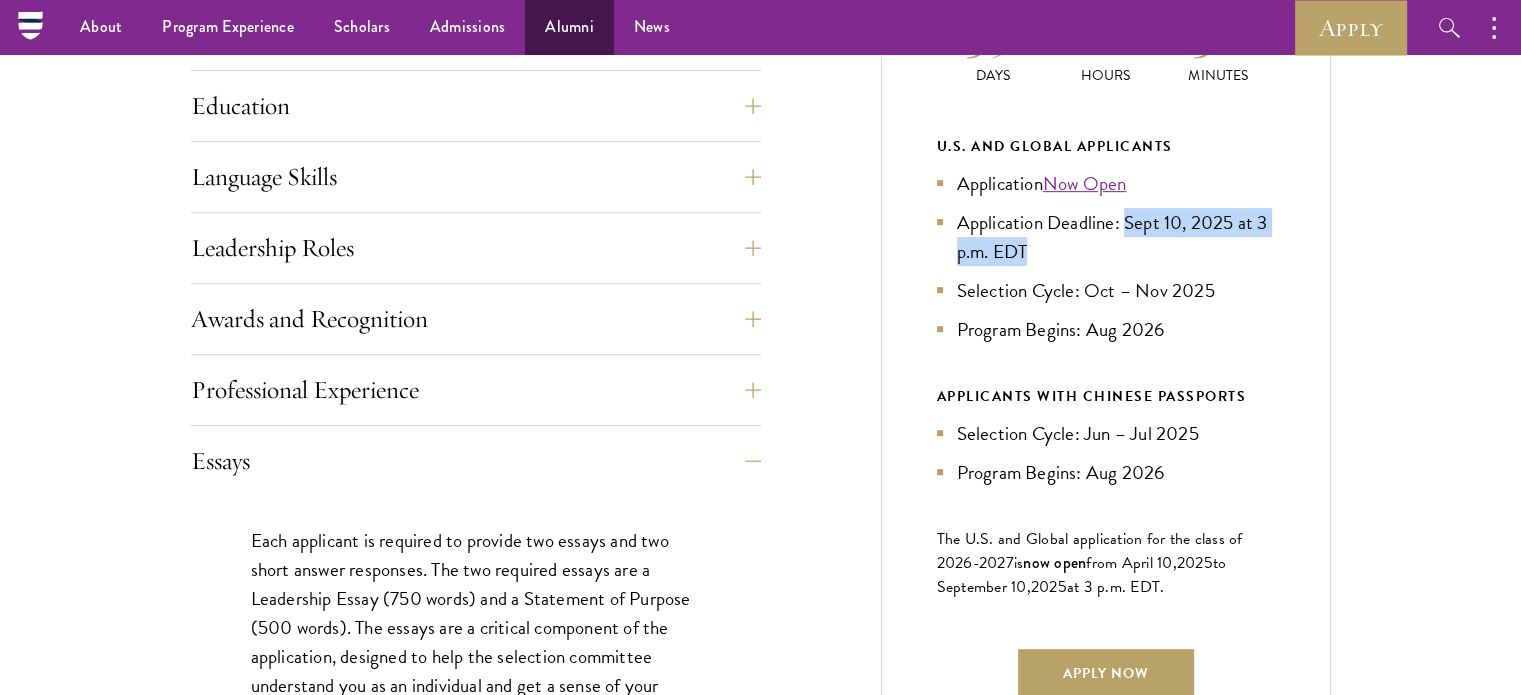 copy on "Sept 10, 2025 at 3 p.m. EDT" 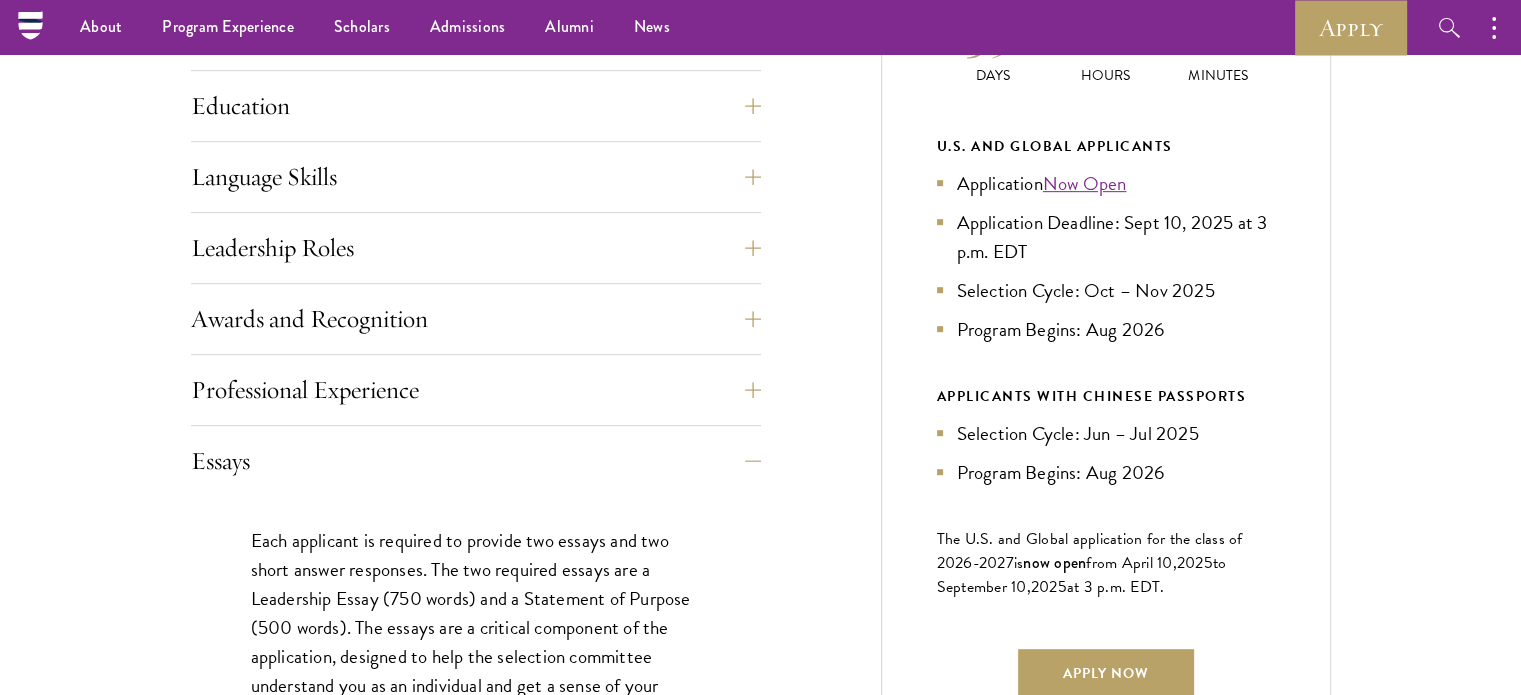 click on "Program Begins: Aug 2026" at bounding box center (1106, 329) 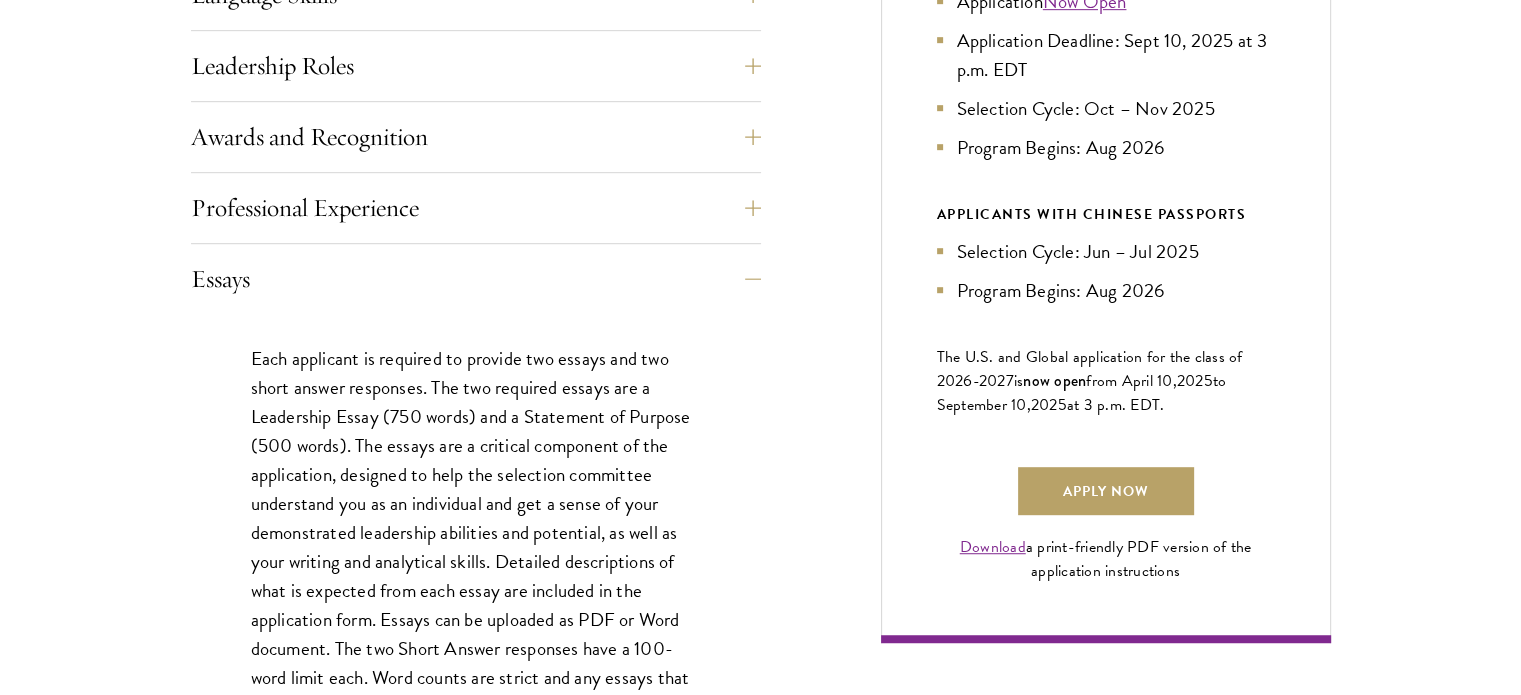 scroll, scrollTop: 1300, scrollLeft: 0, axis: vertical 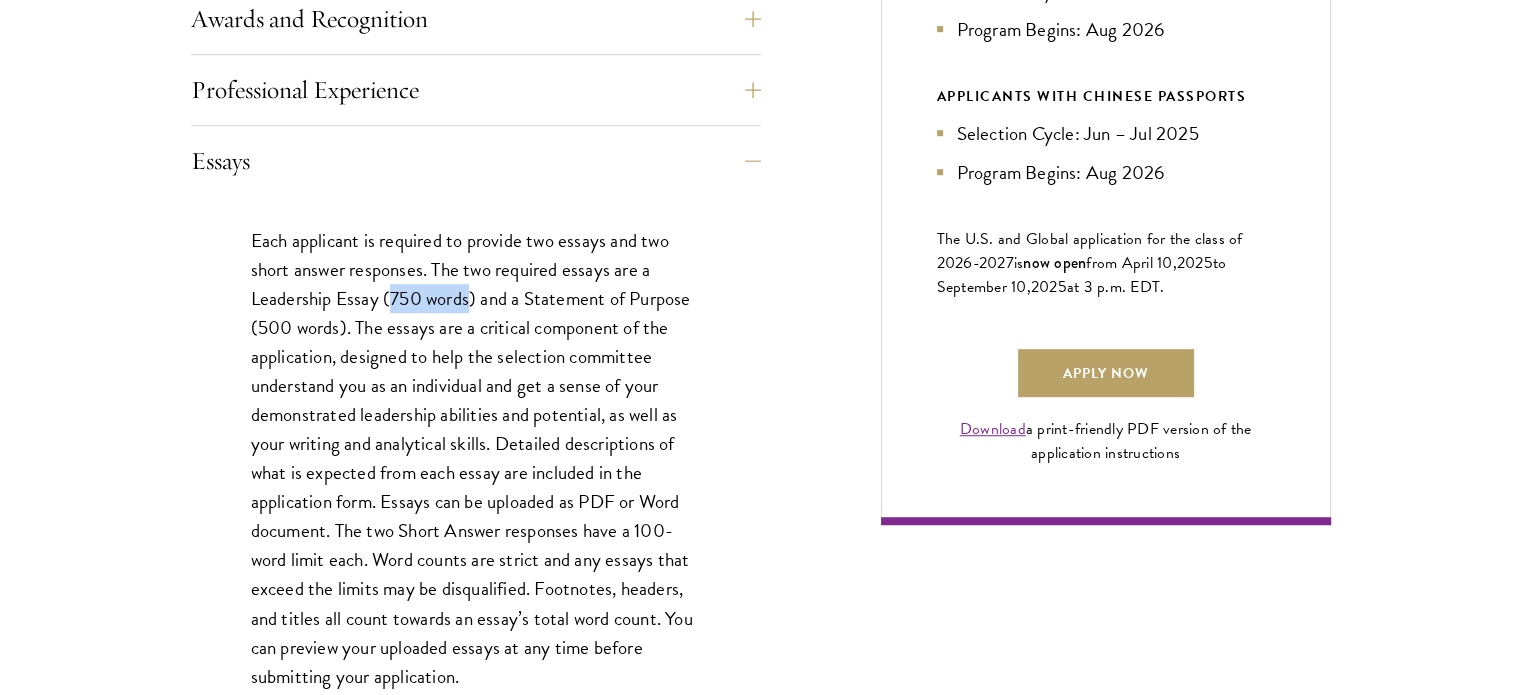 drag, startPoint x: 389, startPoint y: 299, endPoint x: 404, endPoint y: 311, distance: 19.209373 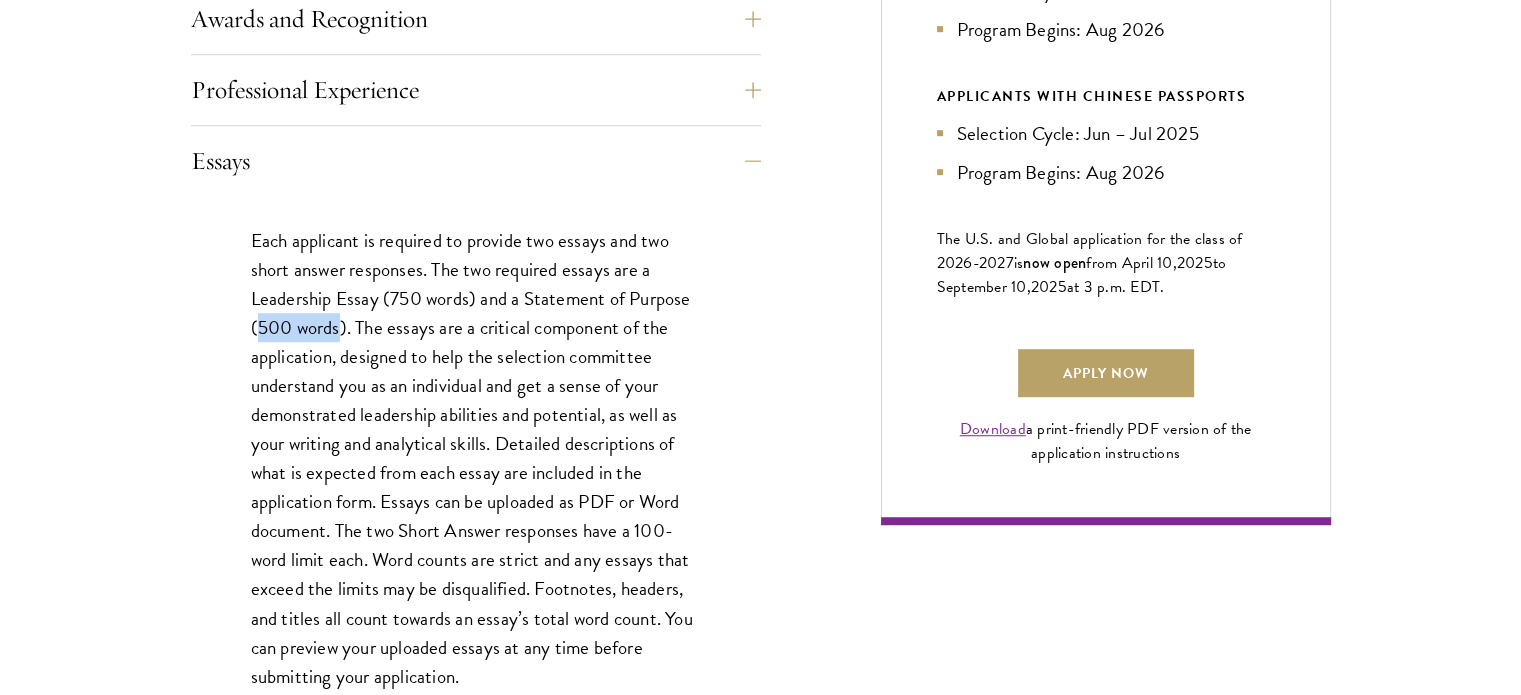 drag, startPoint x: 260, startPoint y: 326, endPoint x: 342, endPoint y: 331, distance: 82.1523 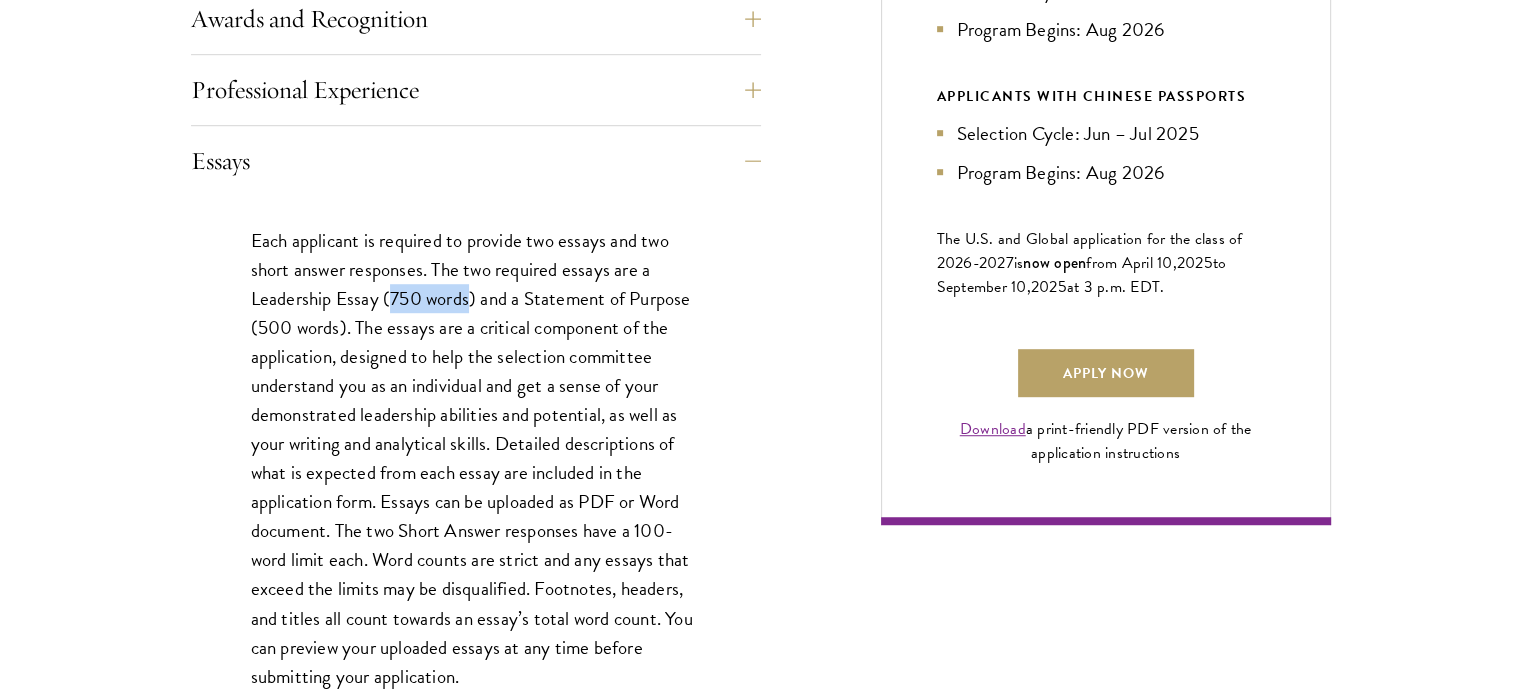 drag, startPoint x: 391, startPoint y: 297, endPoint x: 470, endPoint y: 296, distance: 79.00633 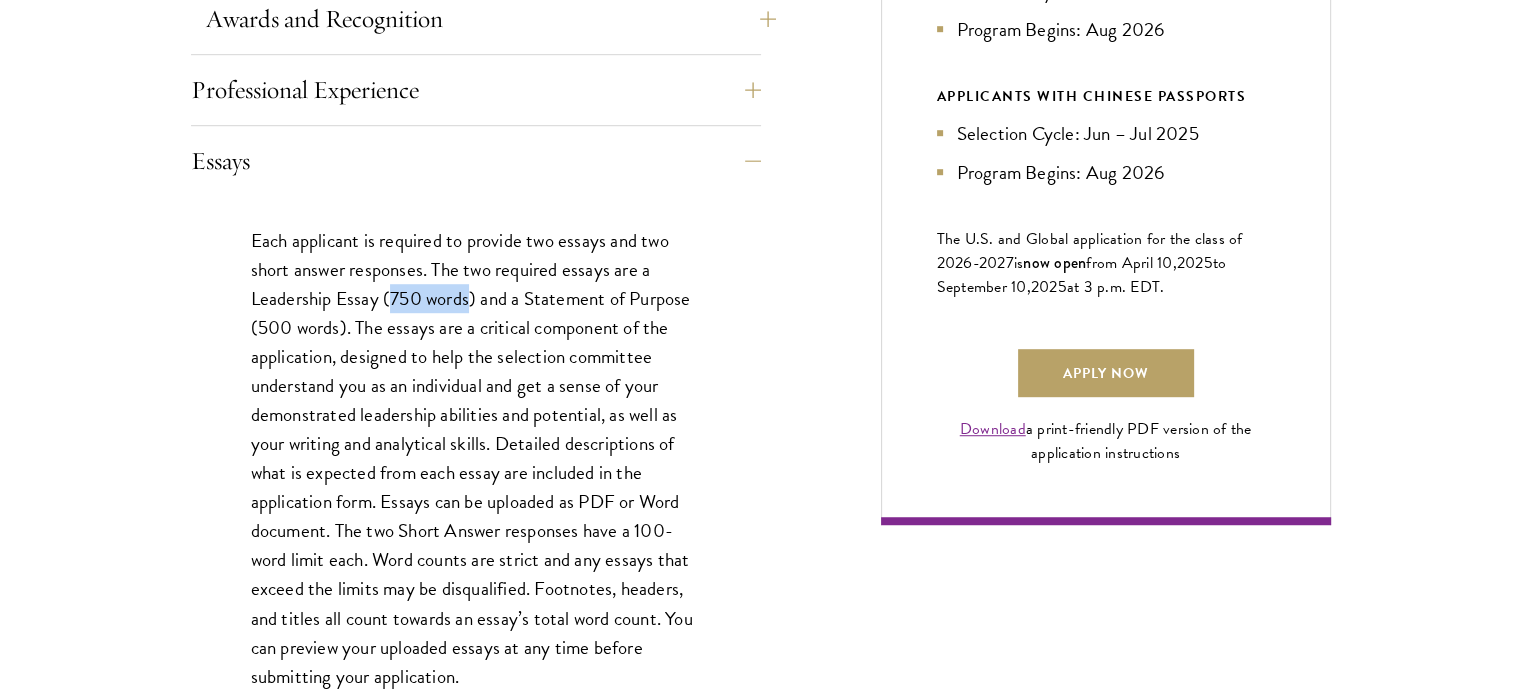 copy on "750 words" 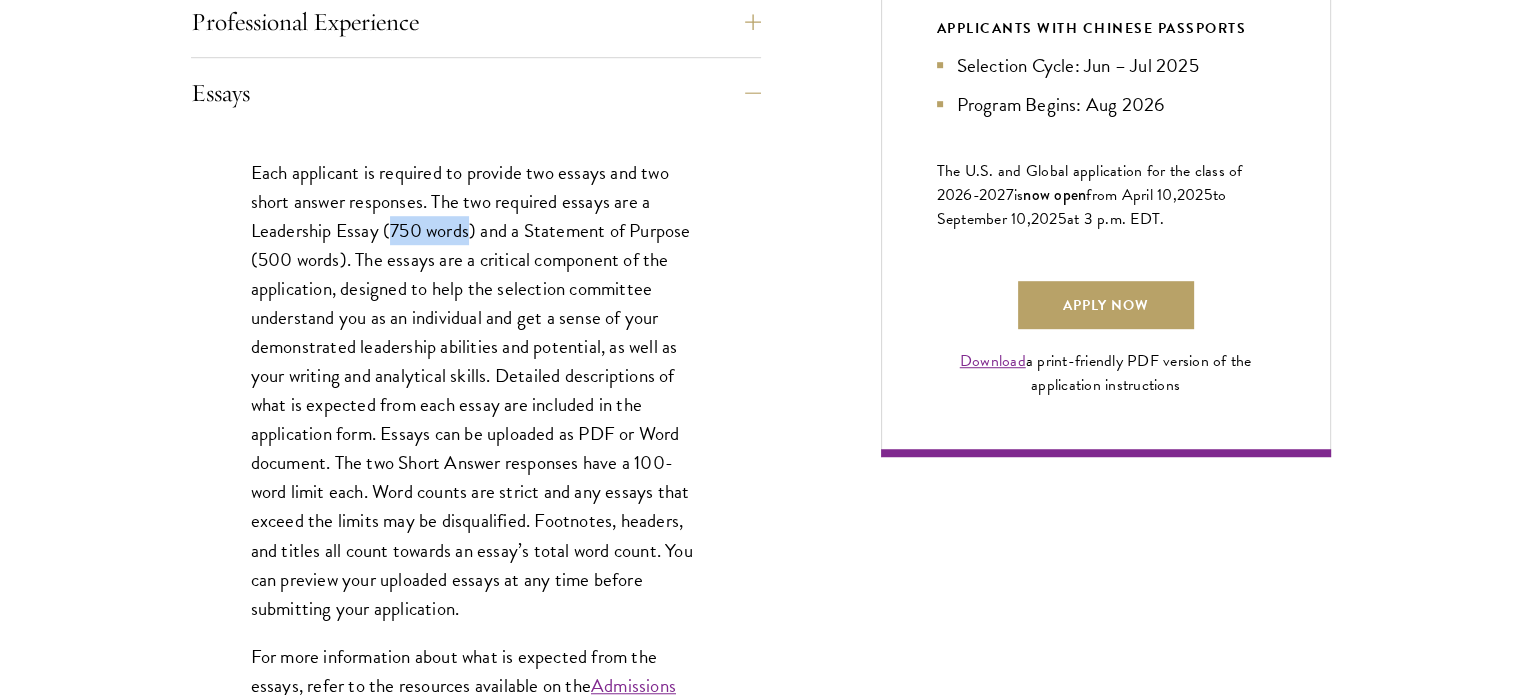 scroll, scrollTop: 1400, scrollLeft: 0, axis: vertical 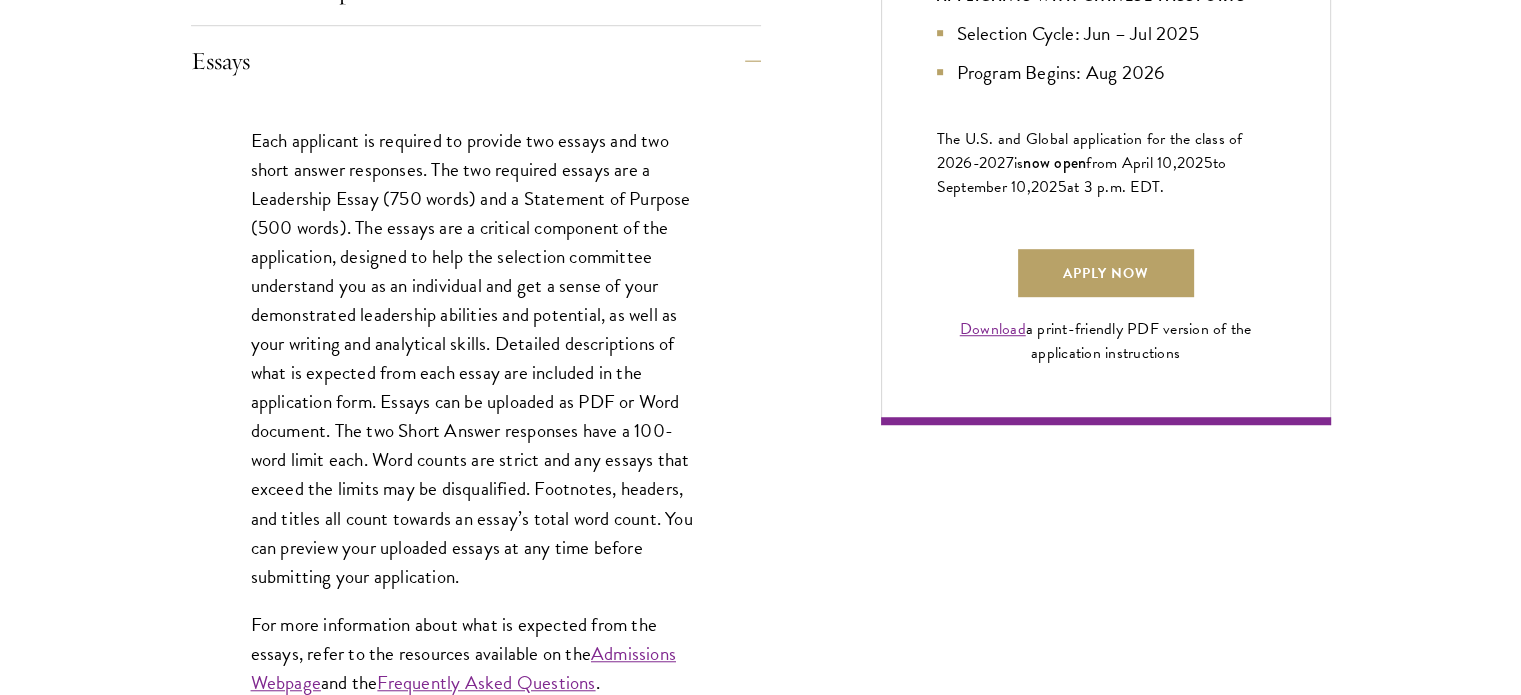click on "Each applicant is required to provide two essays and two short answer responses. The two required essays are a Leadership Essay (750 words) and a Statement of Purpose (500 words). The essays are a critical component of the application, designed to help the selection committee understand you as an individual and get a sense of your demonstrated leadership abilities and potential, as well as your writing and analytical skills. Detailed descriptions of what is expected from each essay are included in the application form. Essays can be uploaded as PDF or Word document. The two Short Answer responses have a 100-word limit each. Word counts are strict and any essays that exceed the limits may be disqualified. Footnotes, headers, and titles all count towards an essay’s total word count. You can preview your uploaded essays at any time before submitting your application." at bounding box center (476, 358) 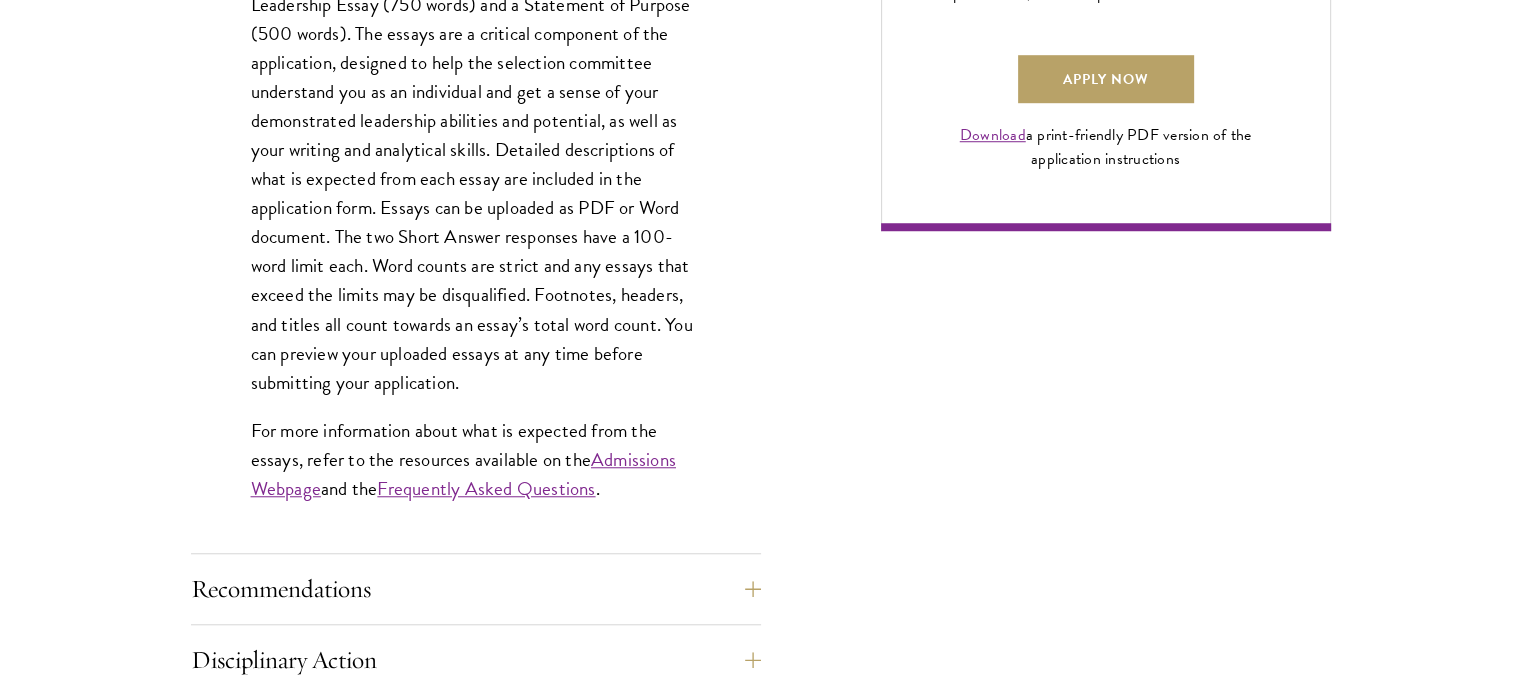 scroll, scrollTop: 1400, scrollLeft: 0, axis: vertical 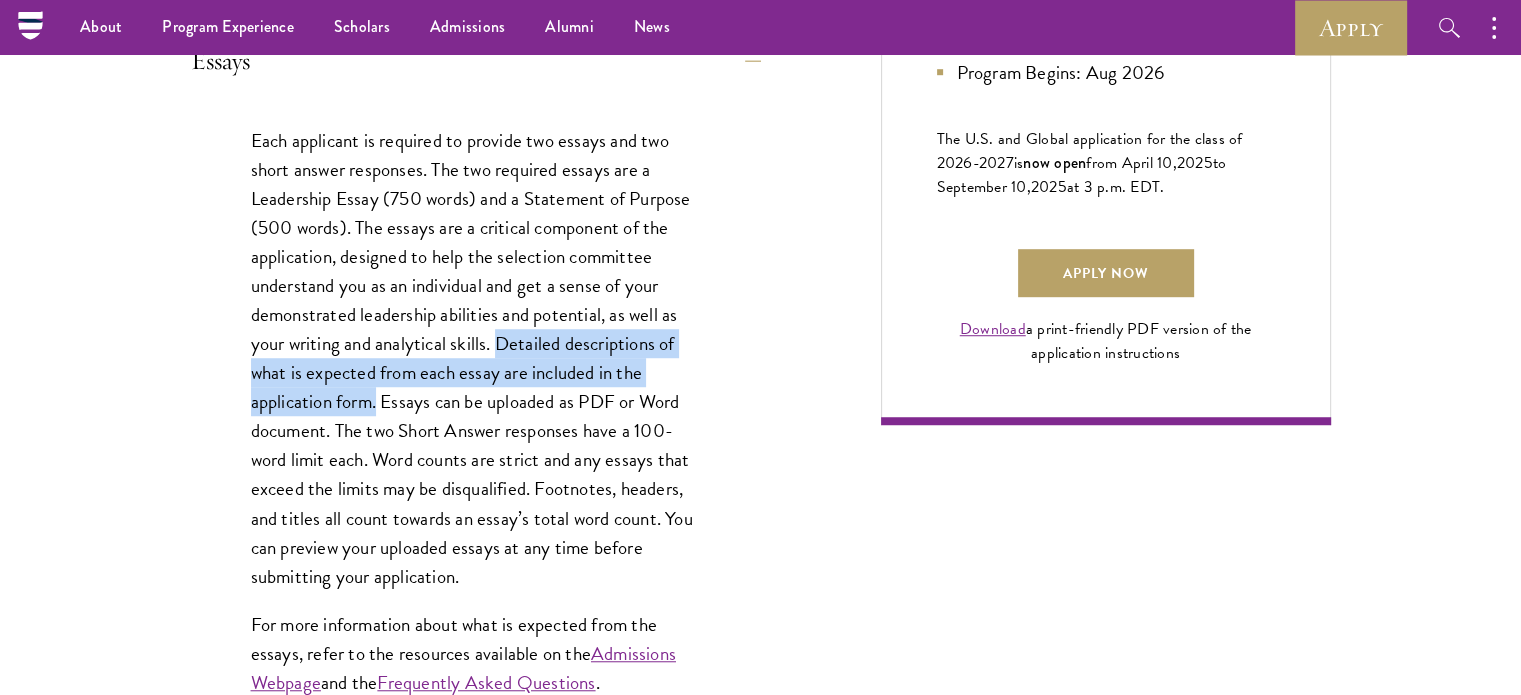 drag, startPoint x: 502, startPoint y: 344, endPoint x: 376, endPoint y: 406, distance: 140.42792 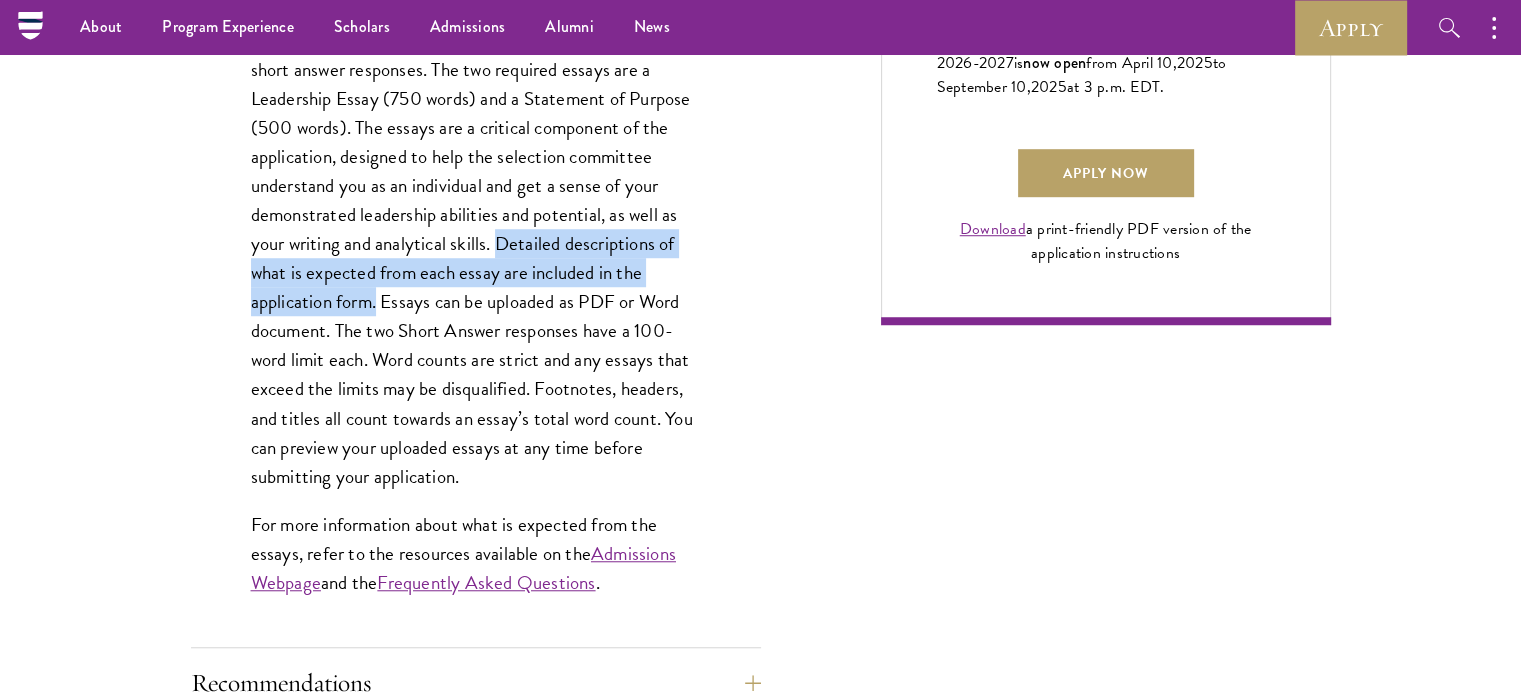 scroll, scrollTop: 1400, scrollLeft: 0, axis: vertical 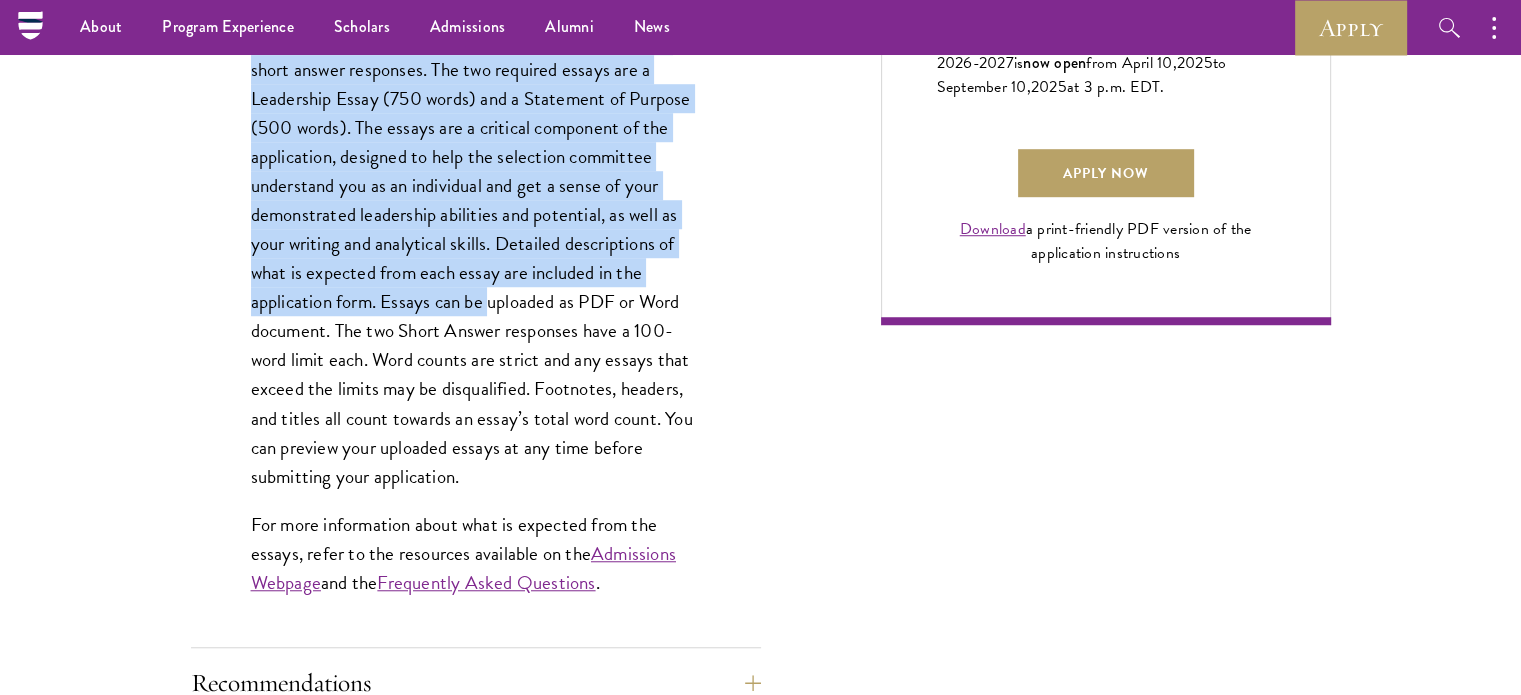 drag, startPoint x: 245, startPoint y: 127, endPoint x: 490, endPoint y: 288, distance: 293.1655 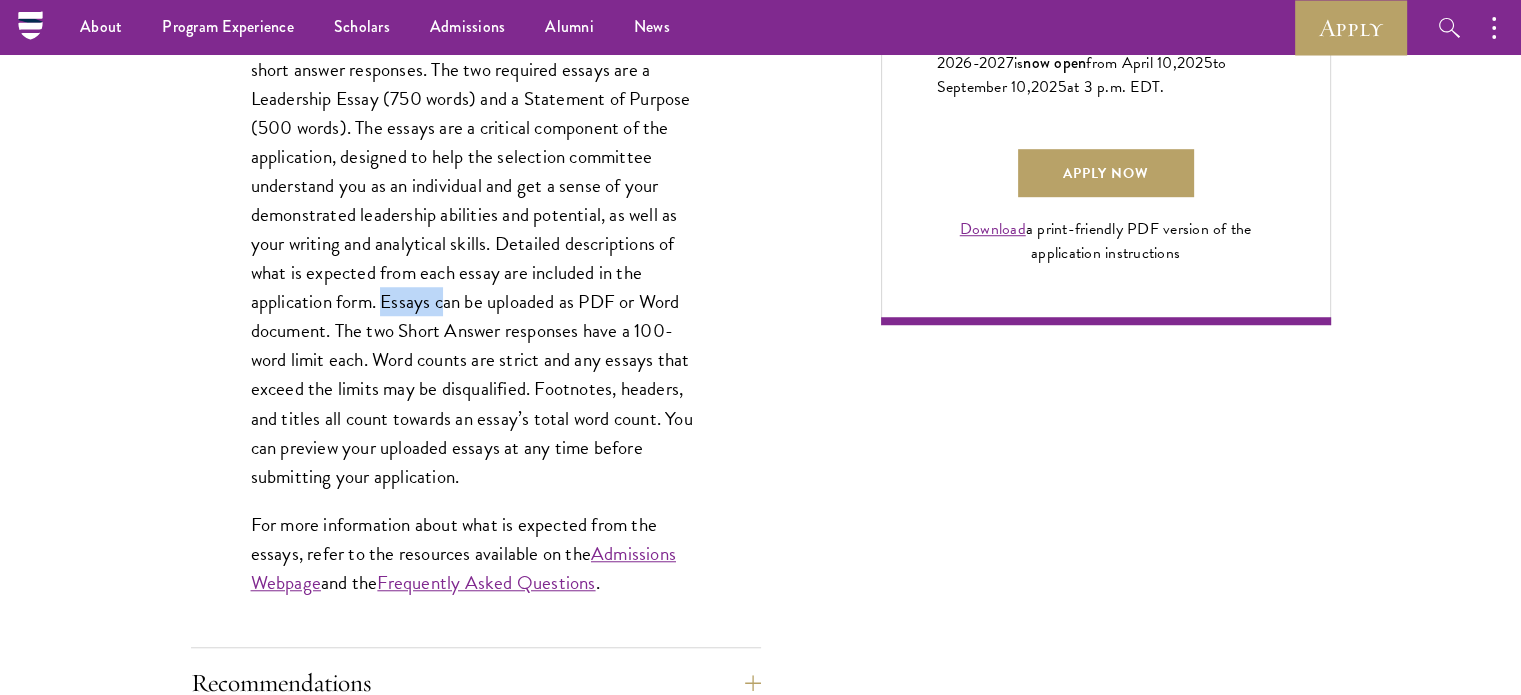 drag, startPoint x: 382, startPoint y: 305, endPoint x: 448, endPoint y: 310, distance: 66.189125 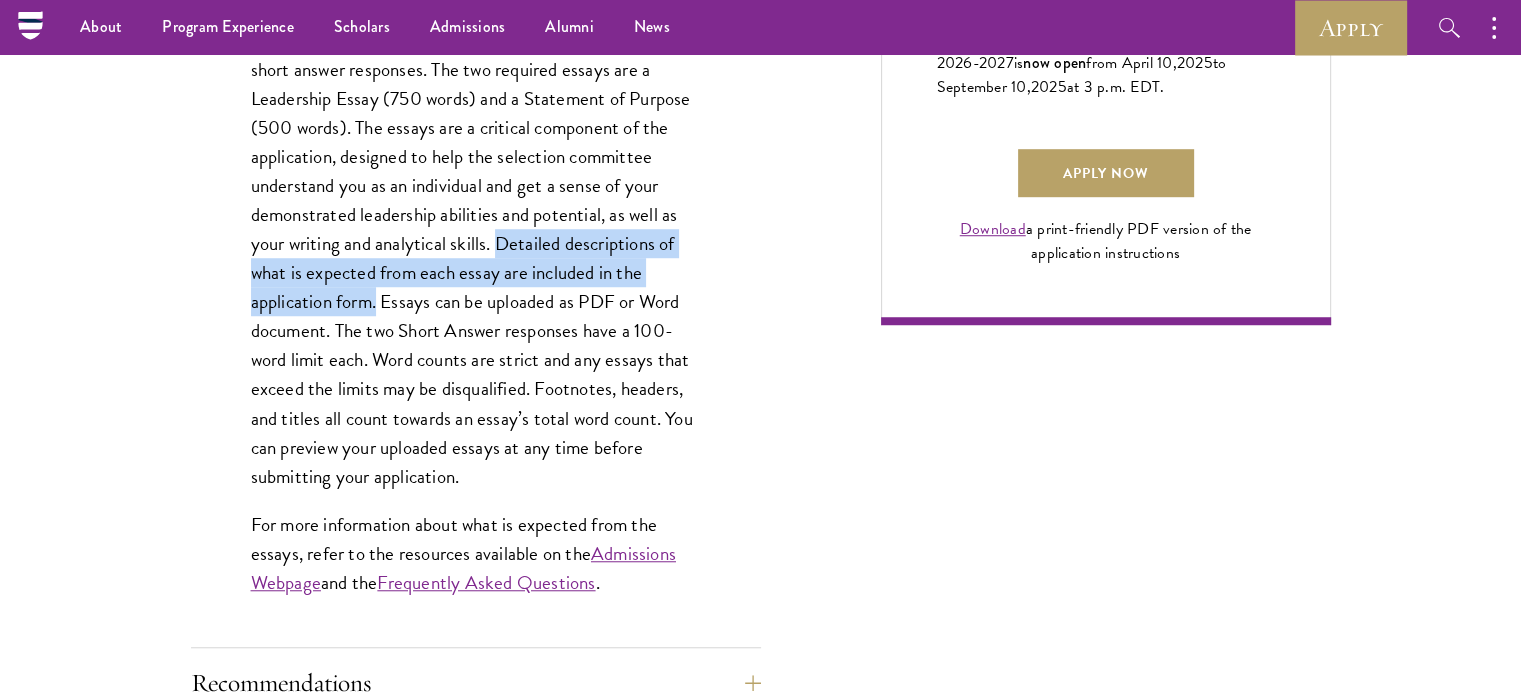 drag, startPoint x: 502, startPoint y: 243, endPoint x: 378, endPoint y: 300, distance: 136.47343 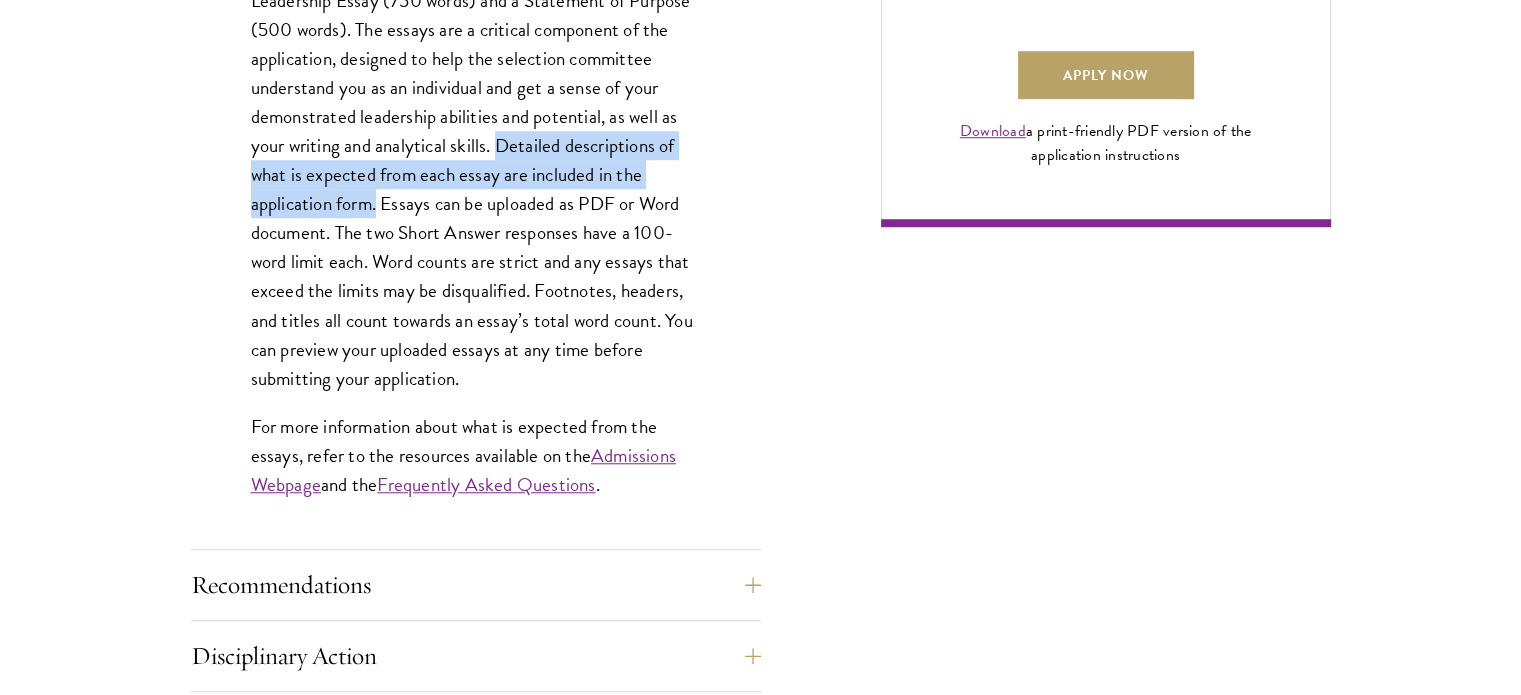 scroll, scrollTop: 1600, scrollLeft: 0, axis: vertical 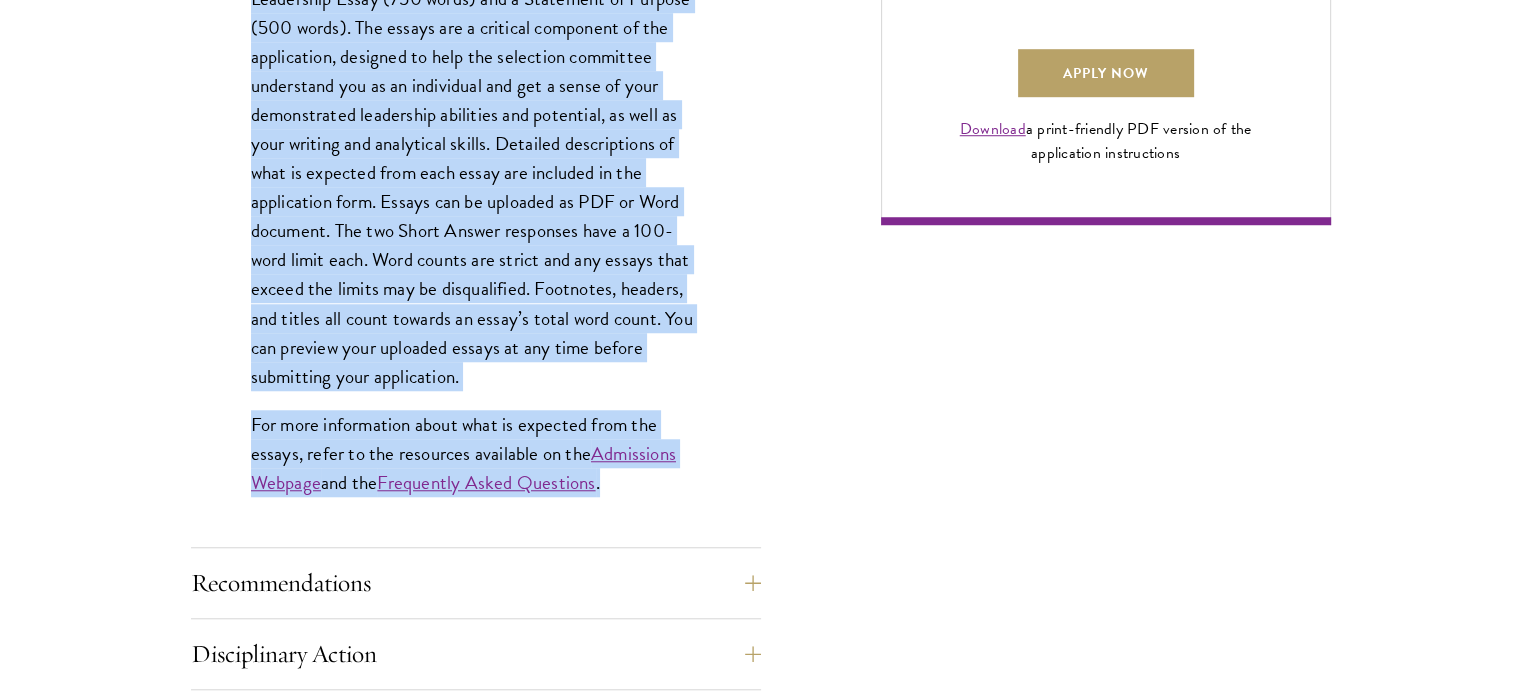 drag, startPoint x: 253, startPoint y: 239, endPoint x: 654, endPoint y: 492, distance: 474.14133 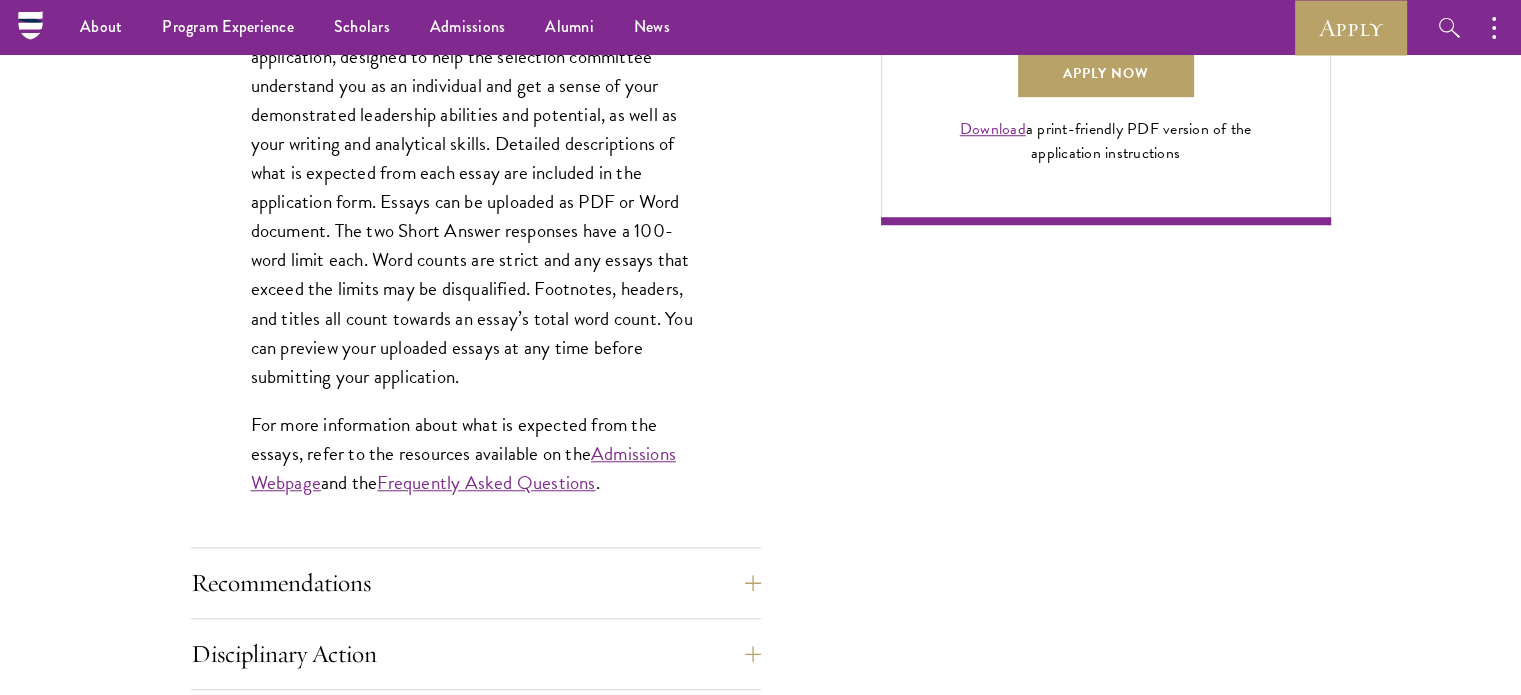 scroll, scrollTop: 1100, scrollLeft: 0, axis: vertical 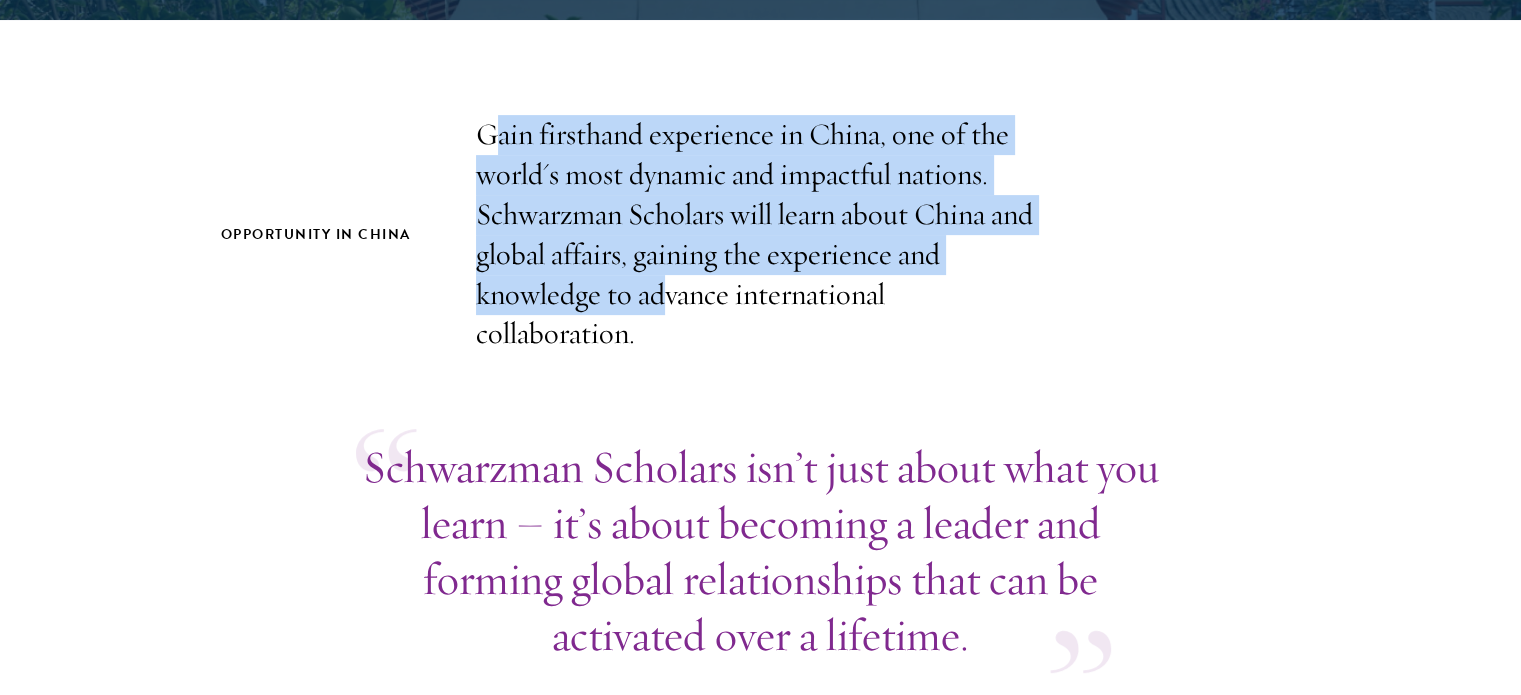 drag, startPoint x: 492, startPoint y: 126, endPoint x: 668, endPoint y: 297, distance: 245.39153 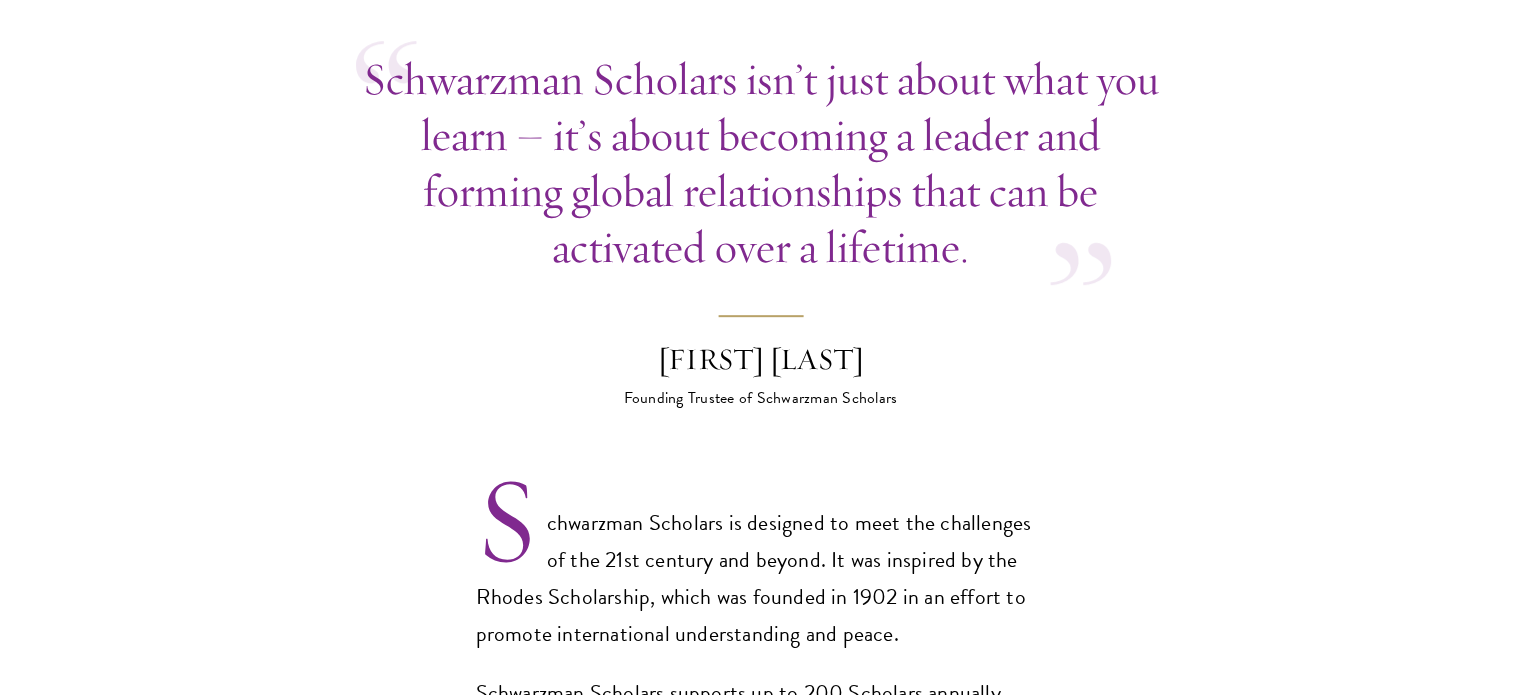 scroll, scrollTop: 1000, scrollLeft: 0, axis: vertical 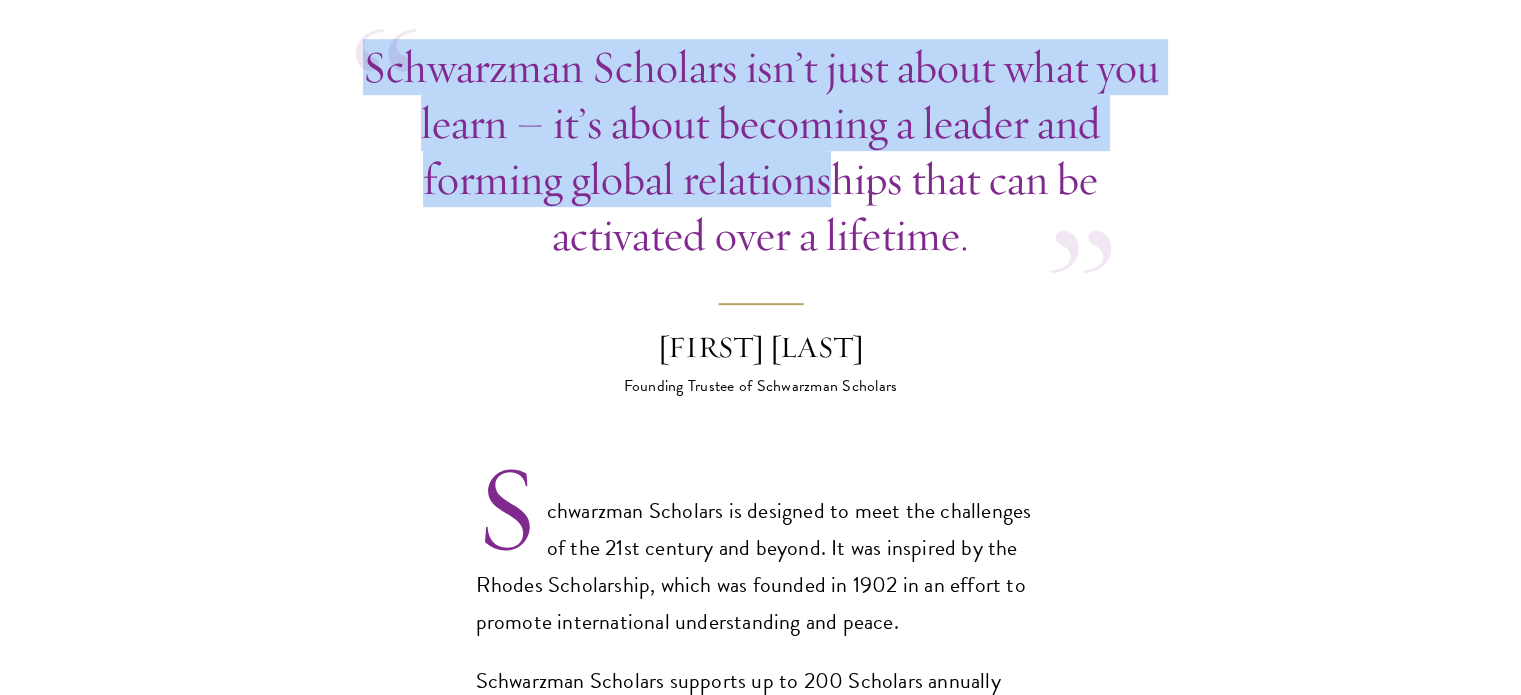 drag, startPoint x: 367, startPoint y: 73, endPoint x: 839, endPoint y: 183, distance: 484.64832 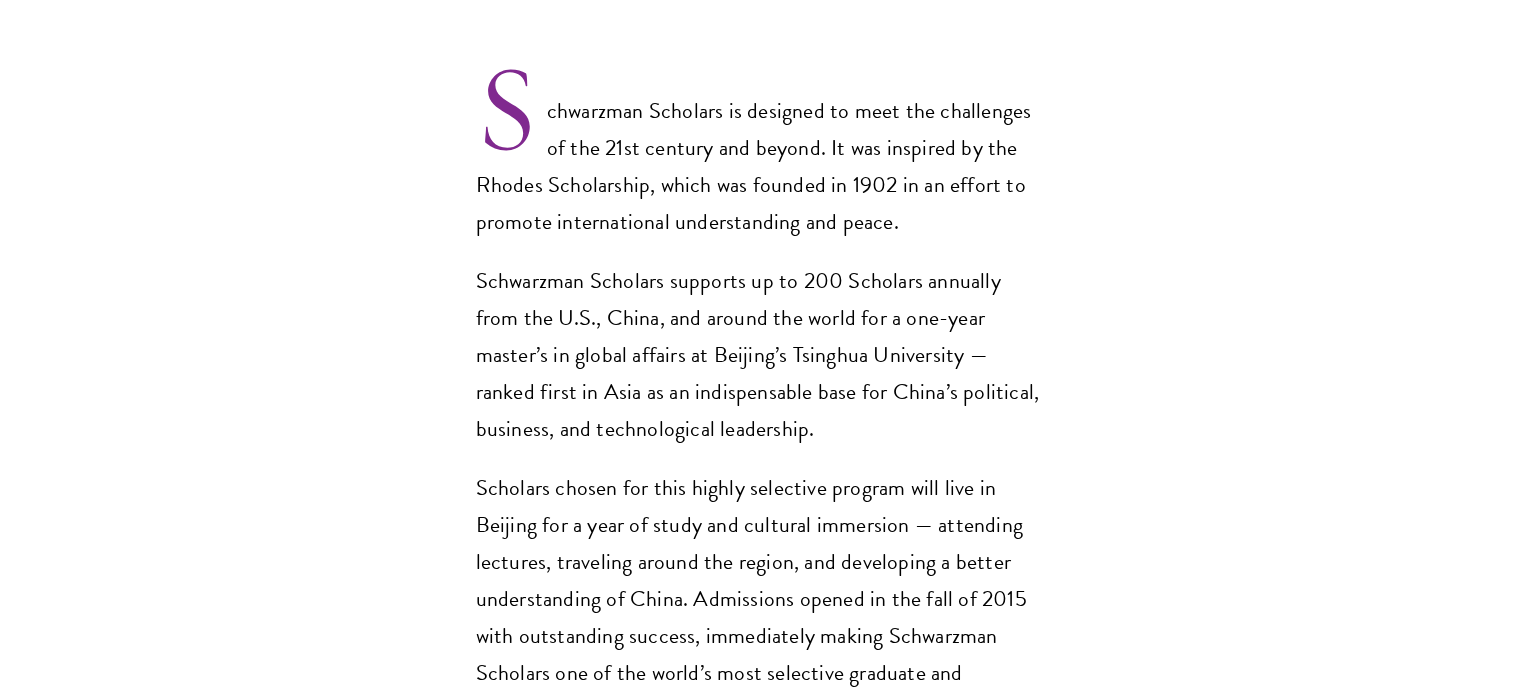 scroll, scrollTop: 1500, scrollLeft: 0, axis: vertical 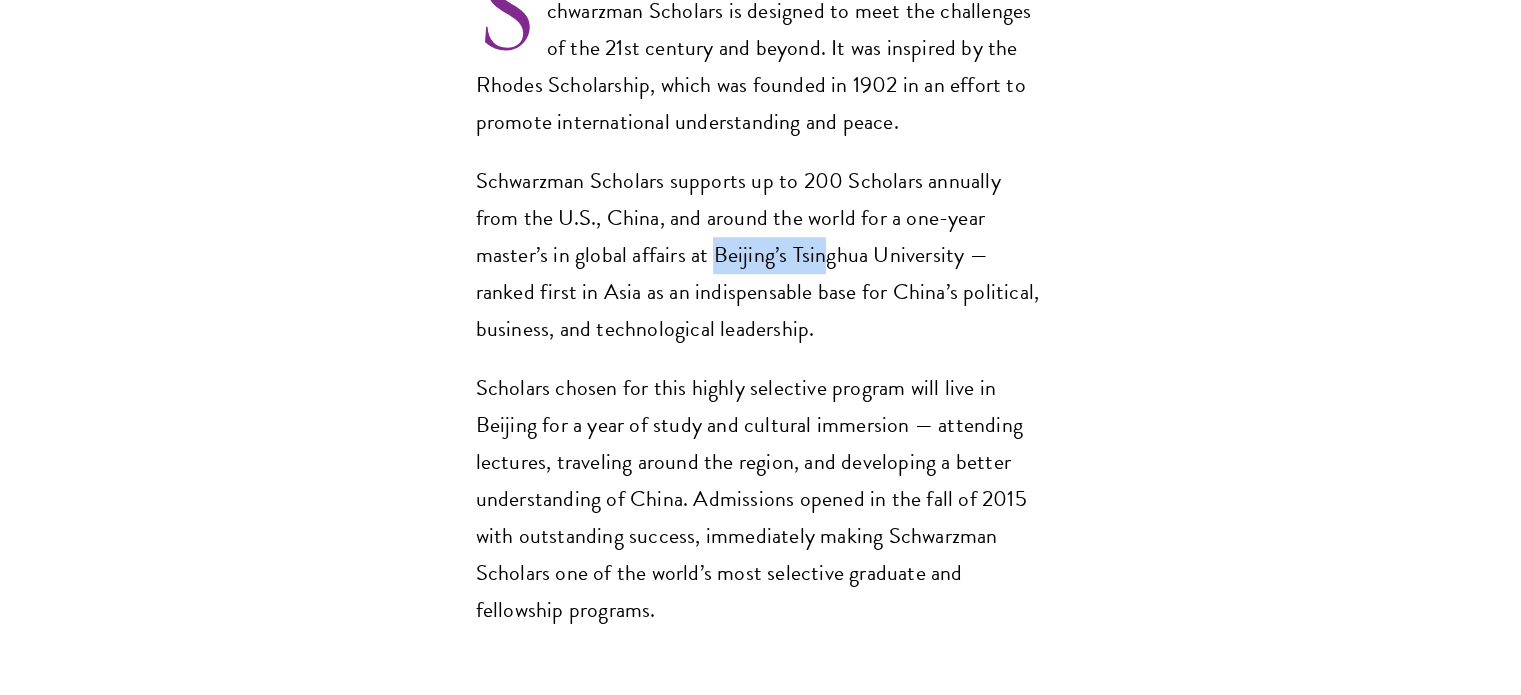 drag, startPoint x: 618, startPoint y: 245, endPoint x: 760, endPoint y: 243, distance: 142.01408 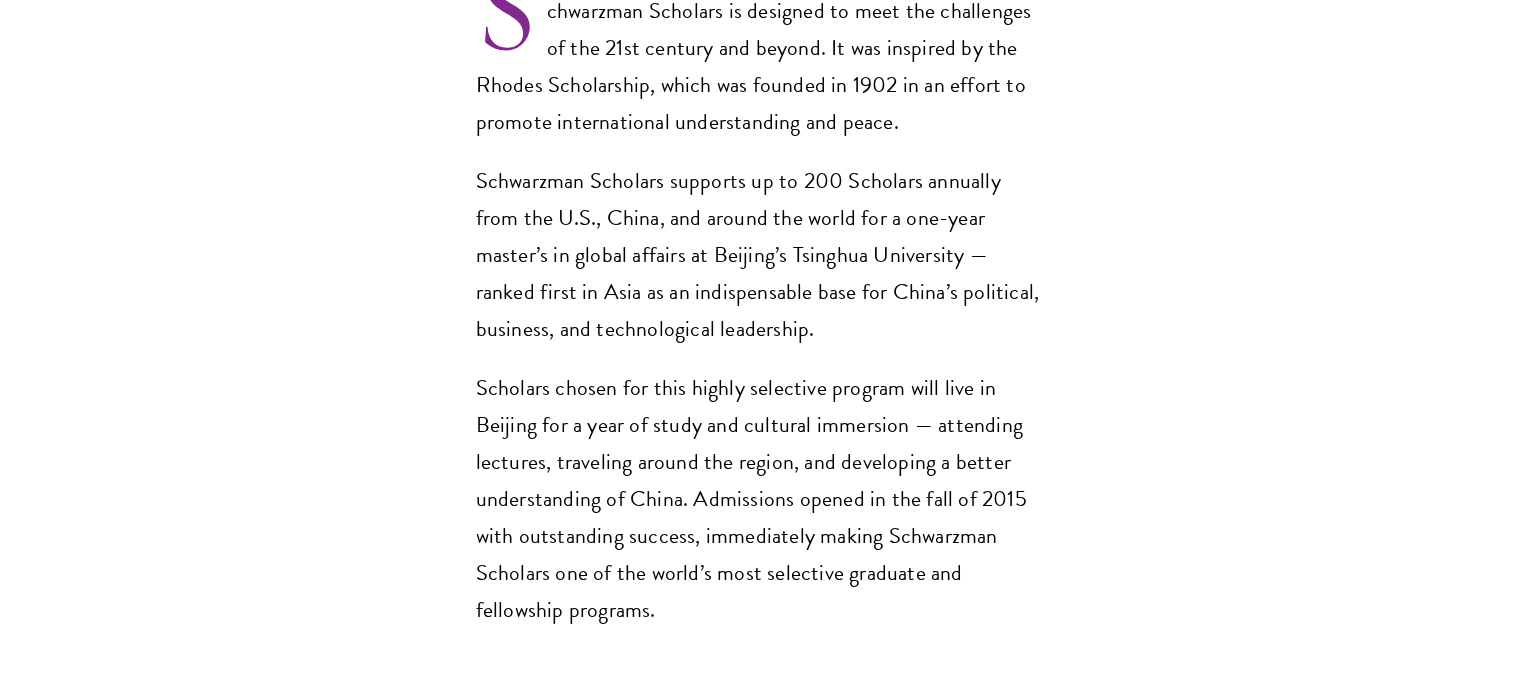 click on "Schwarzman Scholars supports up to 200 Scholars annually from the U.S., China, and around the world for a one-year master’s in global affairs at Beijing’s Tsinghua University — ranked first in Asia as an indispensable base for China’s political, business, and technological leadership." at bounding box center [761, 255] 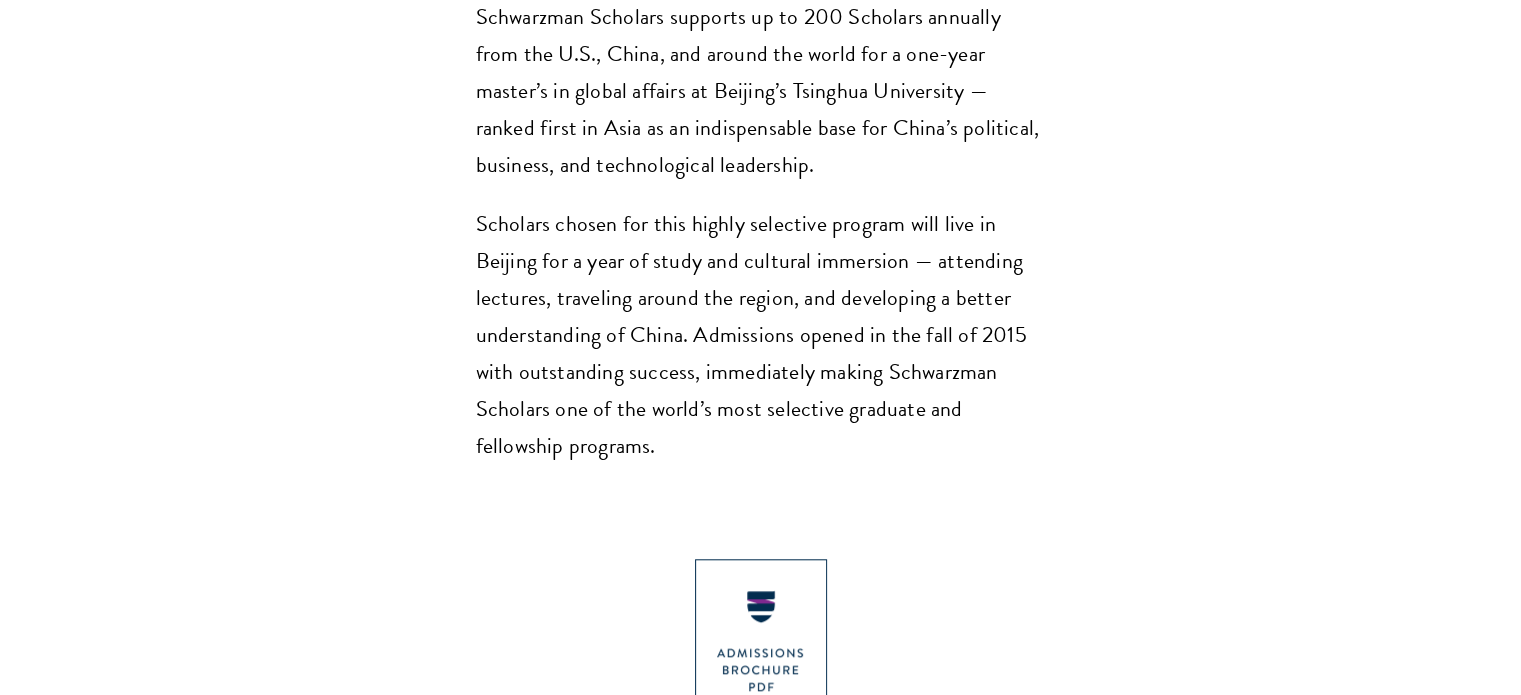 scroll, scrollTop: 1700, scrollLeft: 0, axis: vertical 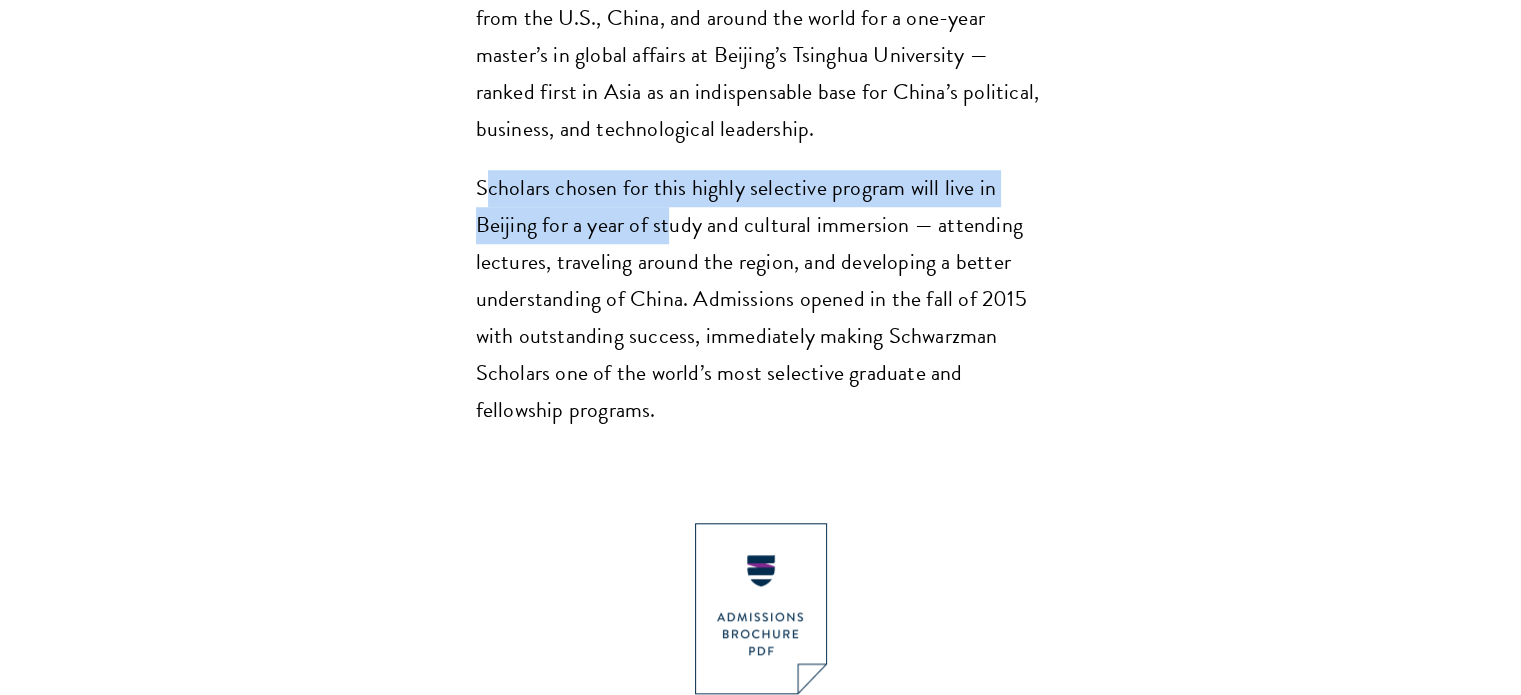drag, startPoint x: 483, startPoint y: 194, endPoint x: 682, endPoint y: 225, distance: 201.4001 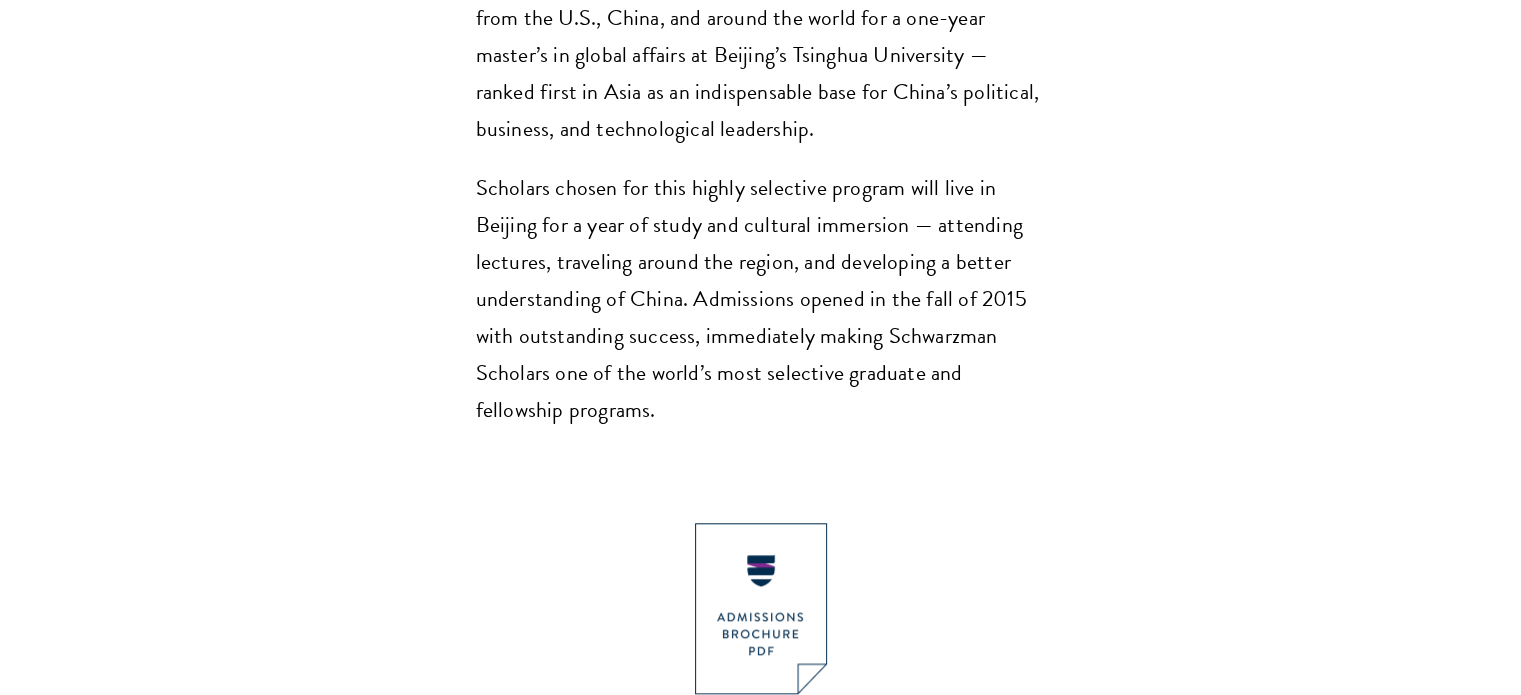 click on "Scholars chosen for this highly selective program will live in Beijing for a year of study and cultural immersion — attending lectures, traveling around the region, and developing a better understanding of China. Admissions opened in the fall of 2015 with outstanding success, immediately making Schwarzman Scholars one of the world’s most selective graduate and fellowship programs." at bounding box center [761, 299] 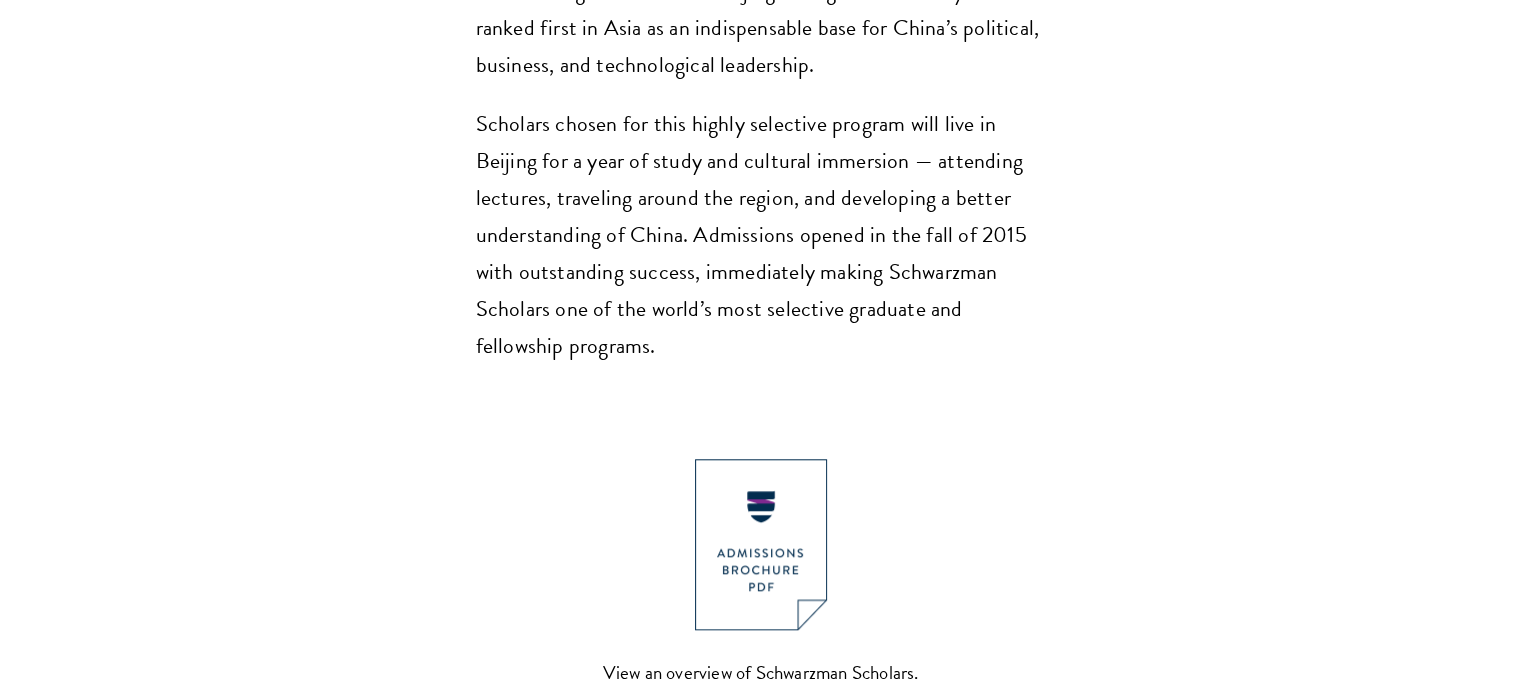scroll, scrollTop: 1800, scrollLeft: 0, axis: vertical 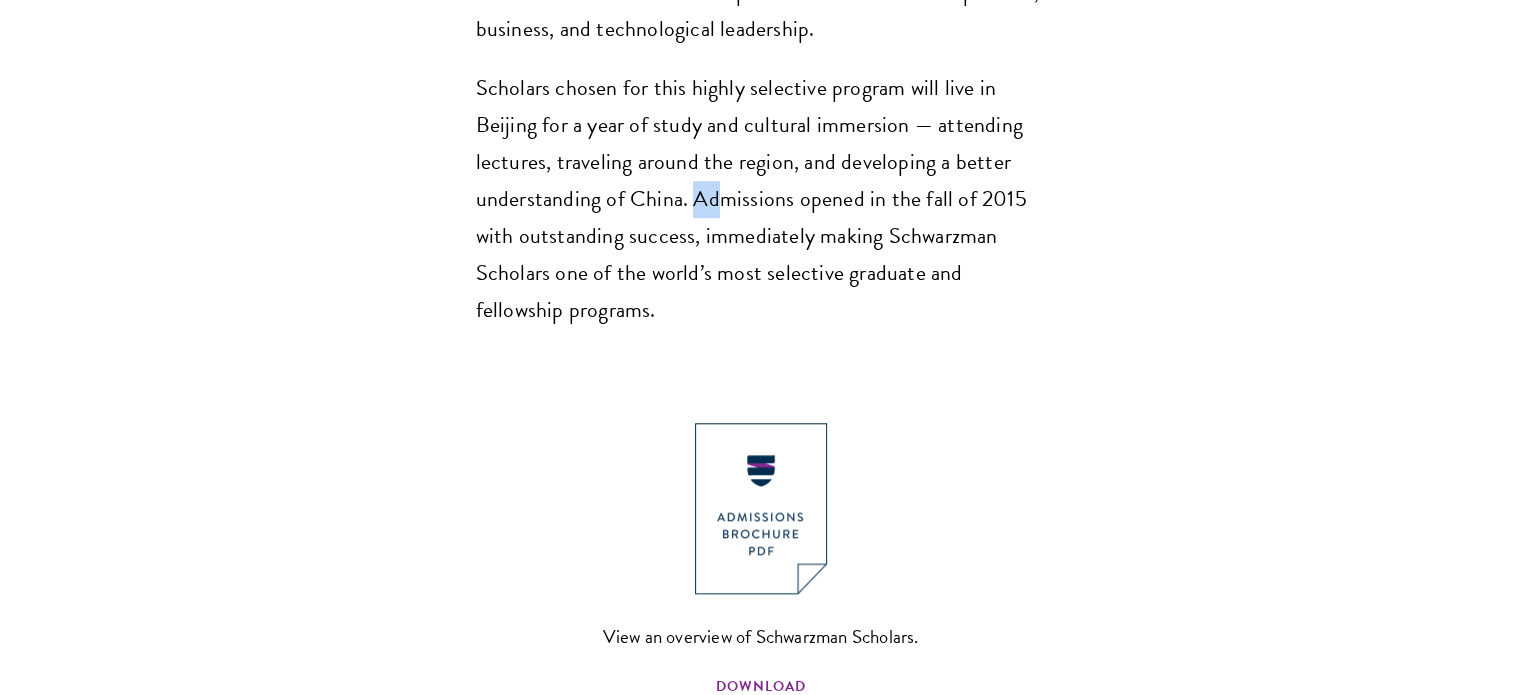 drag, startPoint x: 689, startPoint y: 204, endPoint x: 714, endPoint y: 203, distance: 25.019993 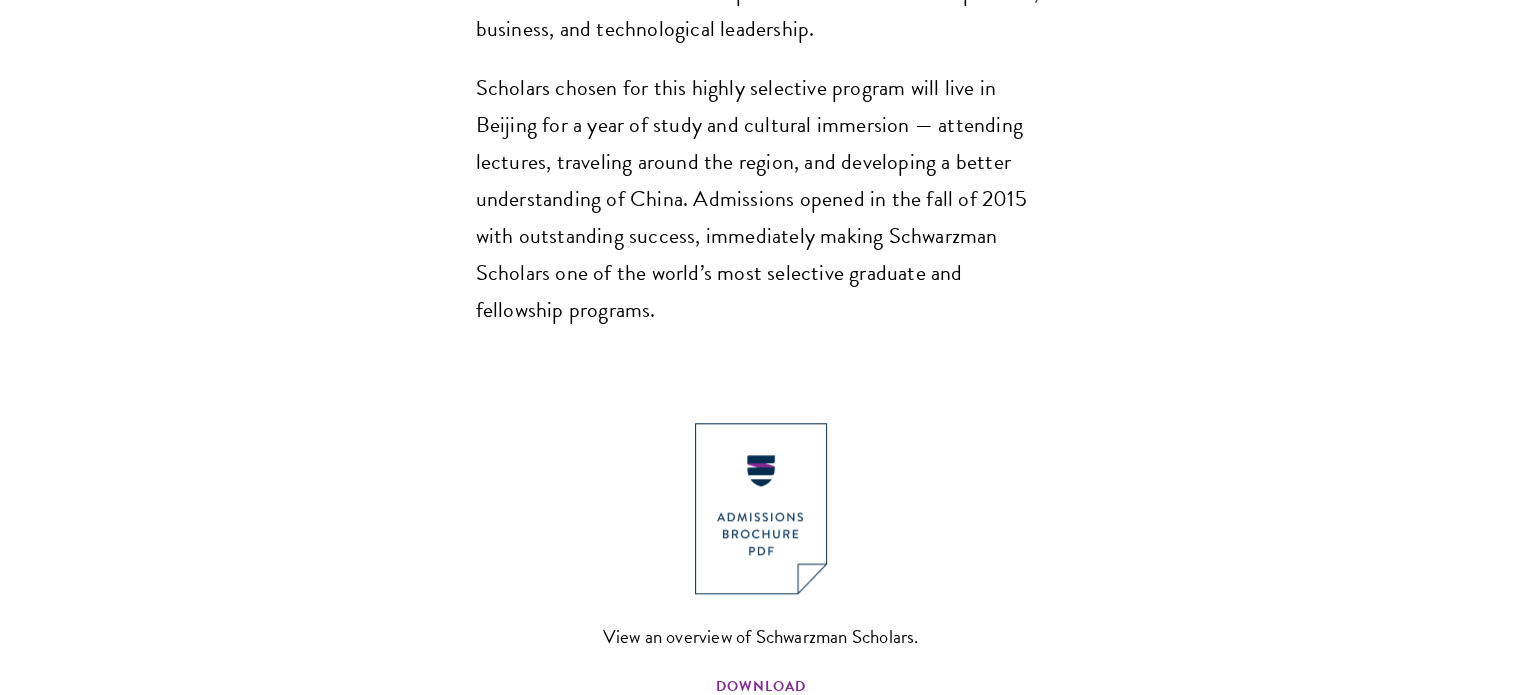 click on "Scholars chosen for this highly selective program will live in Beijing for a year of study and cultural immersion — attending lectures, traveling around the region, and developing a better understanding of China. Admissions opened in the fall of 2015 with outstanding success, immediately making Schwarzman Scholars one of the world’s most selective graduate and fellowship programs." at bounding box center (761, 199) 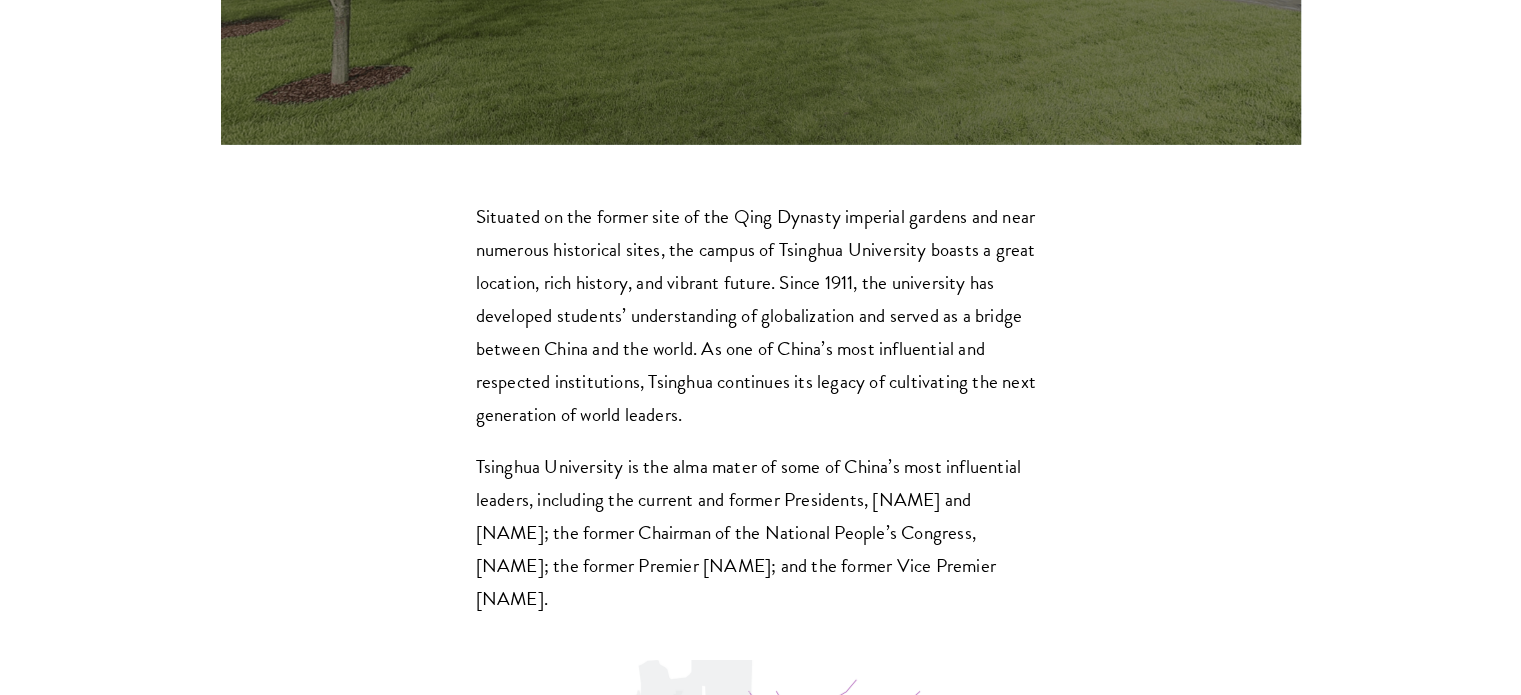 scroll, scrollTop: 5800, scrollLeft: 0, axis: vertical 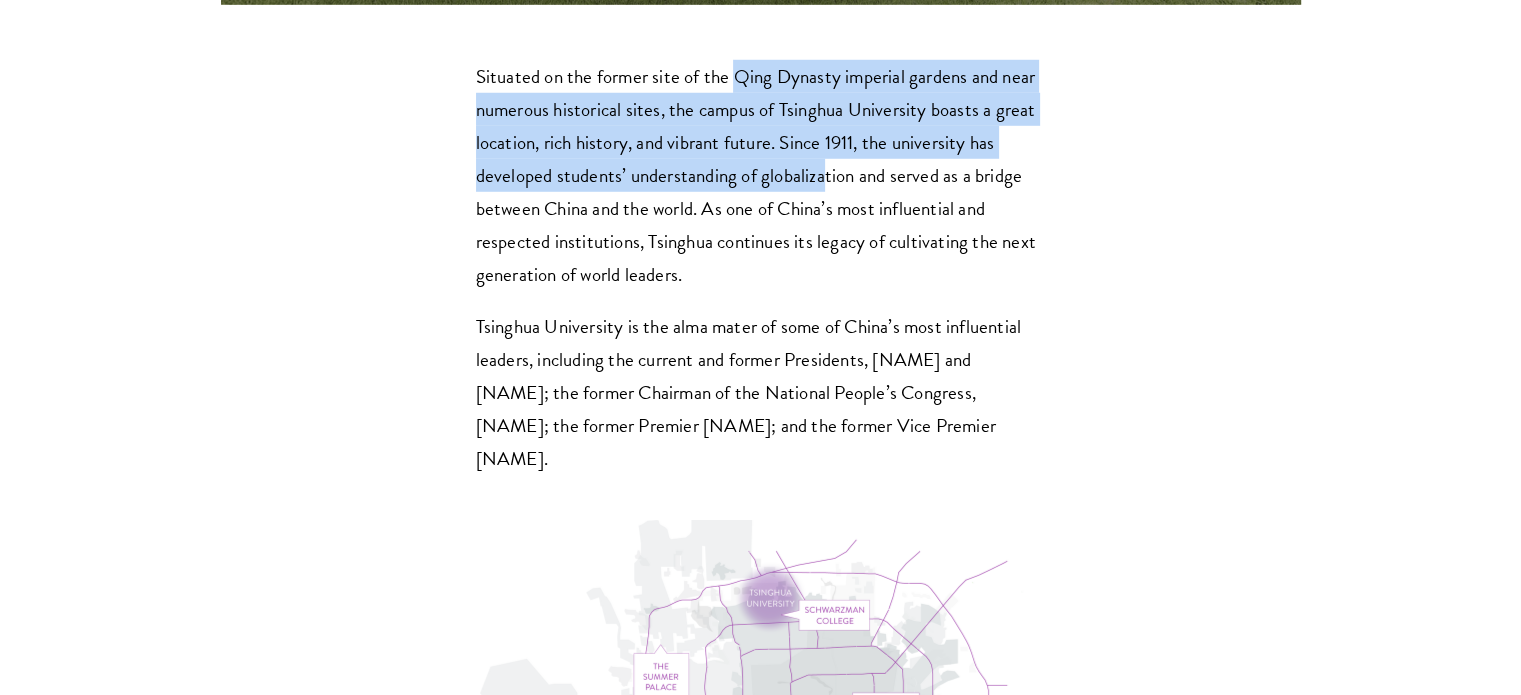 drag, startPoint x: 740, startPoint y: 80, endPoint x: 825, endPoint y: 159, distance: 116.0431 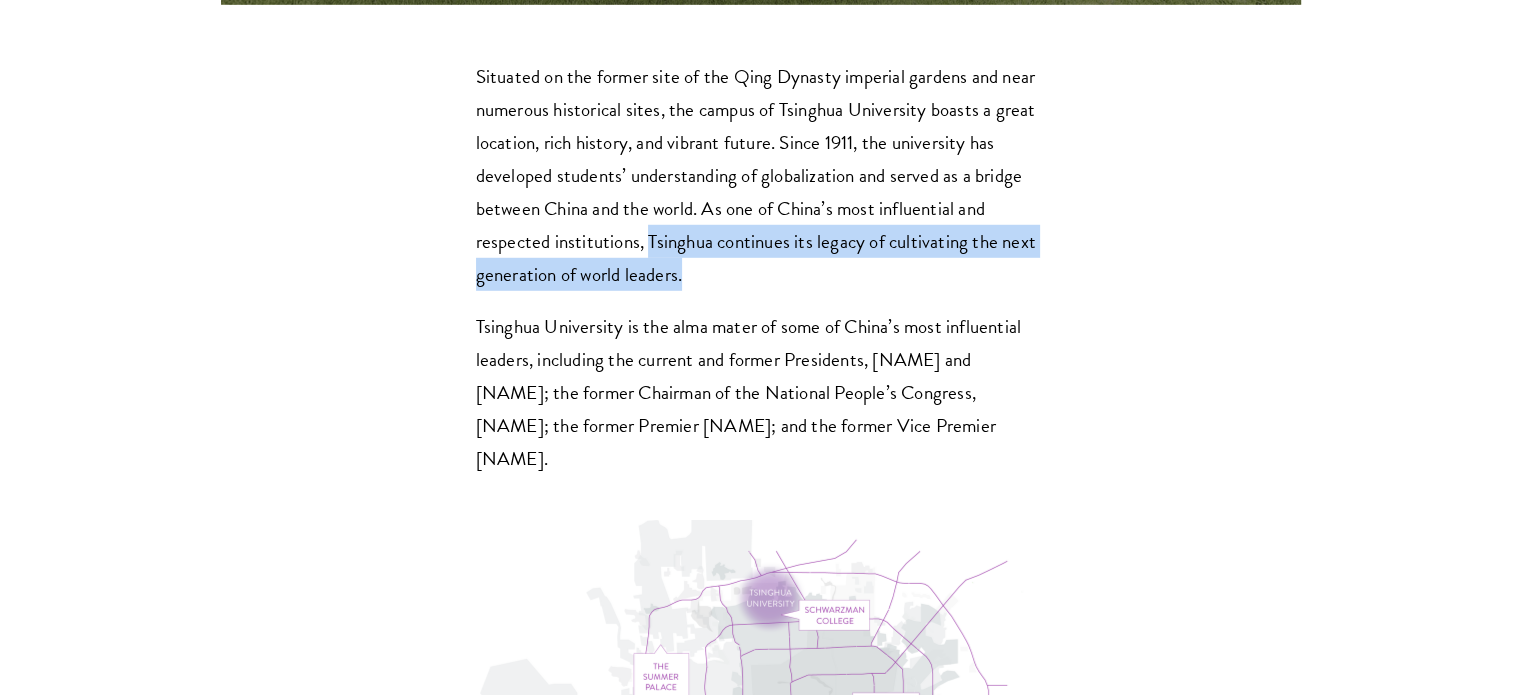 drag, startPoint x: 650, startPoint y: 235, endPoint x: 761, endPoint y: 263, distance: 114.47707 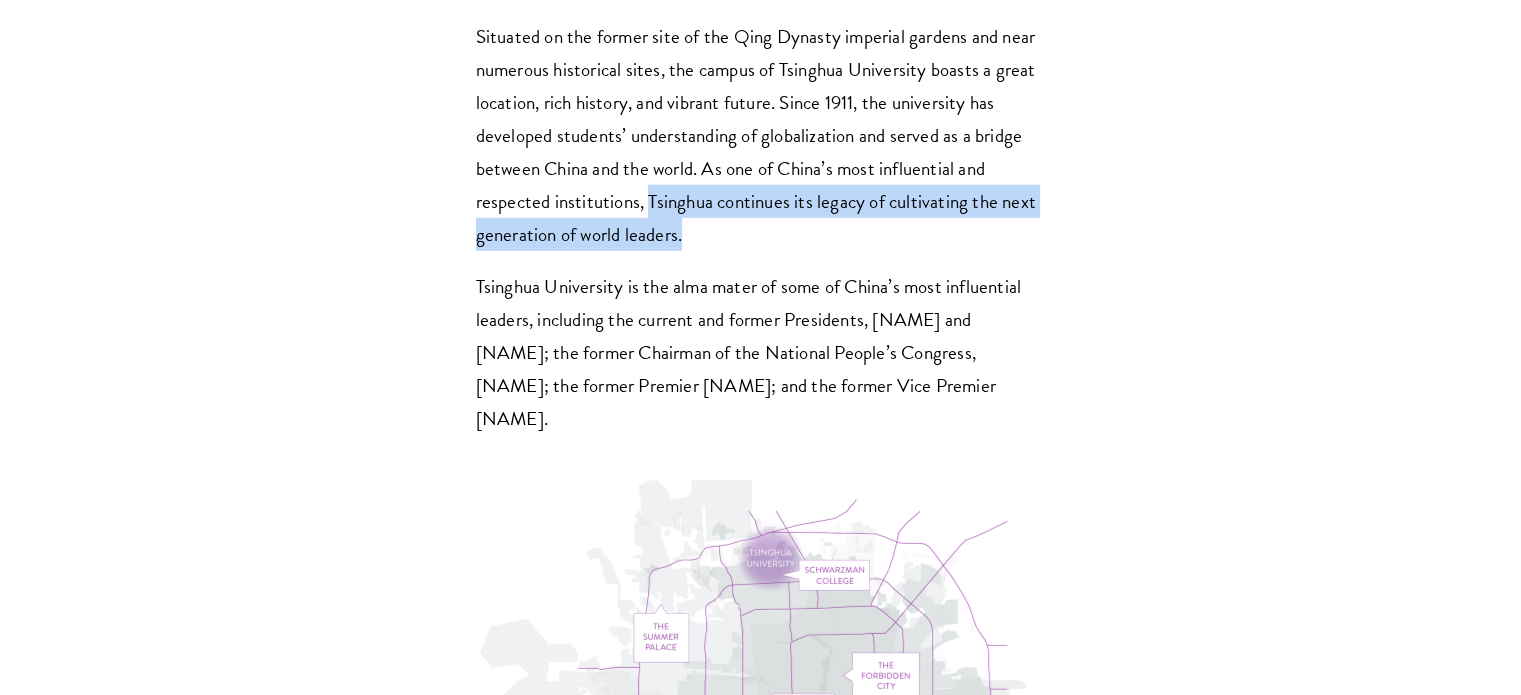 scroll, scrollTop: 5900, scrollLeft: 0, axis: vertical 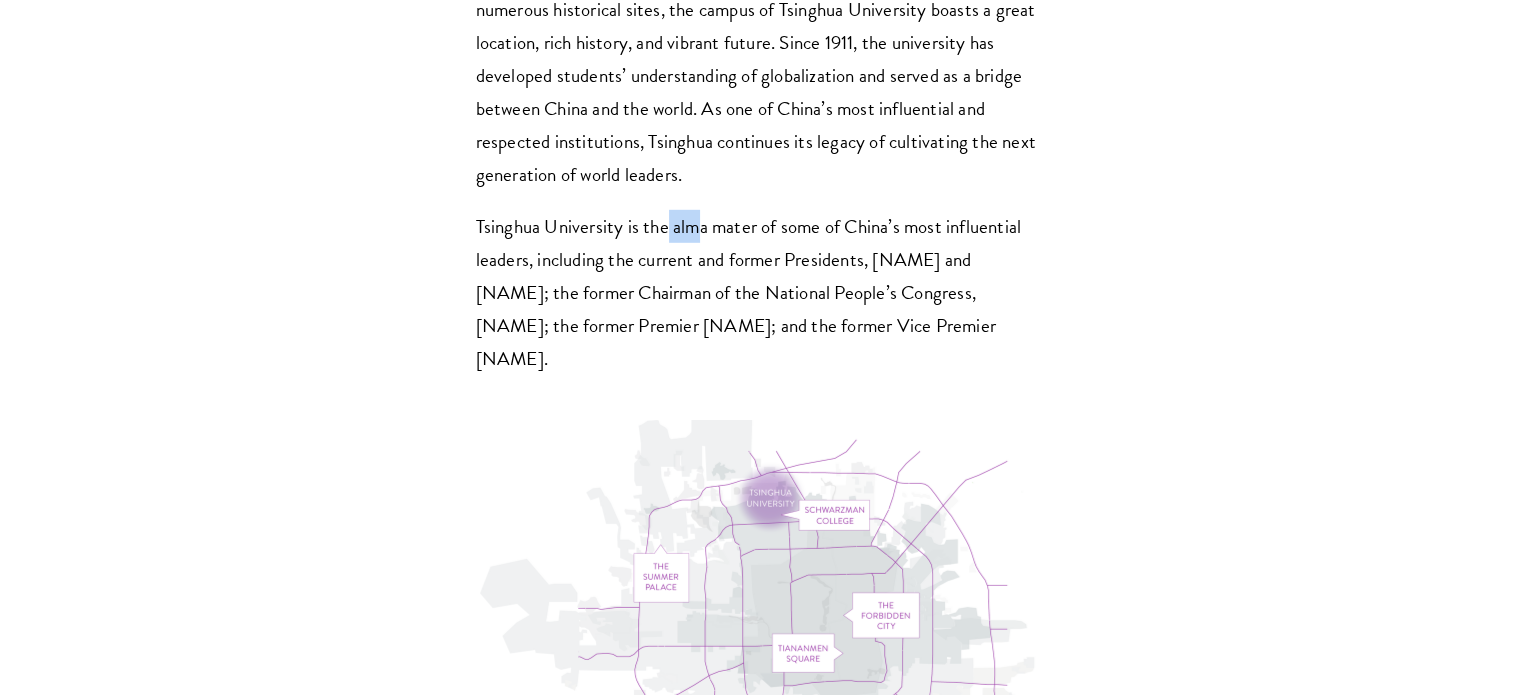 drag, startPoint x: 688, startPoint y: 234, endPoint x: 698, endPoint y: 239, distance: 11.18034 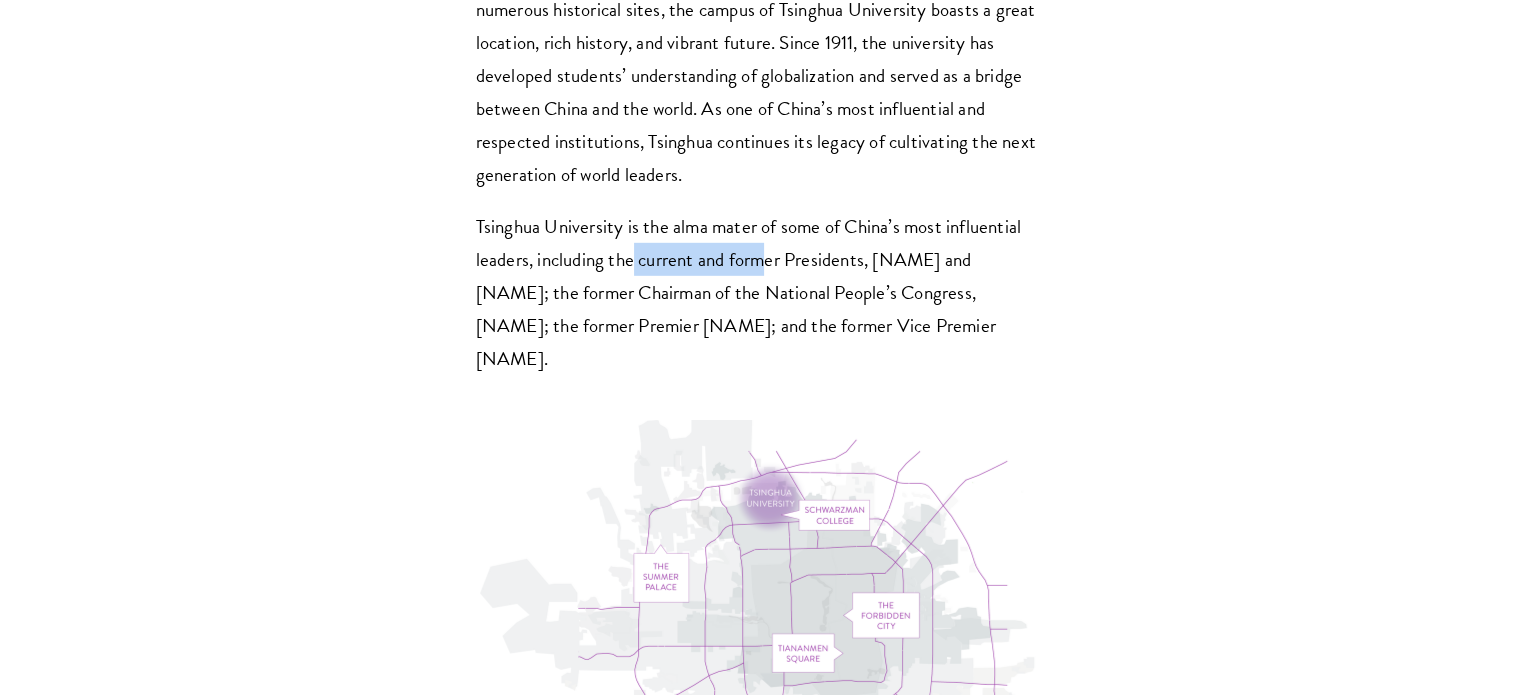 drag, startPoint x: 636, startPoint y: 257, endPoint x: 775, endPoint y: 259, distance: 139.01439 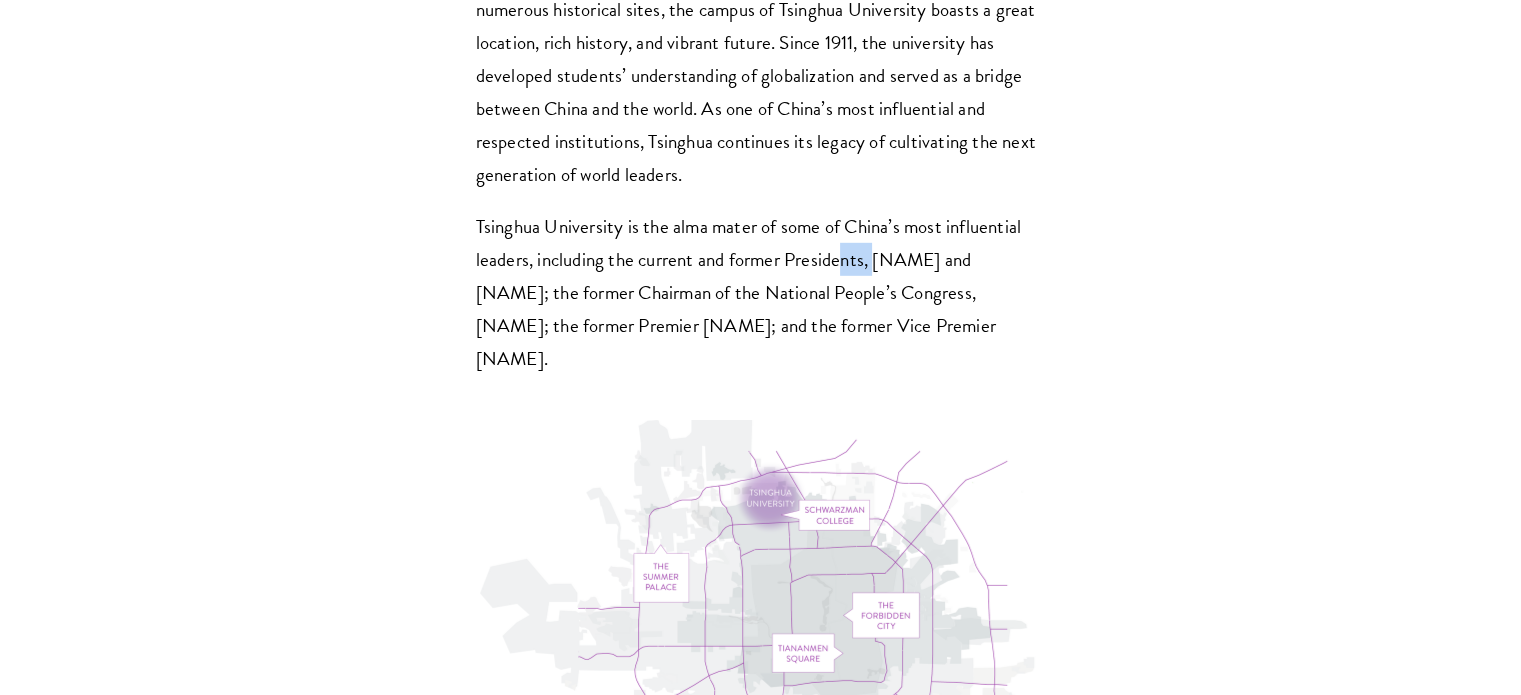 drag, startPoint x: 876, startPoint y: 254, endPoint x: 846, endPoint y: 271, distance: 34.48188 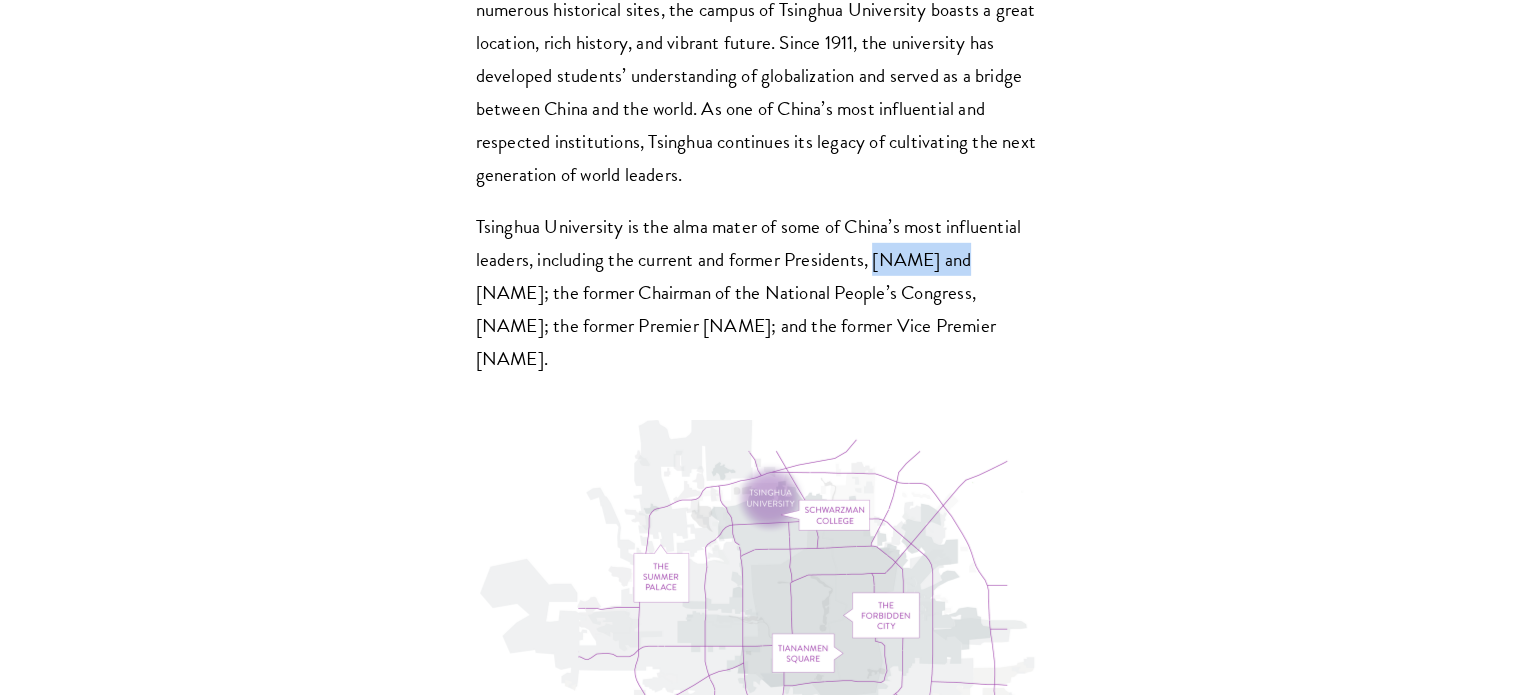 drag, startPoint x: 879, startPoint y: 255, endPoint x: 917, endPoint y: 253, distance: 38.052597 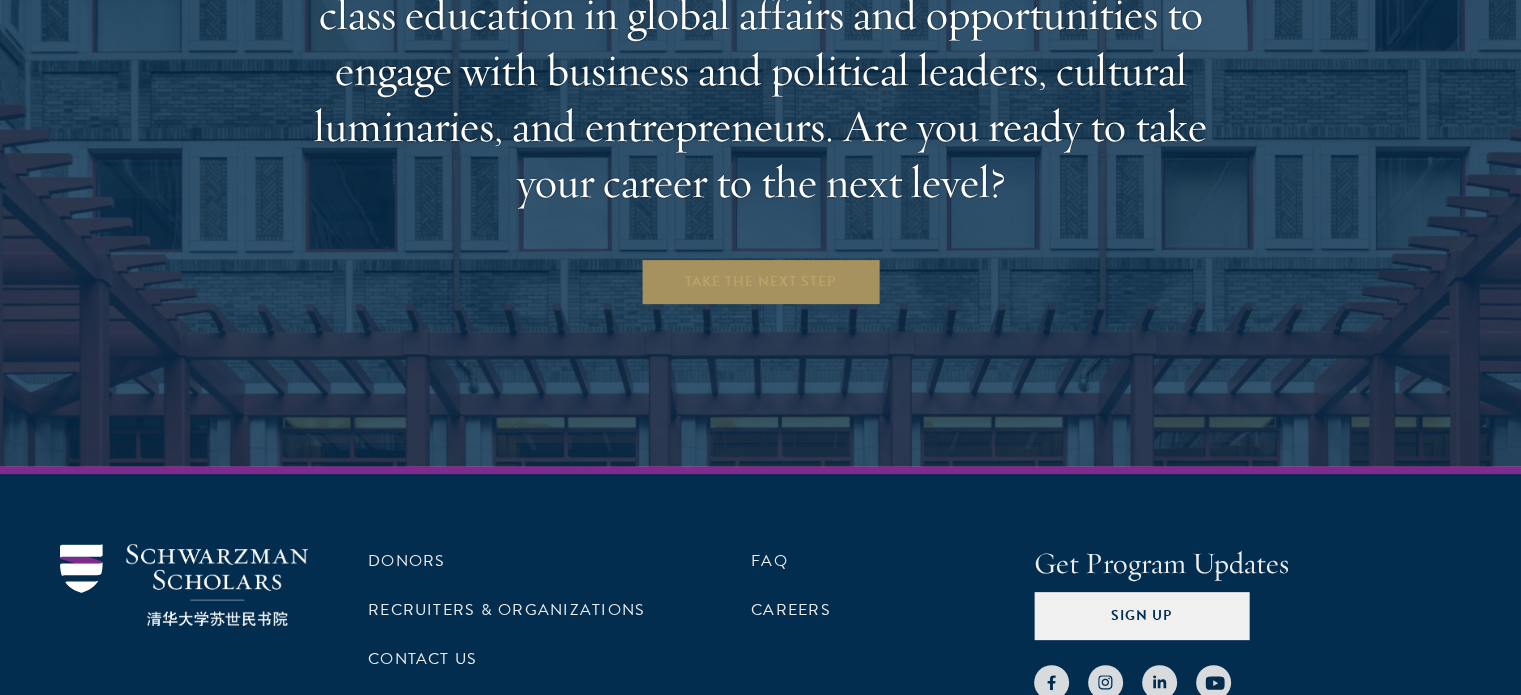 scroll, scrollTop: 8426, scrollLeft: 0, axis: vertical 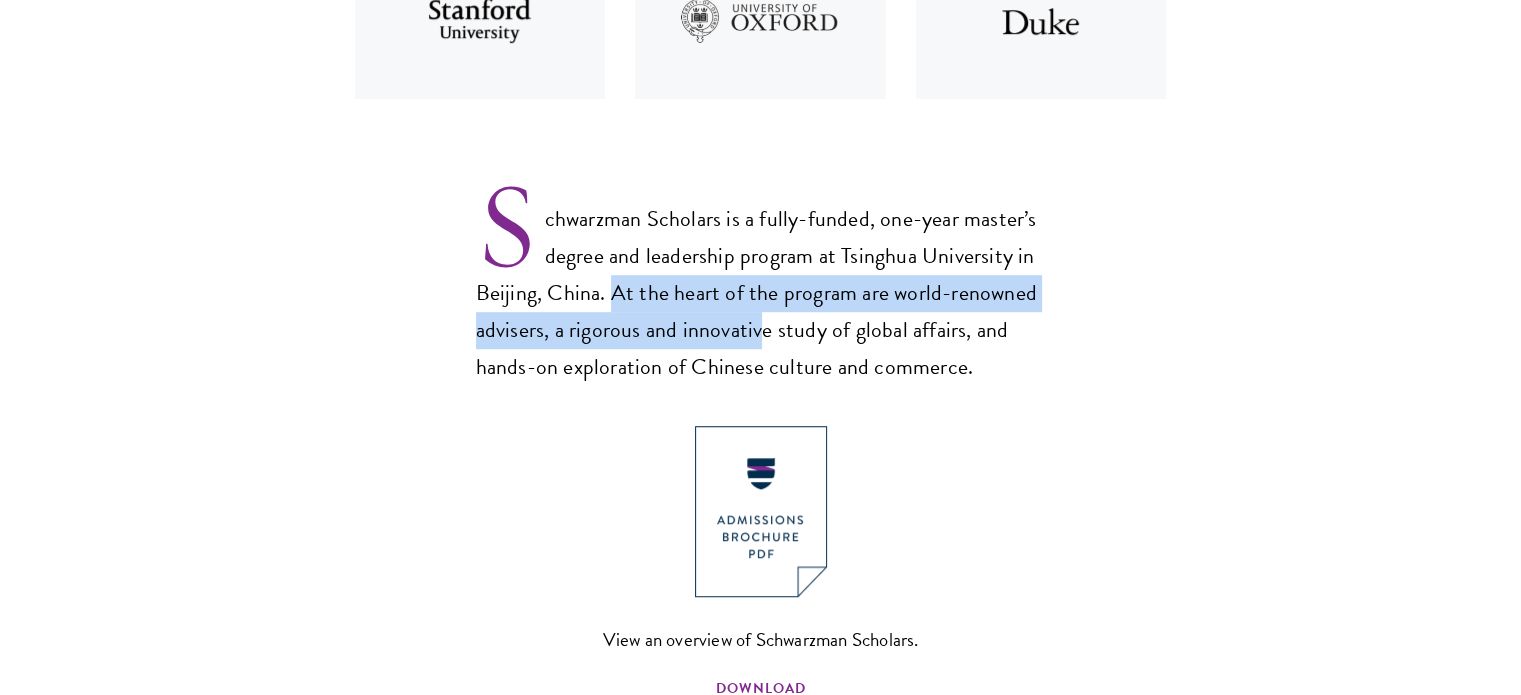 drag, startPoint x: 605, startPoint y: 293, endPoint x: 764, endPoint y: 326, distance: 162.38843 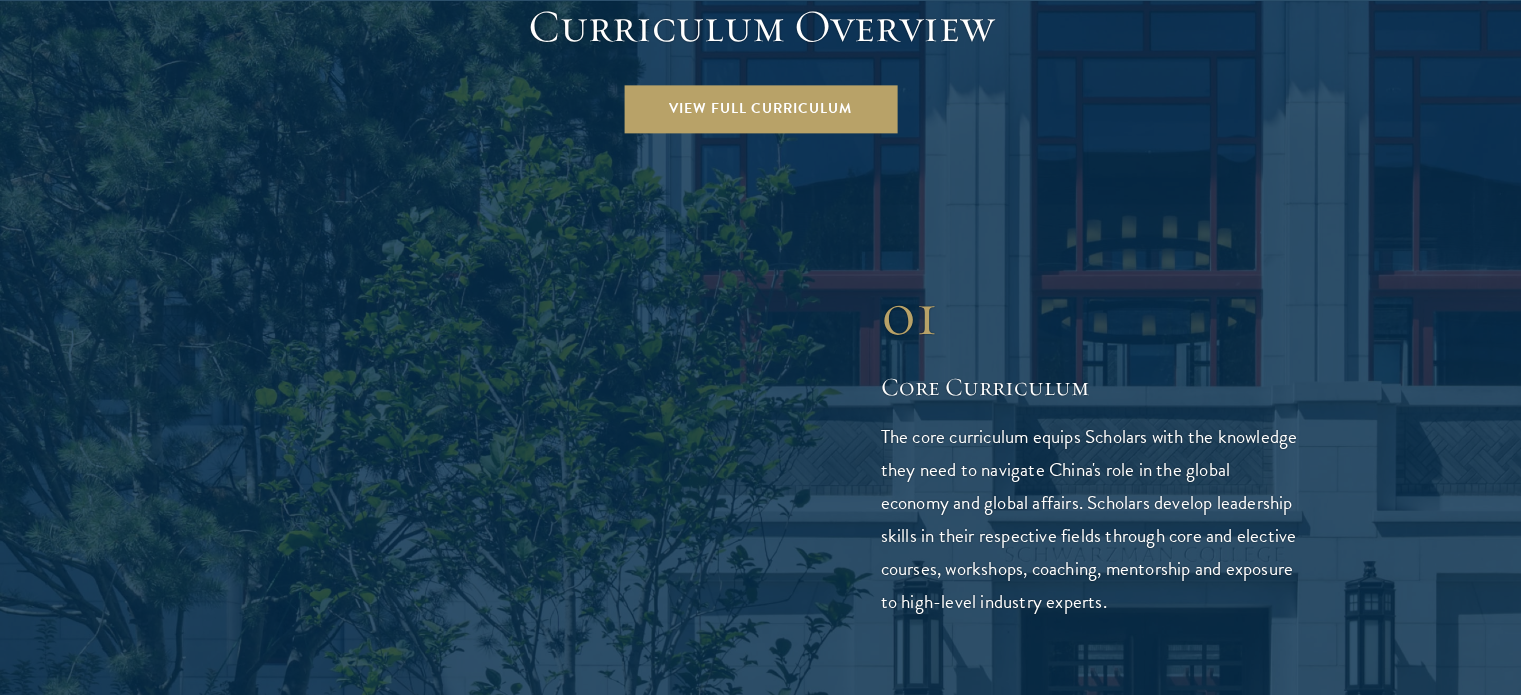 scroll, scrollTop: 3100, scrollLeft: 0, axis: vertical 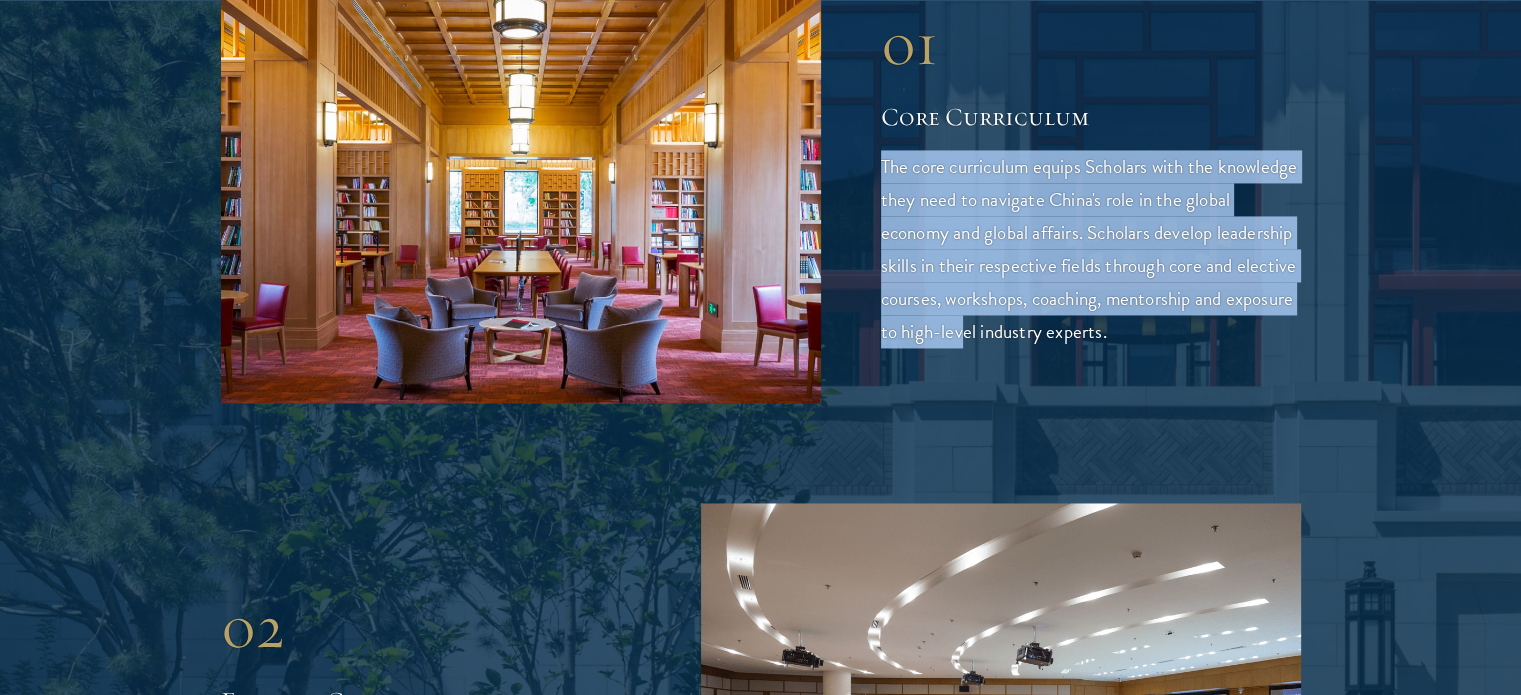 drag, startPoint x: 872, startPoint y: 171, endPoint x: 1064, endPoint y: 325, distance: 246.13005 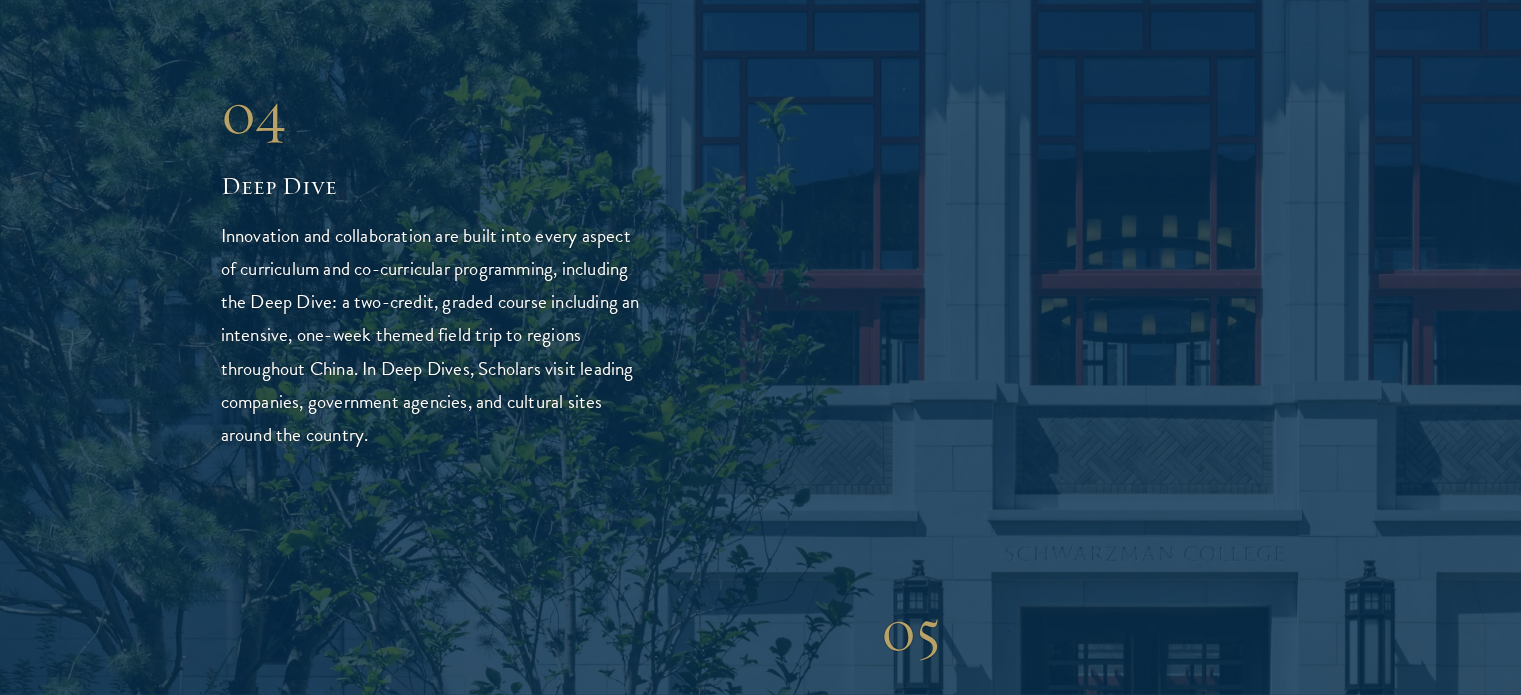 scroll, scrollTop: 4700, scrollLeft: 0, axis: vertical 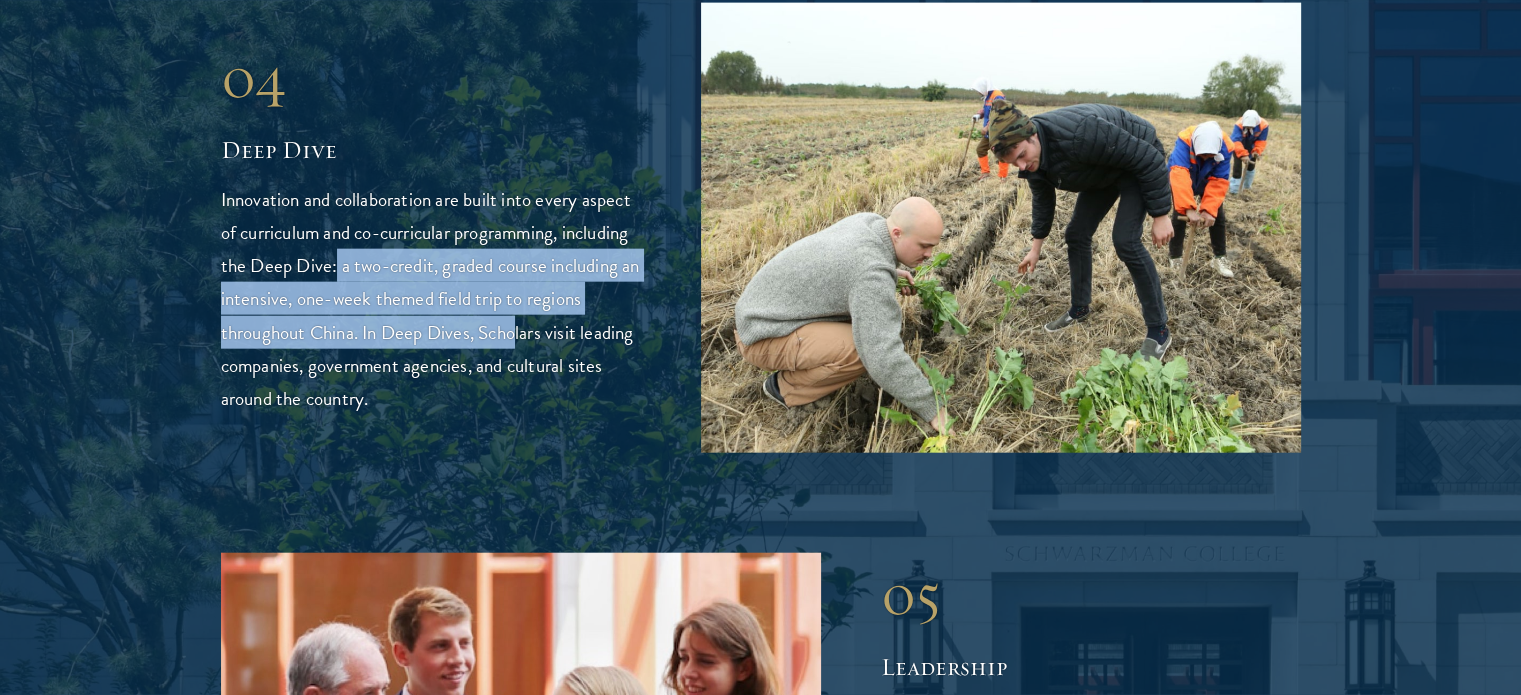 drag, startPoint x: 333, startPoint y: 259, endPoint x: 514, endPoint y: 331, distance: 194.79477 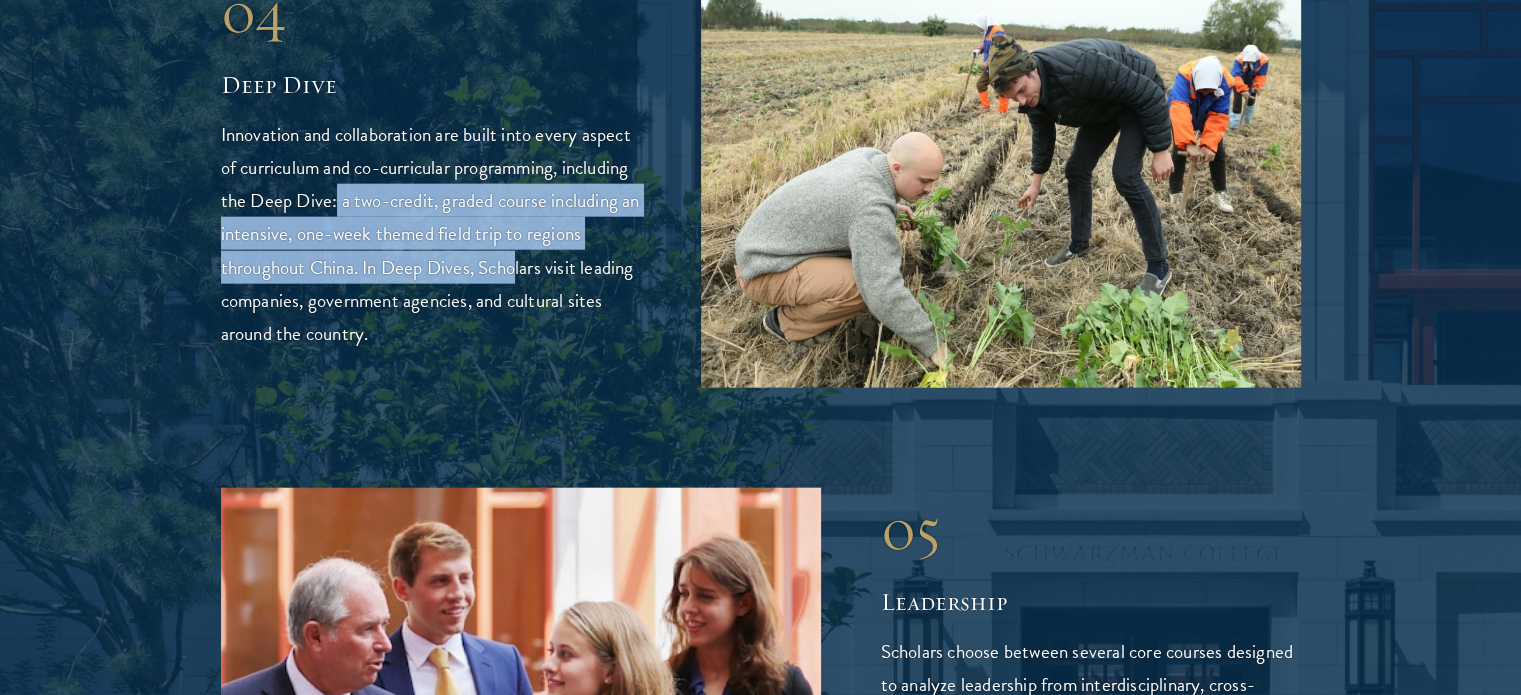 scroll, scrollTop: 4800, scrollLeft: 0, axis: vertical 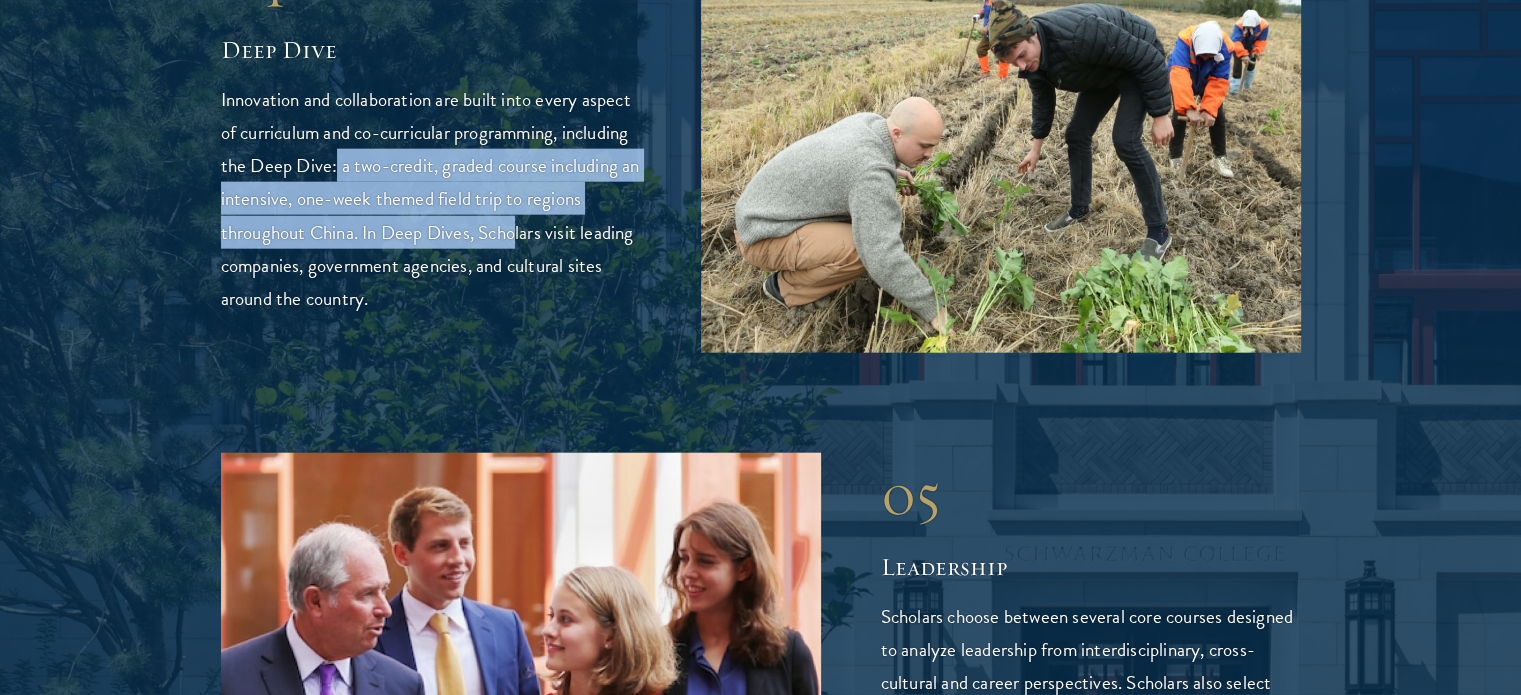 click on "Innovation and collaboration are built into every aspect of curriculum and co-curricular programming, including the Deep Dive: a two-credit, graded course including an intensive, one-week themed field trip to regions throughout China. In Deep Dives, Scholars visit leading companies, government agencies, and cultural sites around the country." at bounding box center [431, 198] 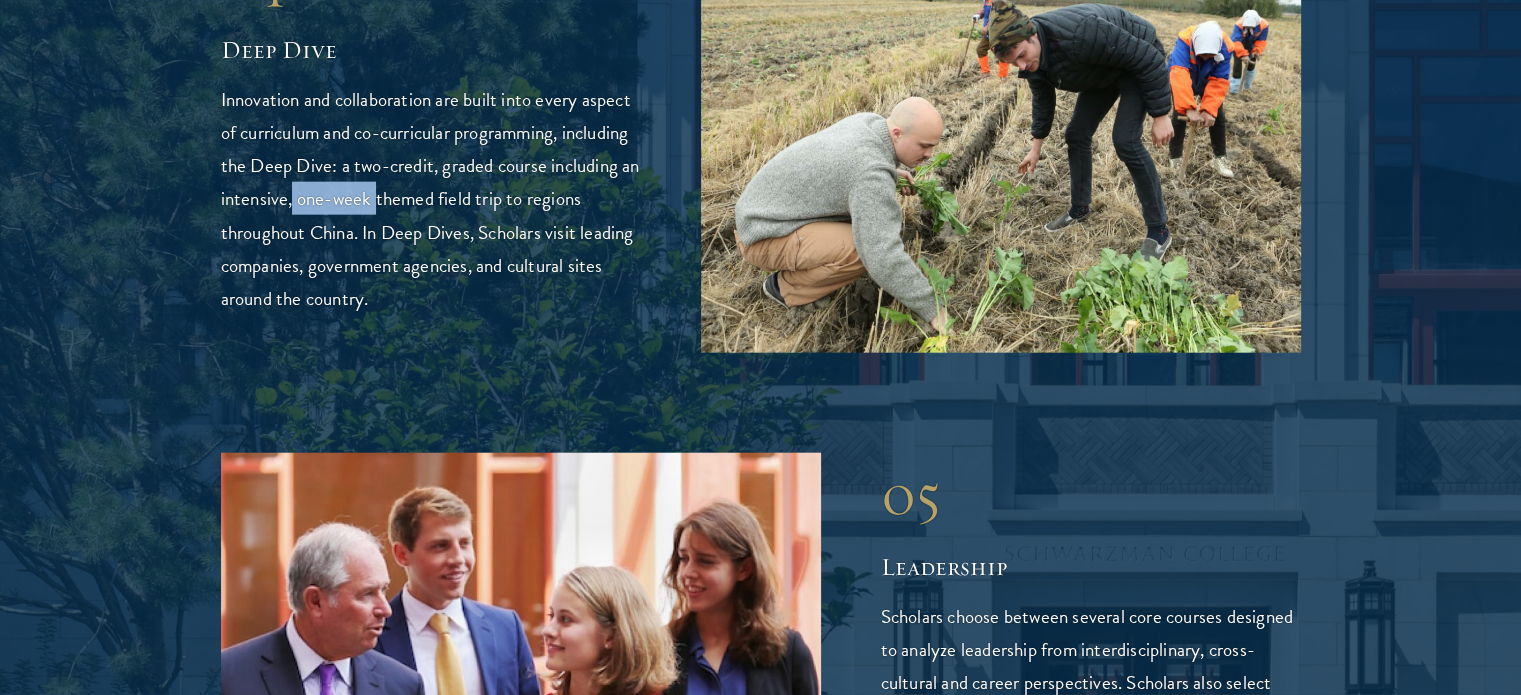 drag, startPoint x: 315, startPoint y: 201, endPoint x: 396, endPoint y: 198, distance: 81.055534 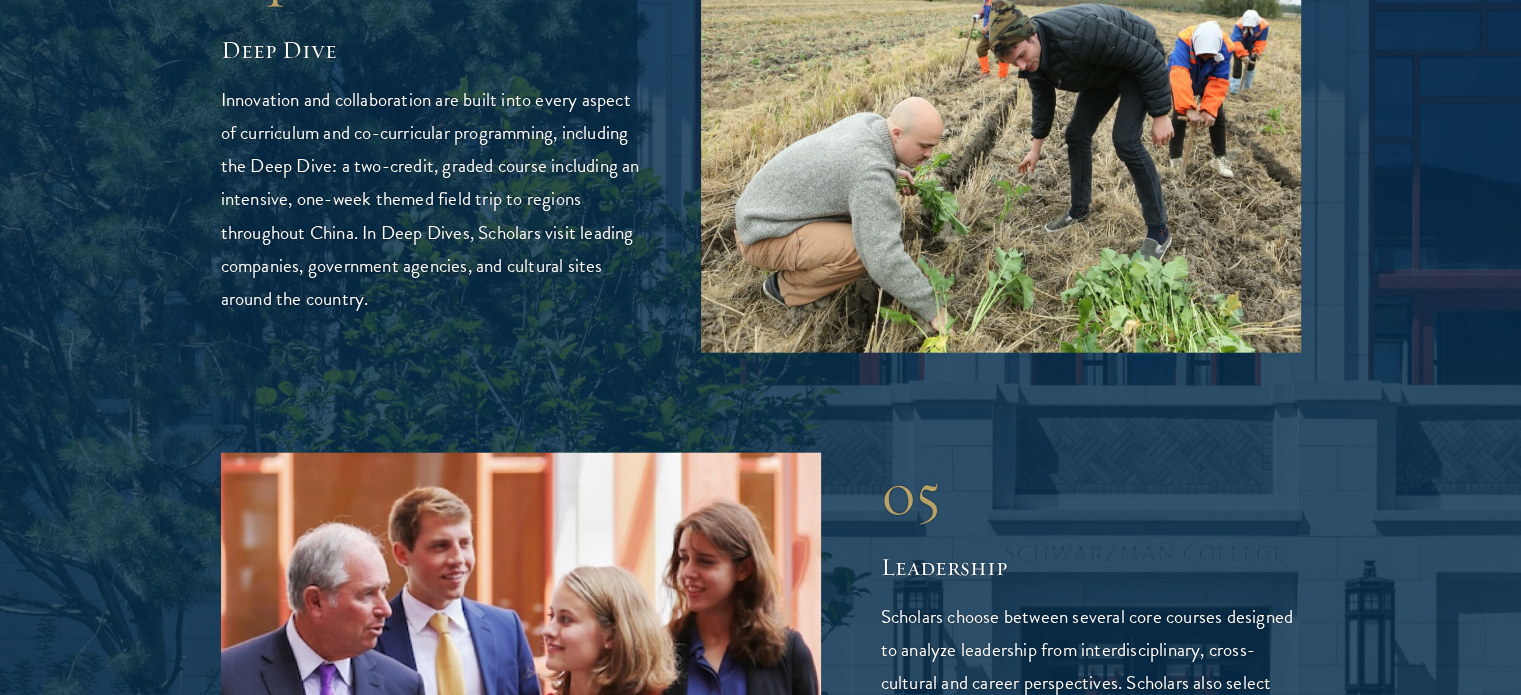 click on "Innovation and collaboration are built into every aspect of curriculum and co-curricular programming, including the Deep Dive: a two-credit, graded course including an intensive, one-week themed field trip to regions throughout China. In Deep Dives, Scholars visit leading companies, government agencies, and cultural sites around the country." at bounding box center (431, 198) 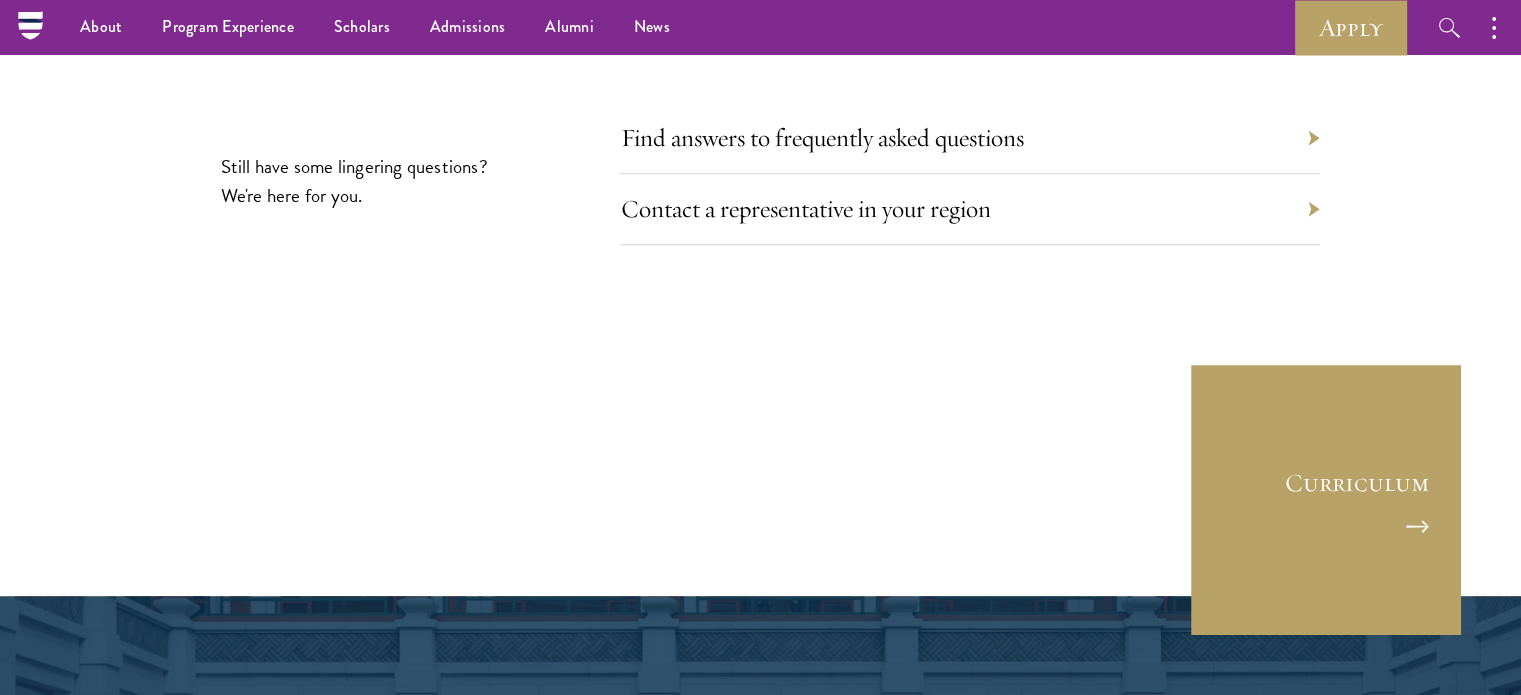scroll, scrollTop: 9300, scrollLeft: 0, axis: vertical 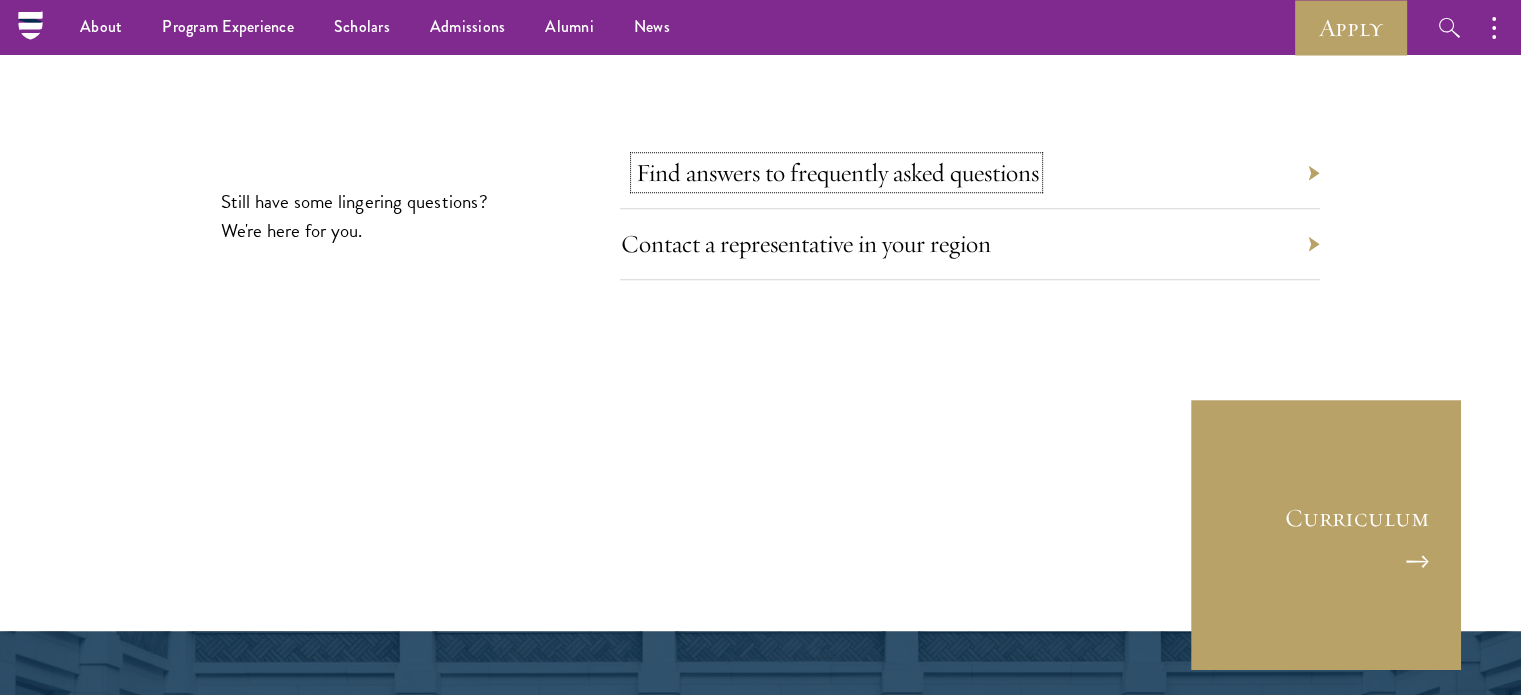 click on "Find answers to frequently asked questions" at bounding box center (836, 172) 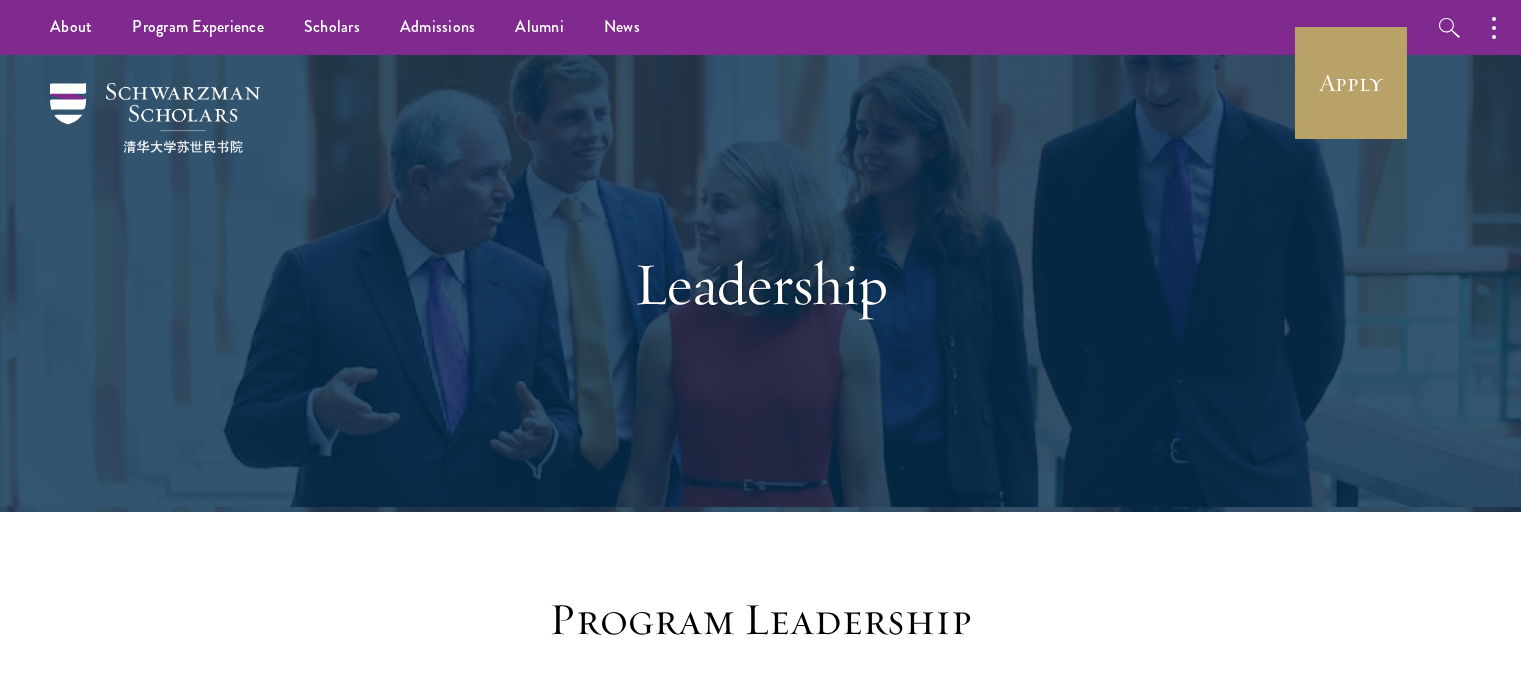 scroll, scrollTop: 0, scrollLeft: 0, axis: both 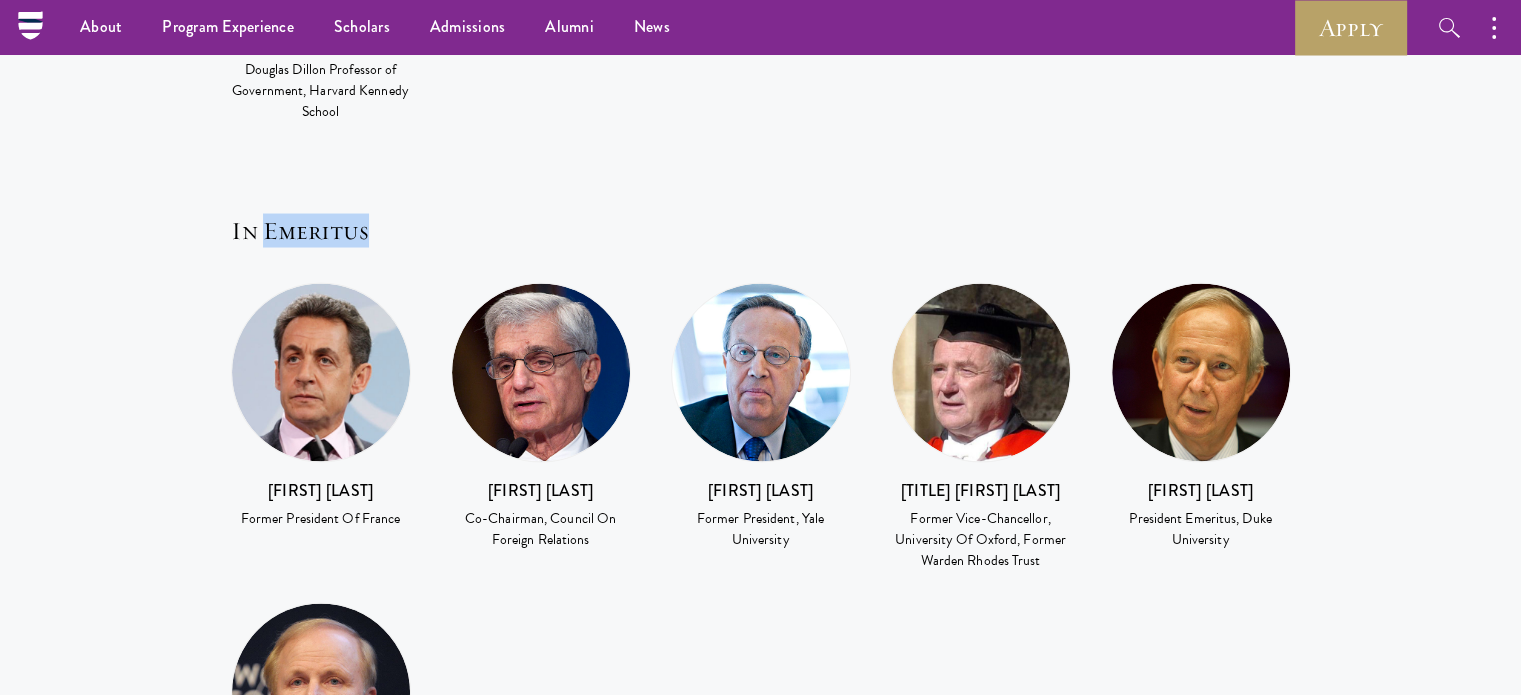 drag, startPoint x: 266, startPoint y: 156, endPoint x: 367, endPoint y: 155, distance: 101.00495 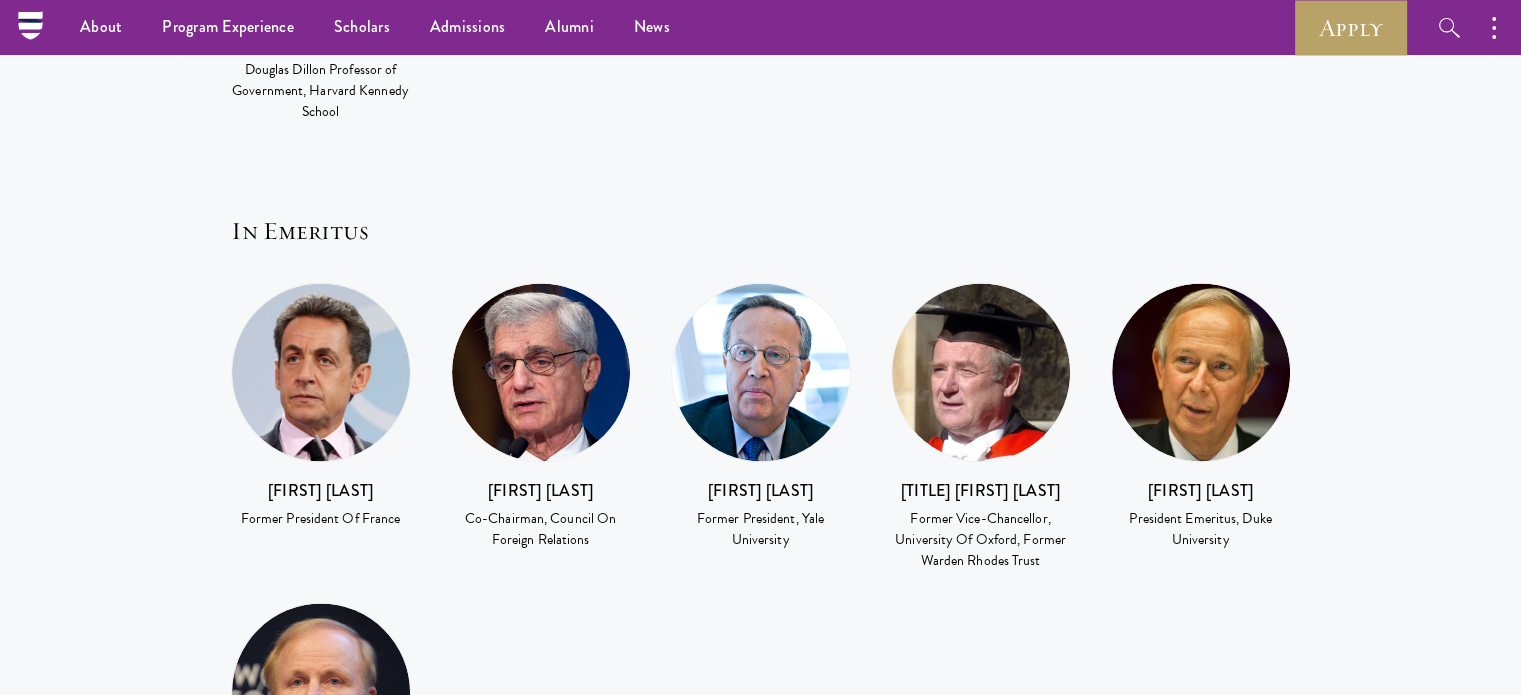 click on "International Advisory Board
[FIRST] [LAST]
Former Prime Minister Australia
[FIRST] [LAST]
66th United States Secretary Of State
[FIRST] [LAST]
Nobel Laureate,Honorary Director Institute Of Advanced Study,Tsinghua University
[FIRST] [LAST]
74th United States Secretary Of The Treasury
[FIRST] [LAST]
Vice Chairman, National Committee Of The Chinese People’s Political Consultative Conference
[FIRST] [LAST]
Chairman, Brookings Institution Director Of Global Leadership at Tsinghua University" at bounding box center (760, 159) 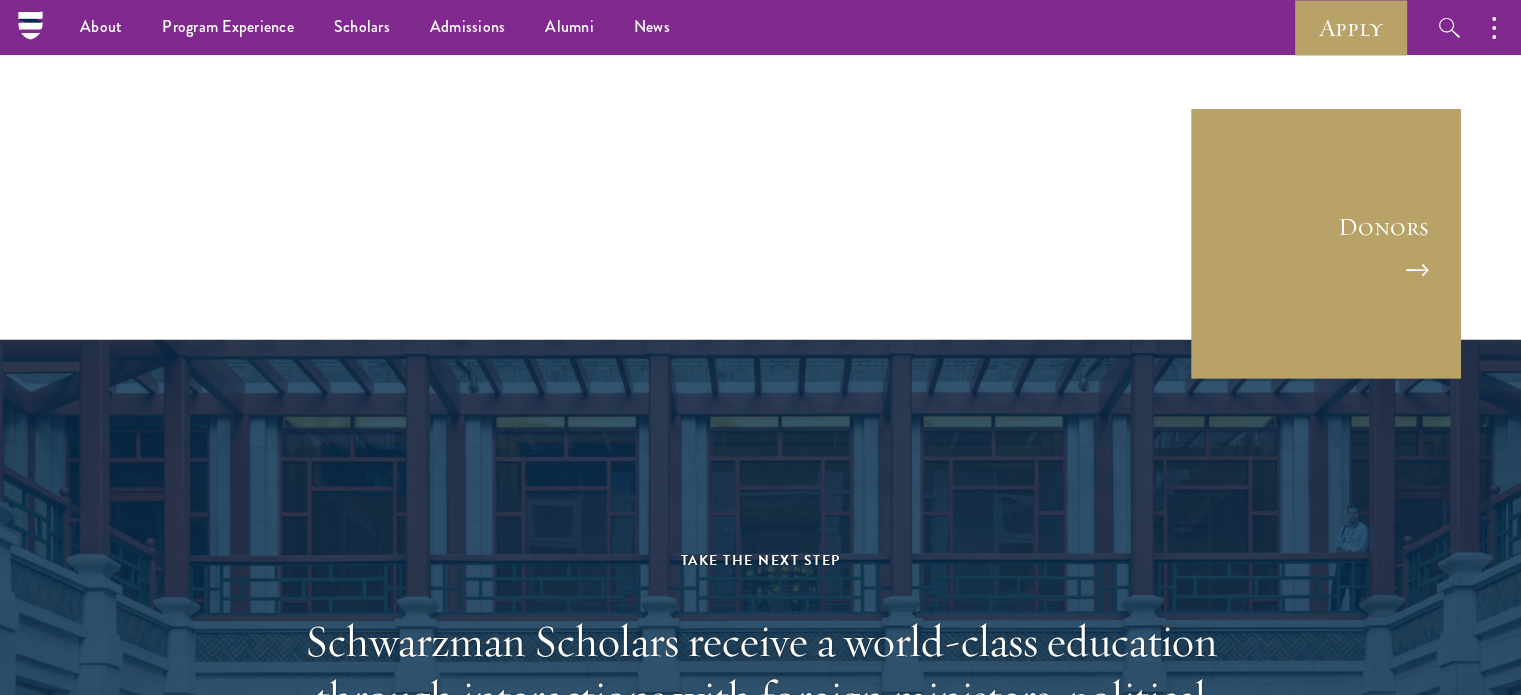 scroll, scrollTop: 6318, scrollLeft: 0, axis: vertical 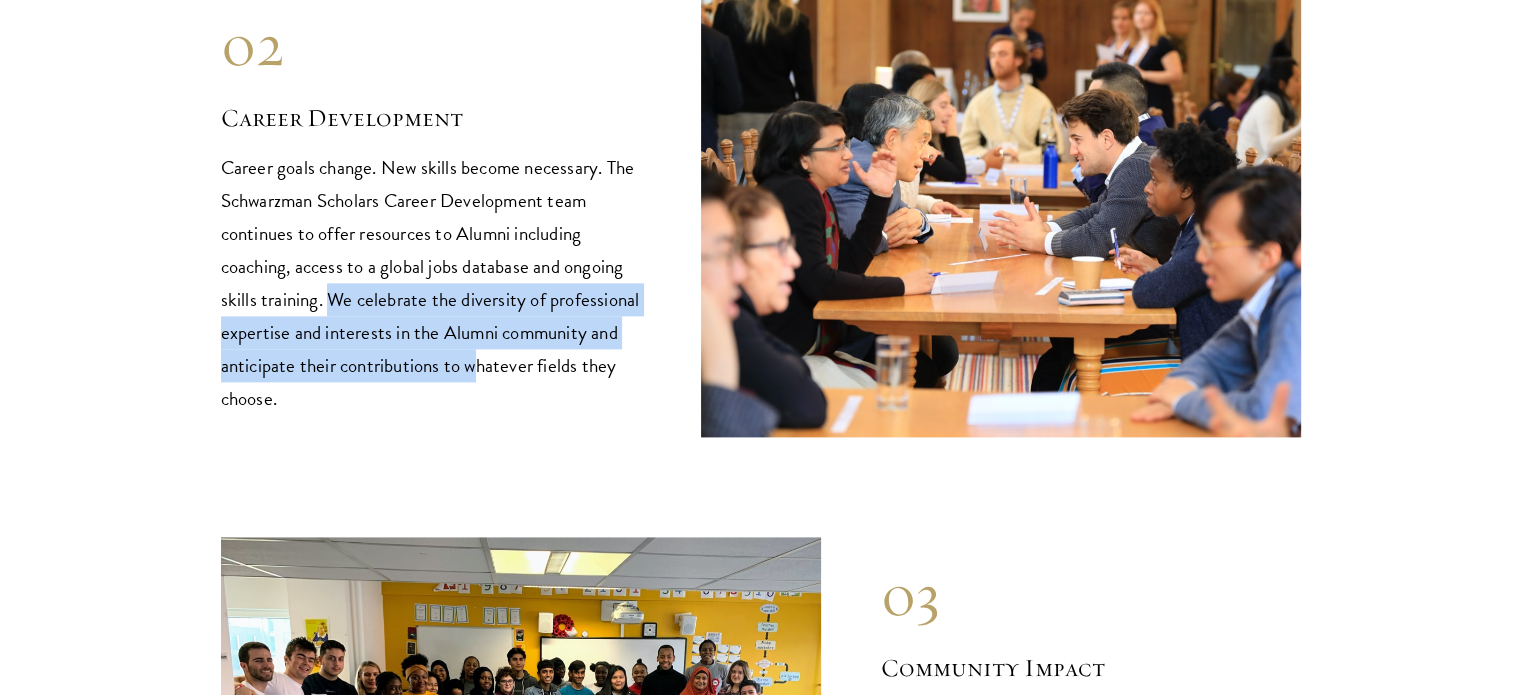 drag, startPoint x: 329, startPoint y: 301, endPoint x: 480, endPoint y: 369, distance: 165.60495 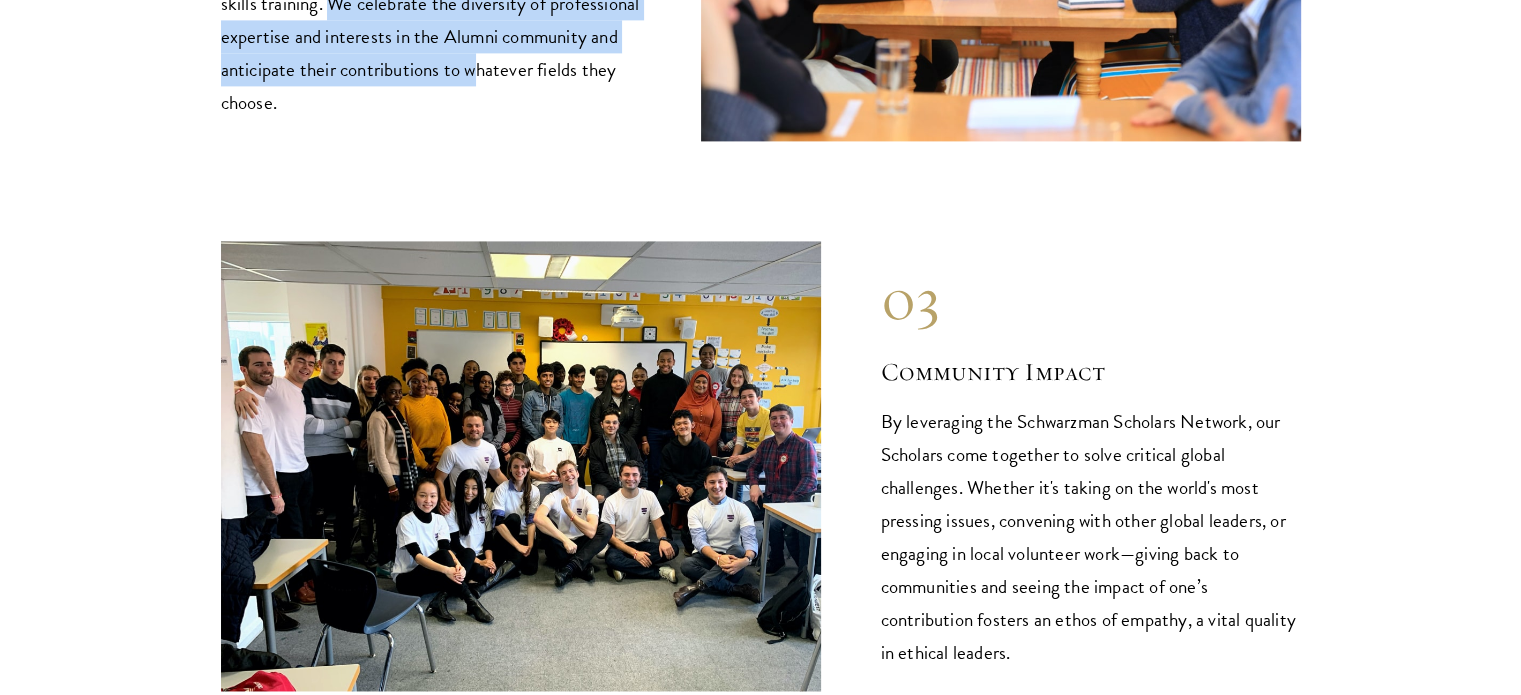scroll, scrollTop: 2900, scrollLeft: 0, axis: vertical 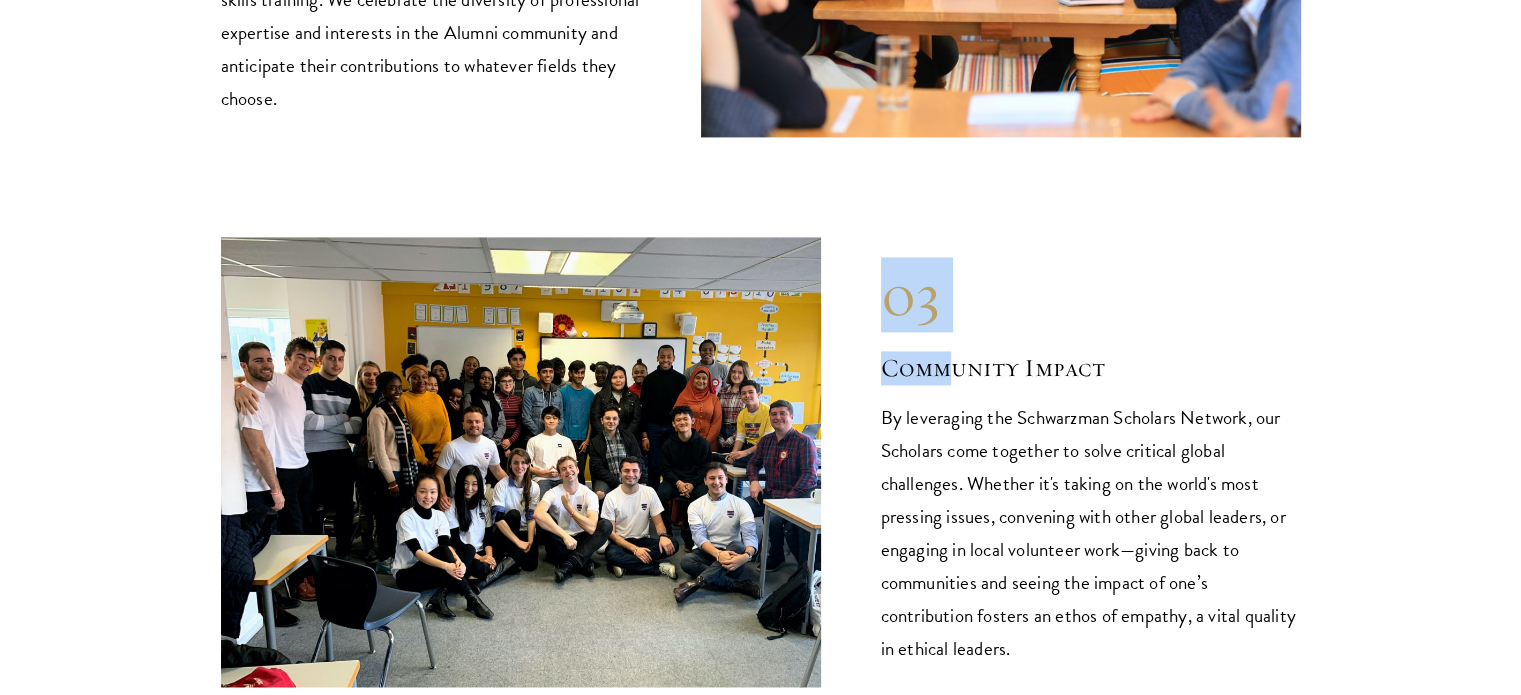 drag, startPoint x: 888, startPoint y: 299, endPoint x: 953, endPoint y: 335, distance: 74.30343 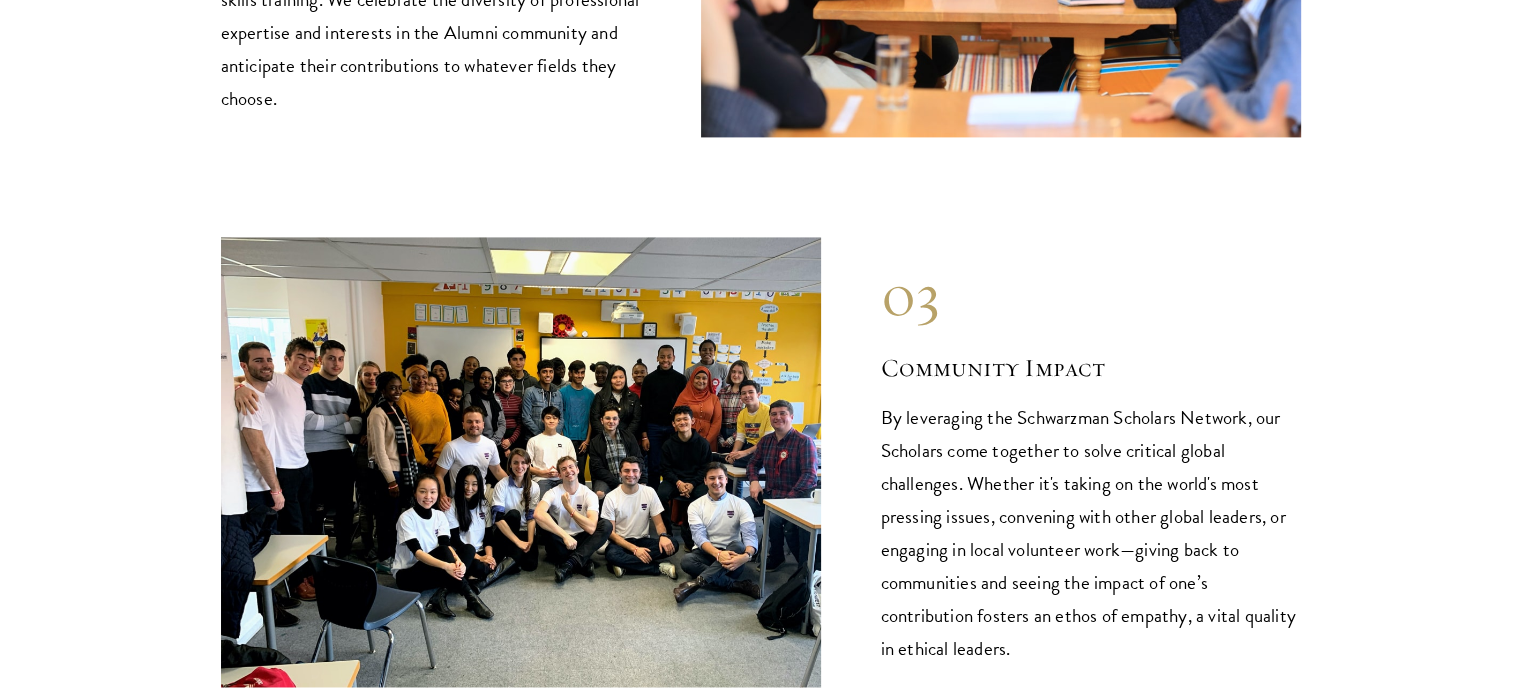 click on "Community Impact" at bounding box center (1091, 368) 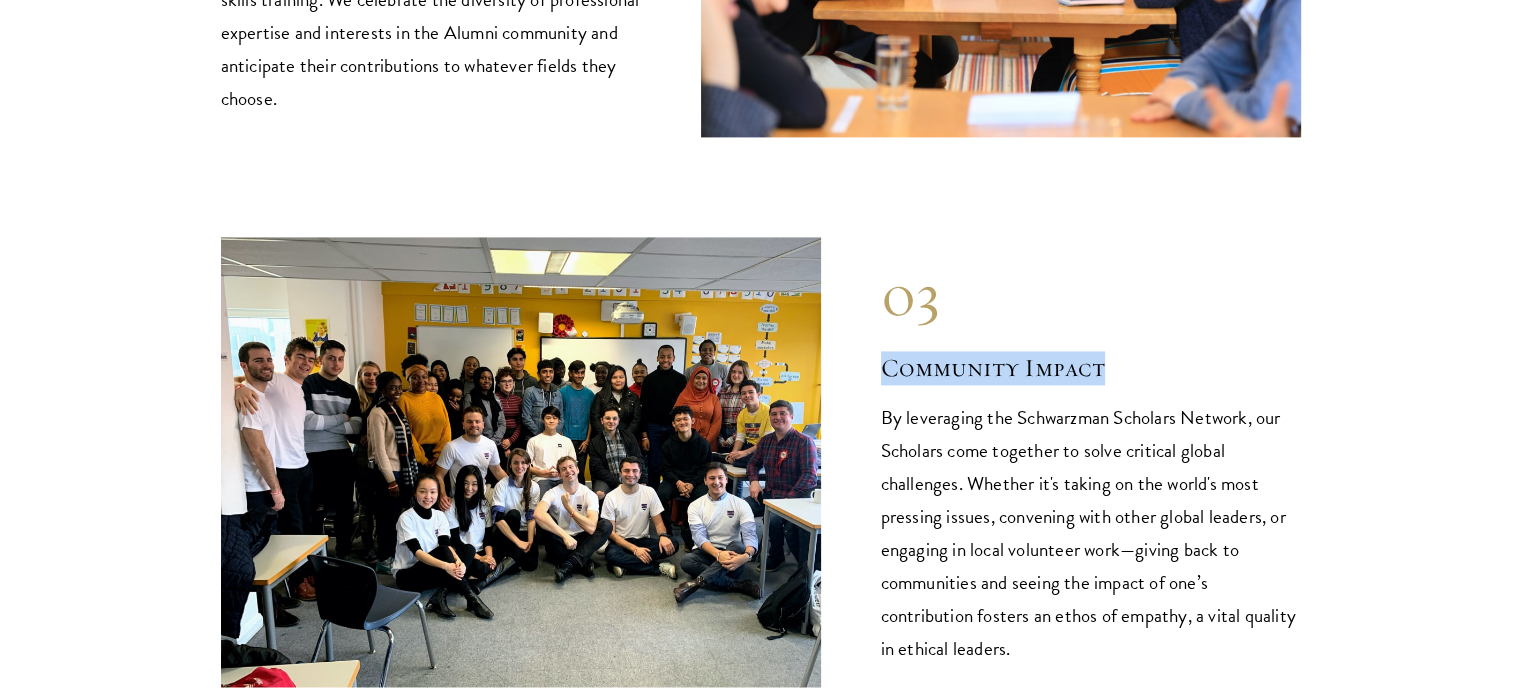 drag, startPoint x: 879, startPoint y: 367, endPoint x: 1125, endPoint y: 375, distance: 246.13005 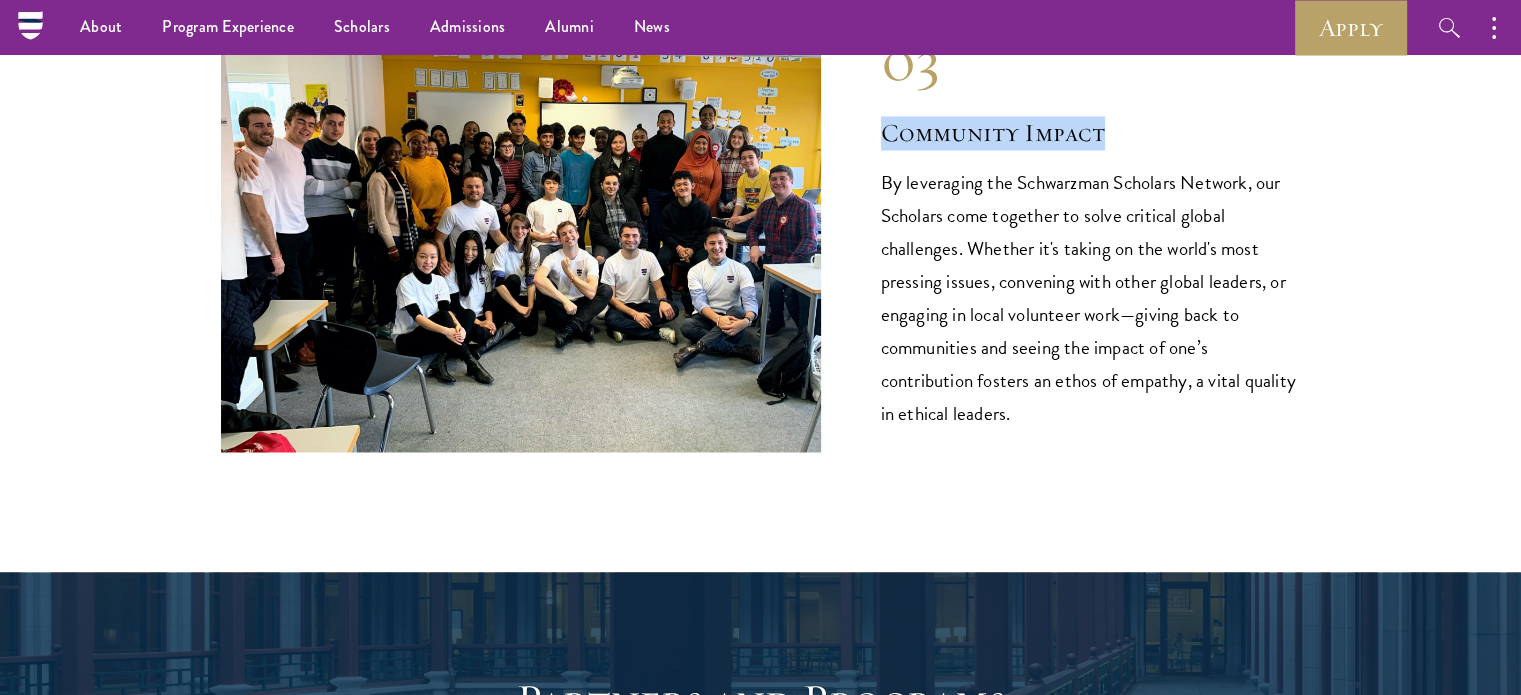 scroll, scrollTop: 3100, scrollLeft: 0, axis: vertical 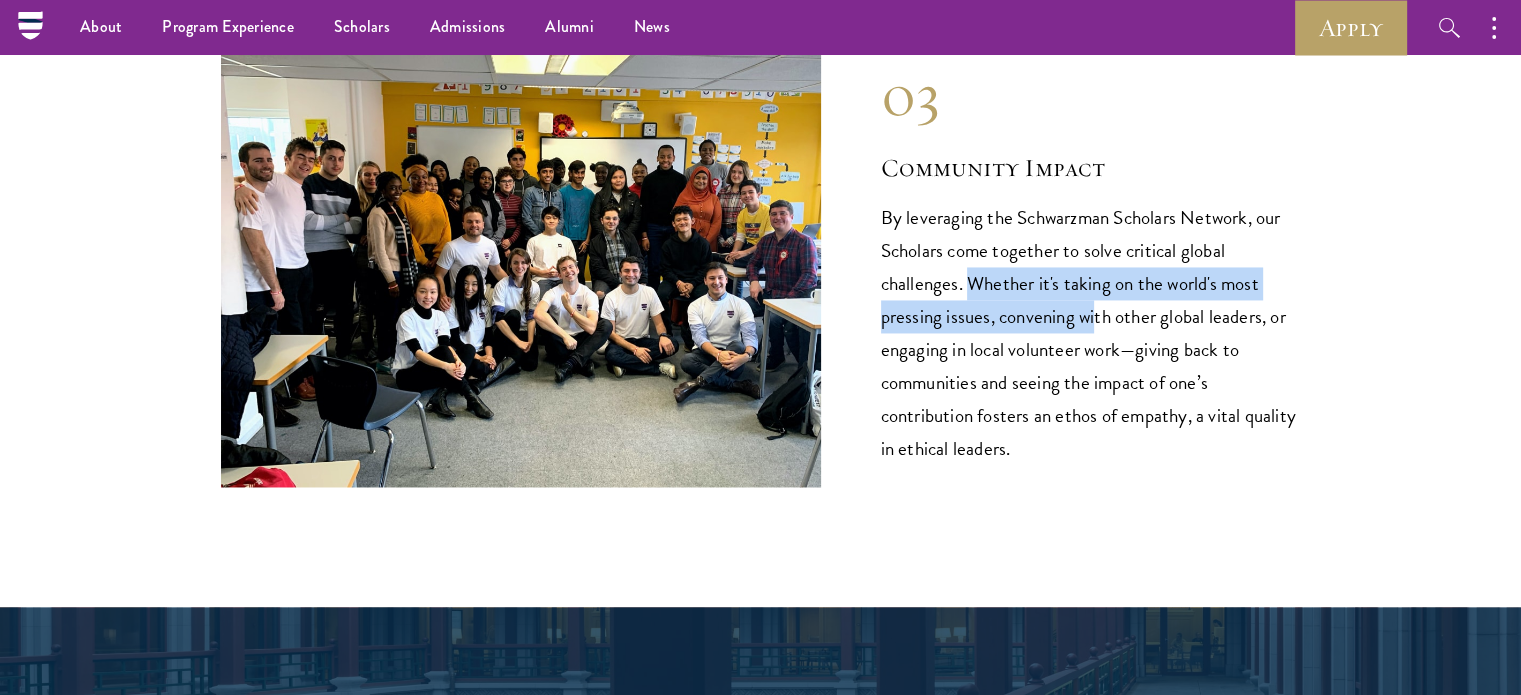 drag, startPoint x: 971, startPoint y: 279, endPoint x: 1096, endPoint y: 315, distance: 130.08075 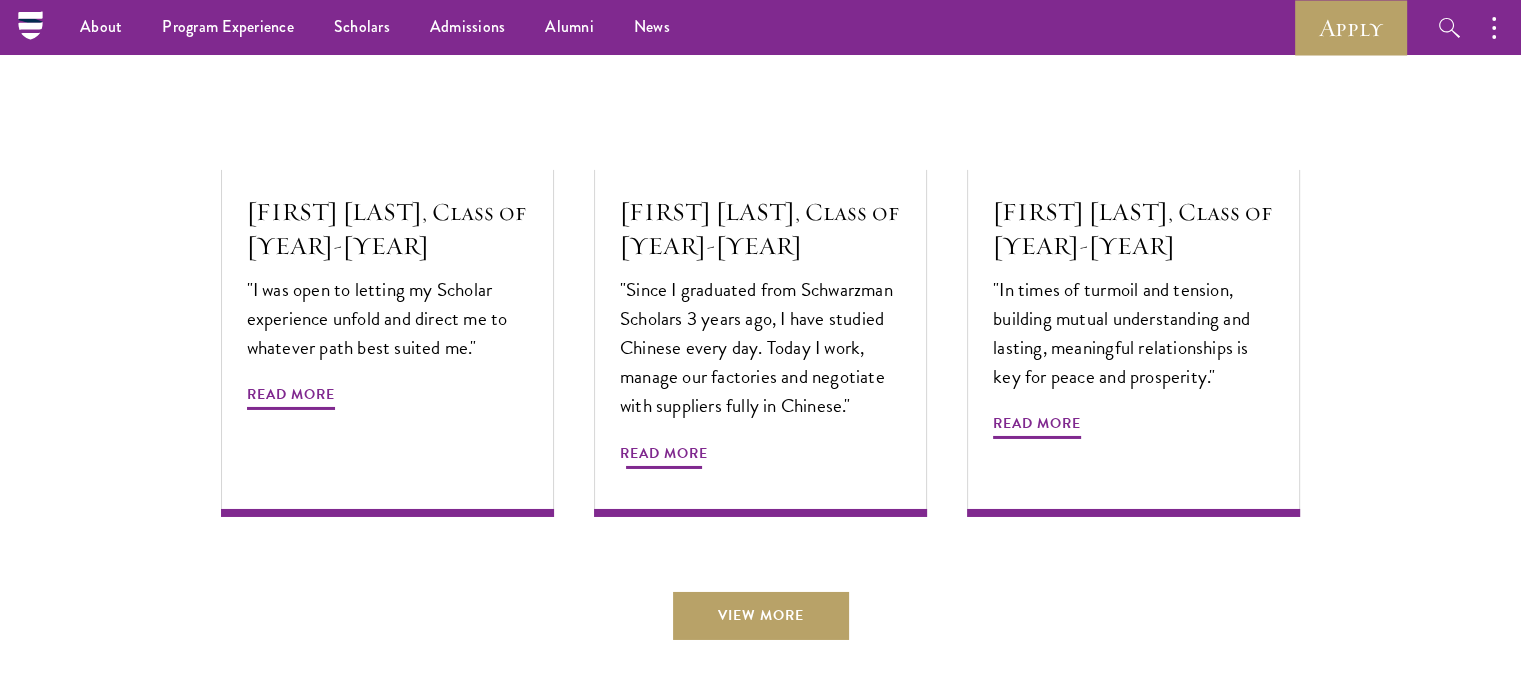 scroll, scrollTop: 6700, scrollLeft: 0, axis: vertical 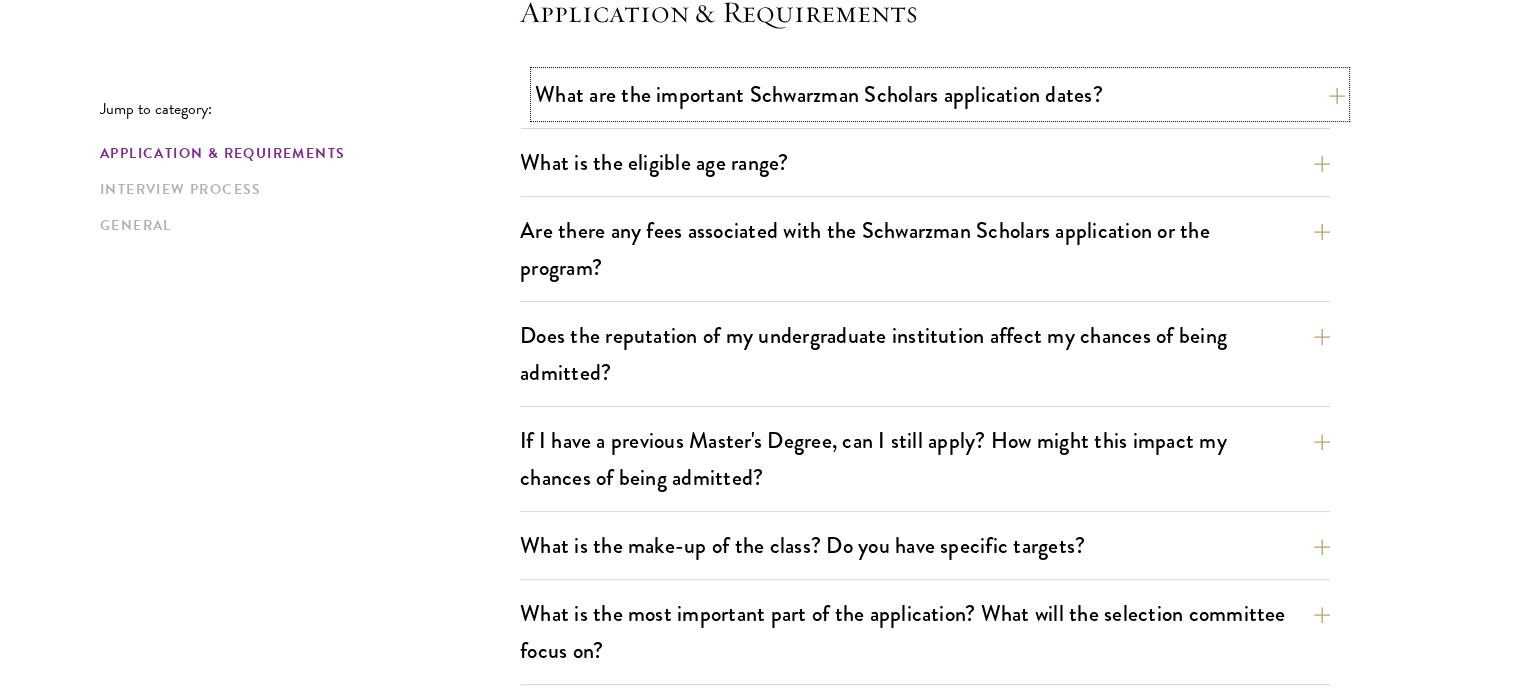 click on "What are the important Schwarzman Scholars application dates?" at bounding box center [940, 94] 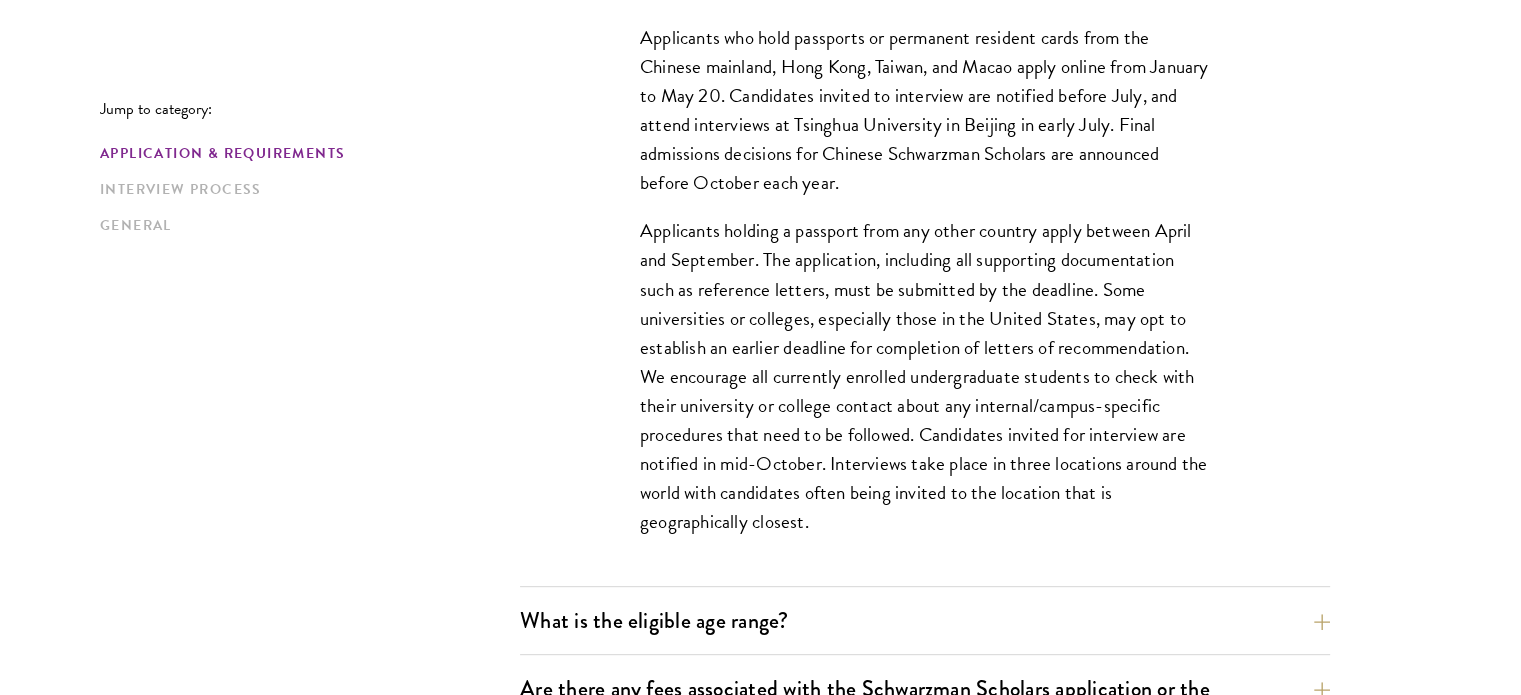 scroll, scrollTop: 700, scrollLeft: 0, axis: vertical 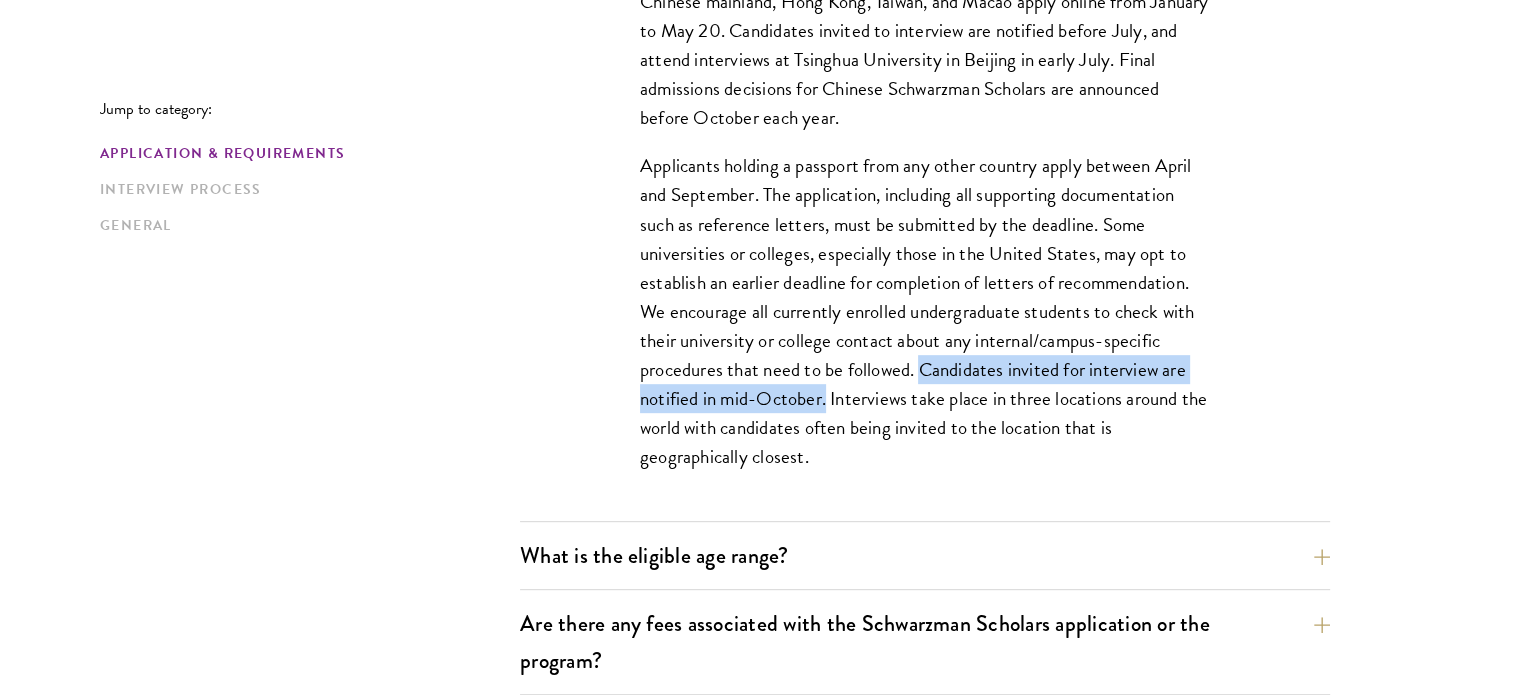 drag, startPoint x: 923, startPoint y: 371, endPoint x: 828, endPoint y: 398, distance: 98.762344 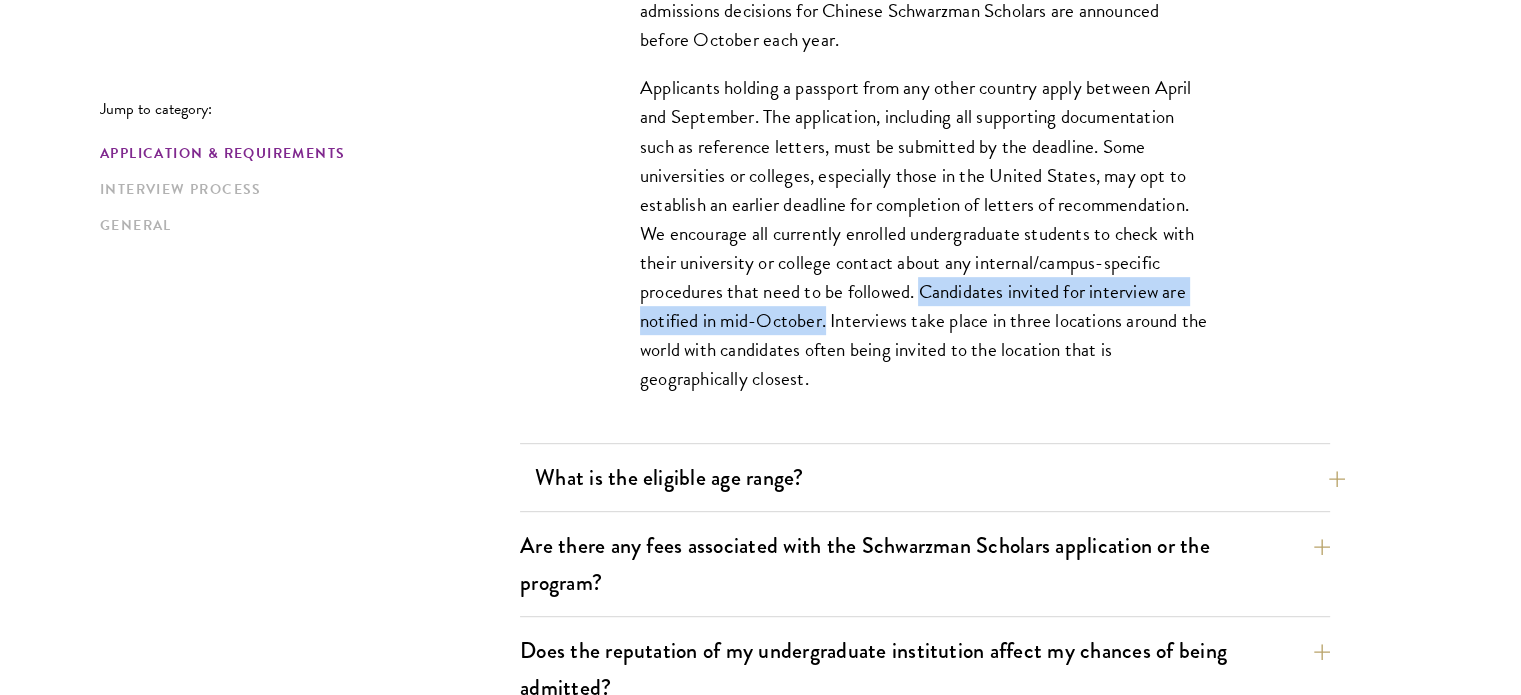 scroll, scrollTop: 1000, scrollLeft: 0, axis: vertical 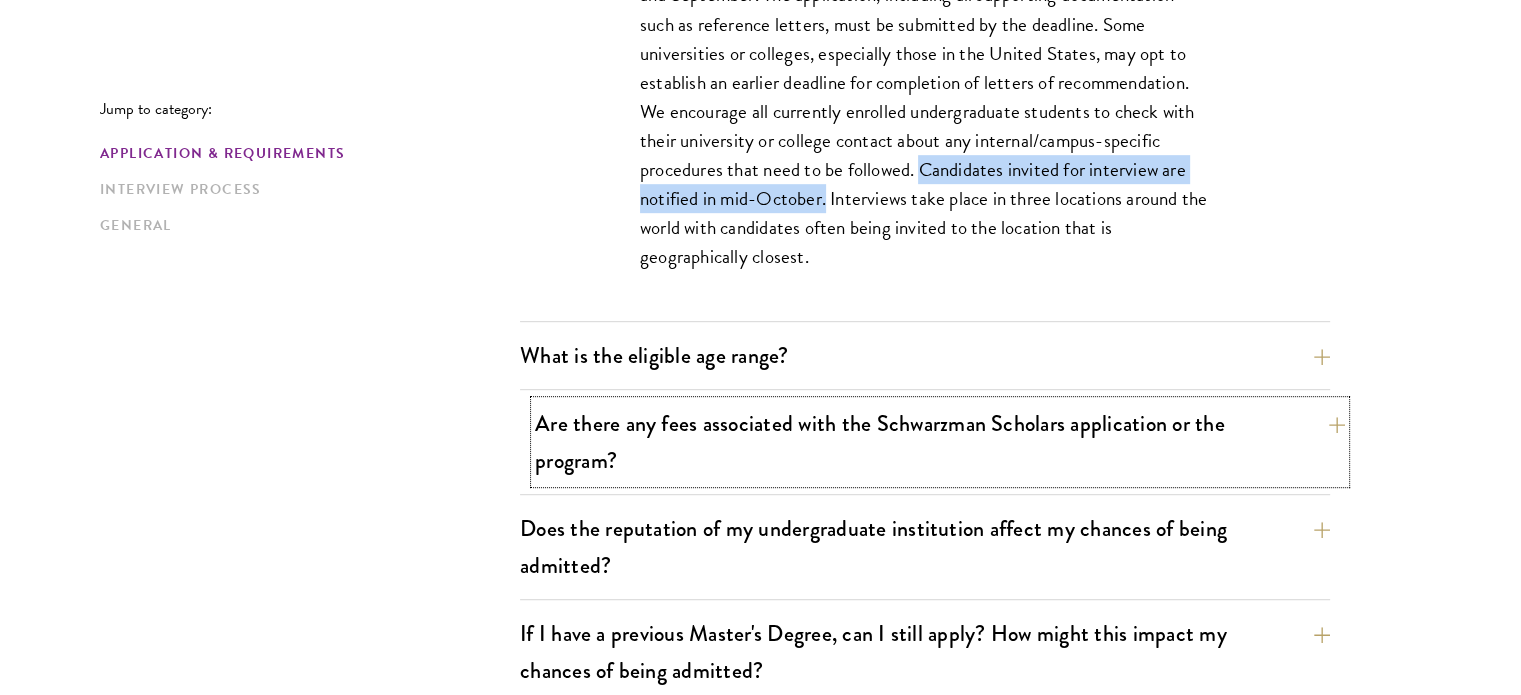 click on "Are there any fees associated with the Schwarzman Scholars application or the program?" at bounding box center (940, 442) 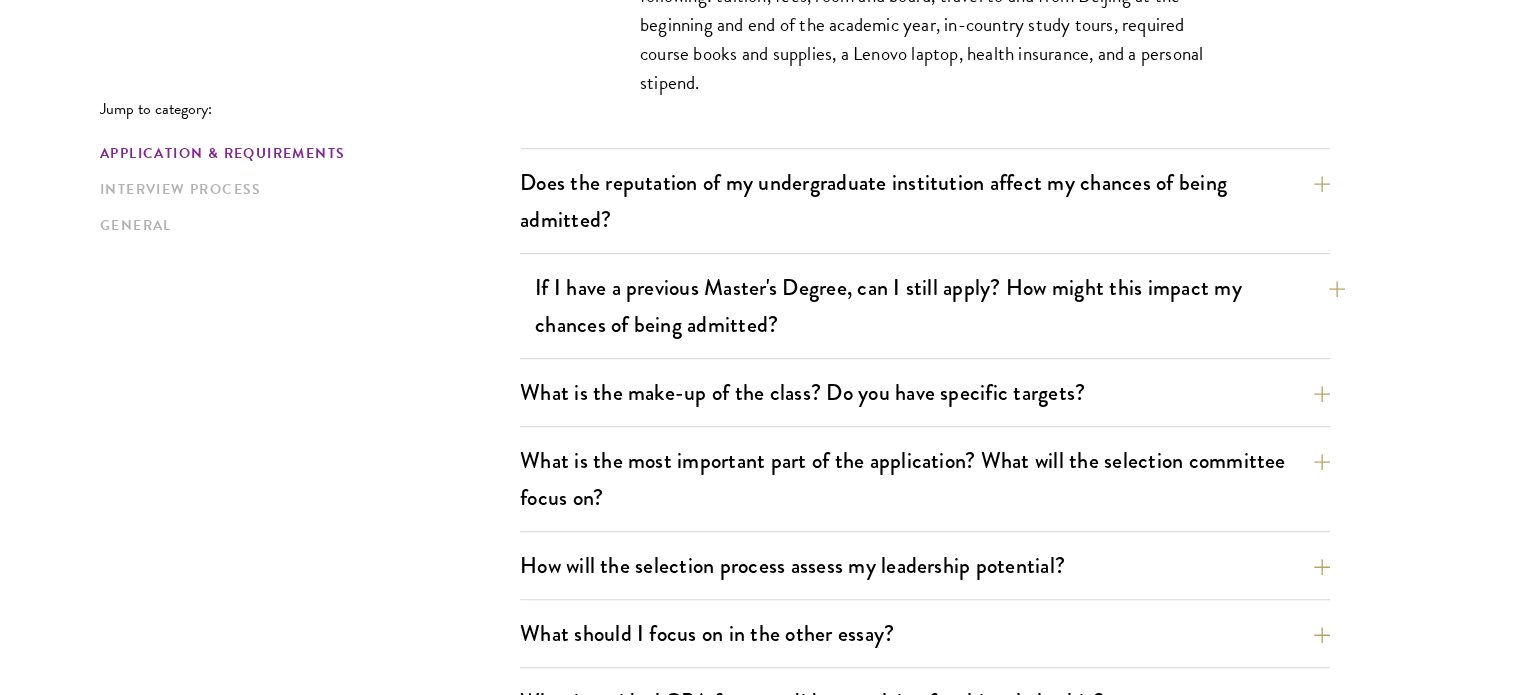 scroll, scrollTop: 1100, scrollLeft: 0, axis: vertical 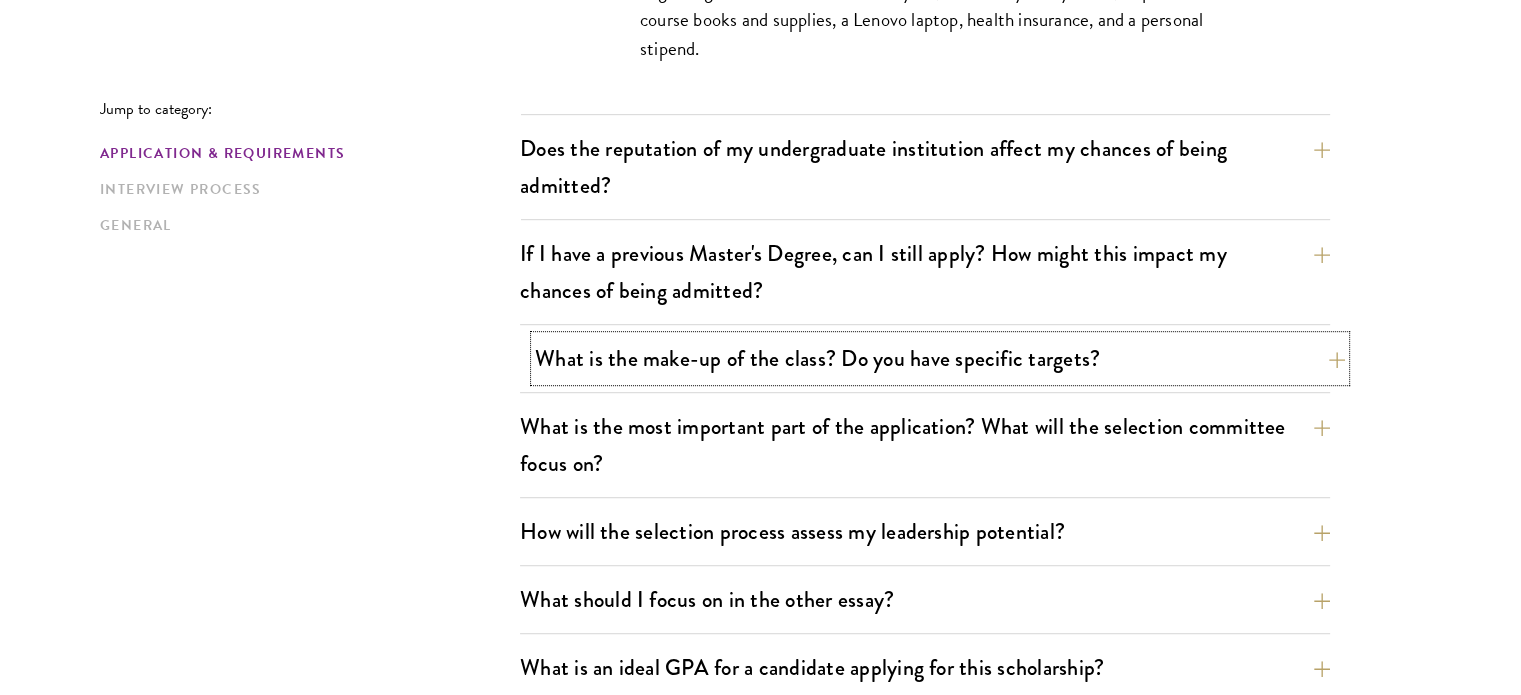 click on "What is the make-up of the class? Do you have specific targets?" at bounding box center (940, 358) 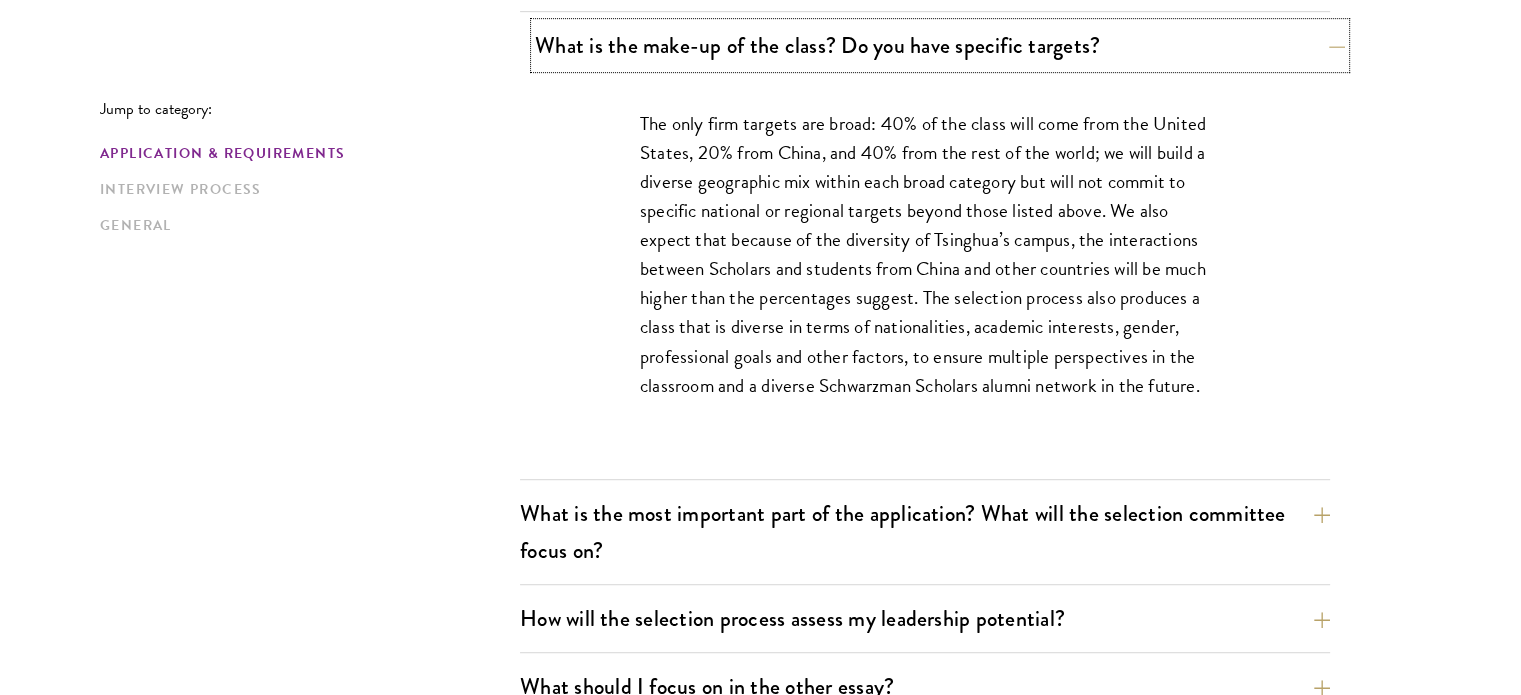 click on "What is the make-up of the class? Do you have specific targets?" at bounding box center (940, 45) 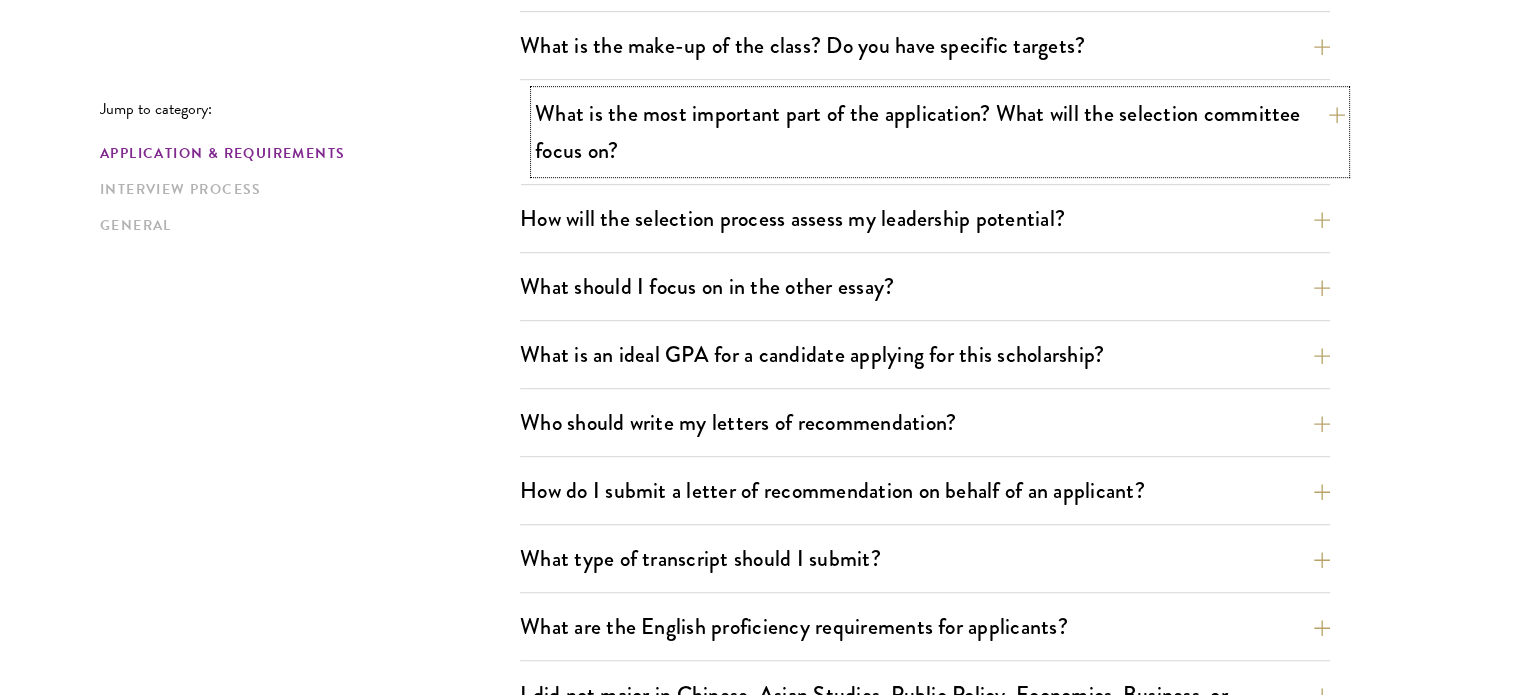 click on "What is the most important part of the application? What will the selection committee focus on?" at bounding box center [940, 132] 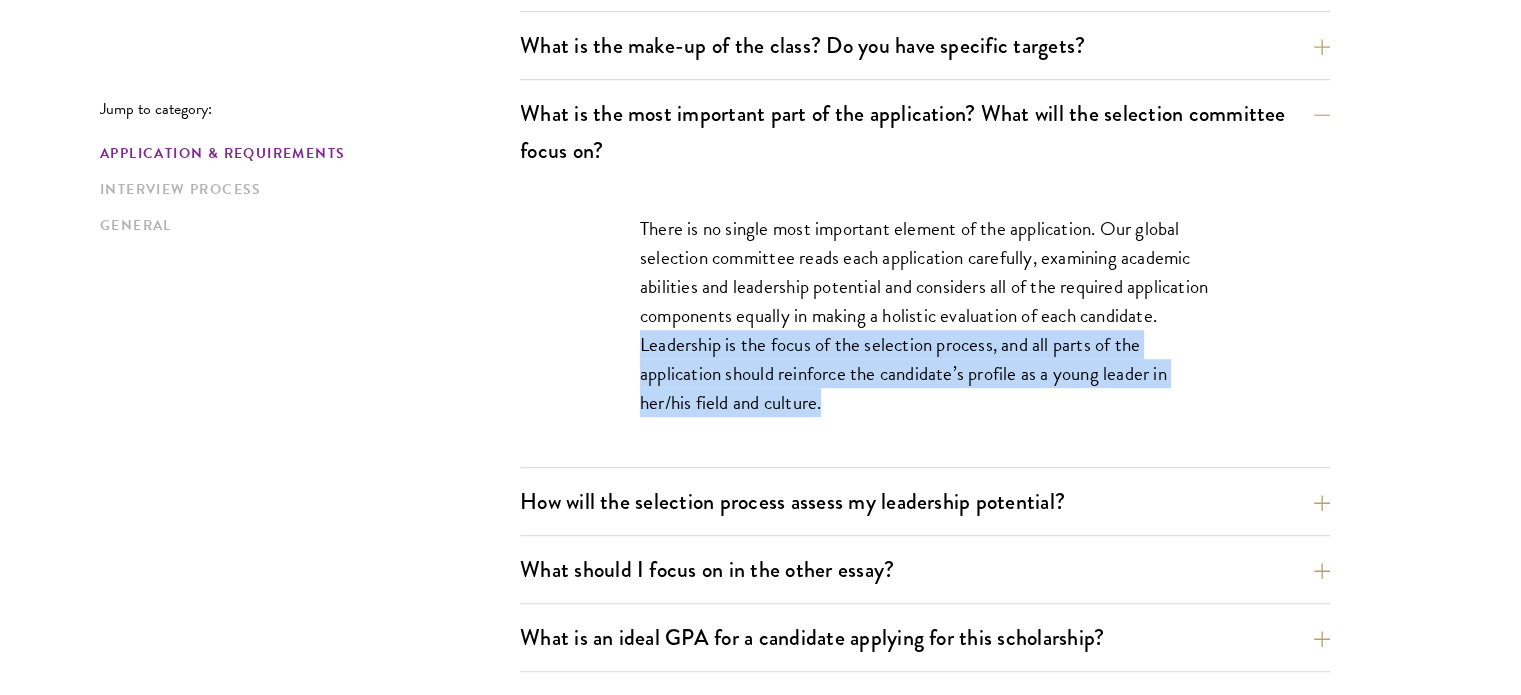 drag, startPoint x: 724, startPoint y: 343, endPoint x: 857, endPoint y: 403, distance: 145.9075 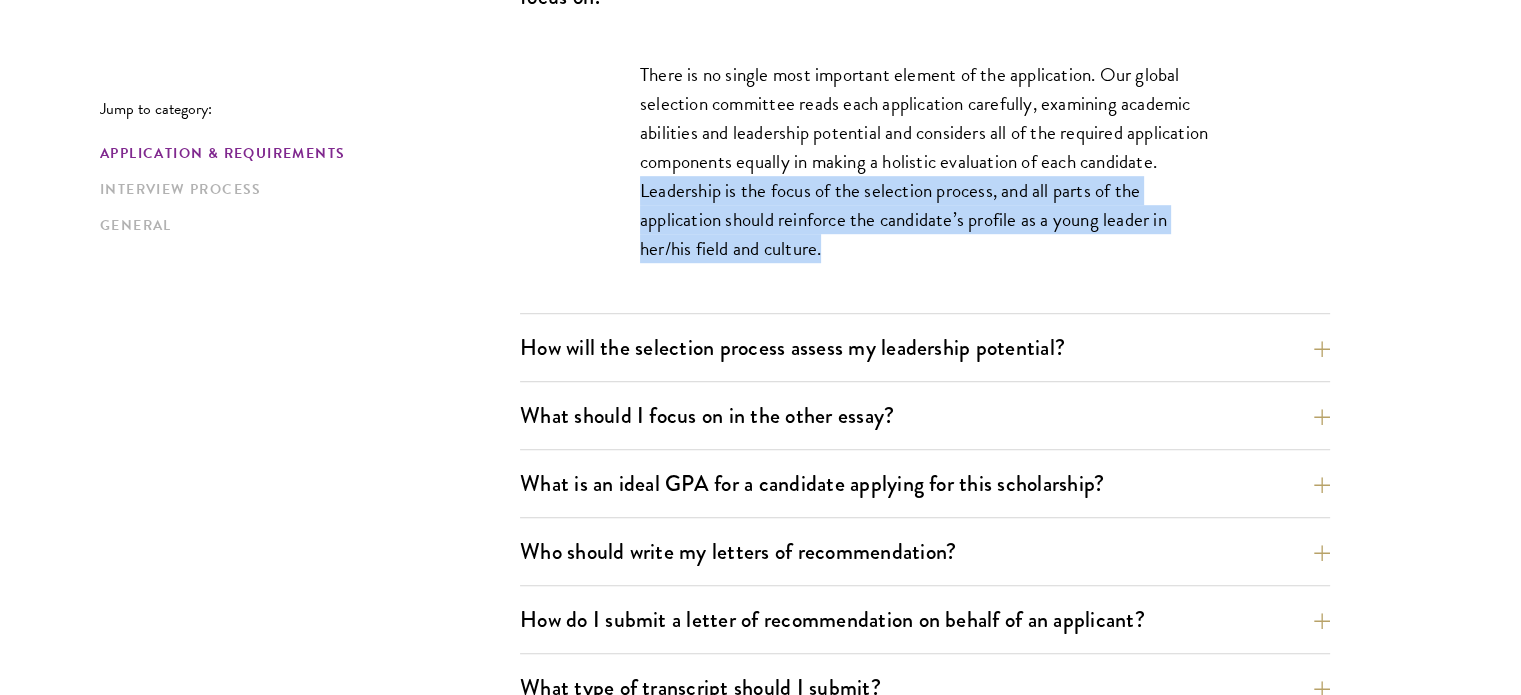 scroll, scrollTop: 1300, scrollLeft: 0, axis: vertical 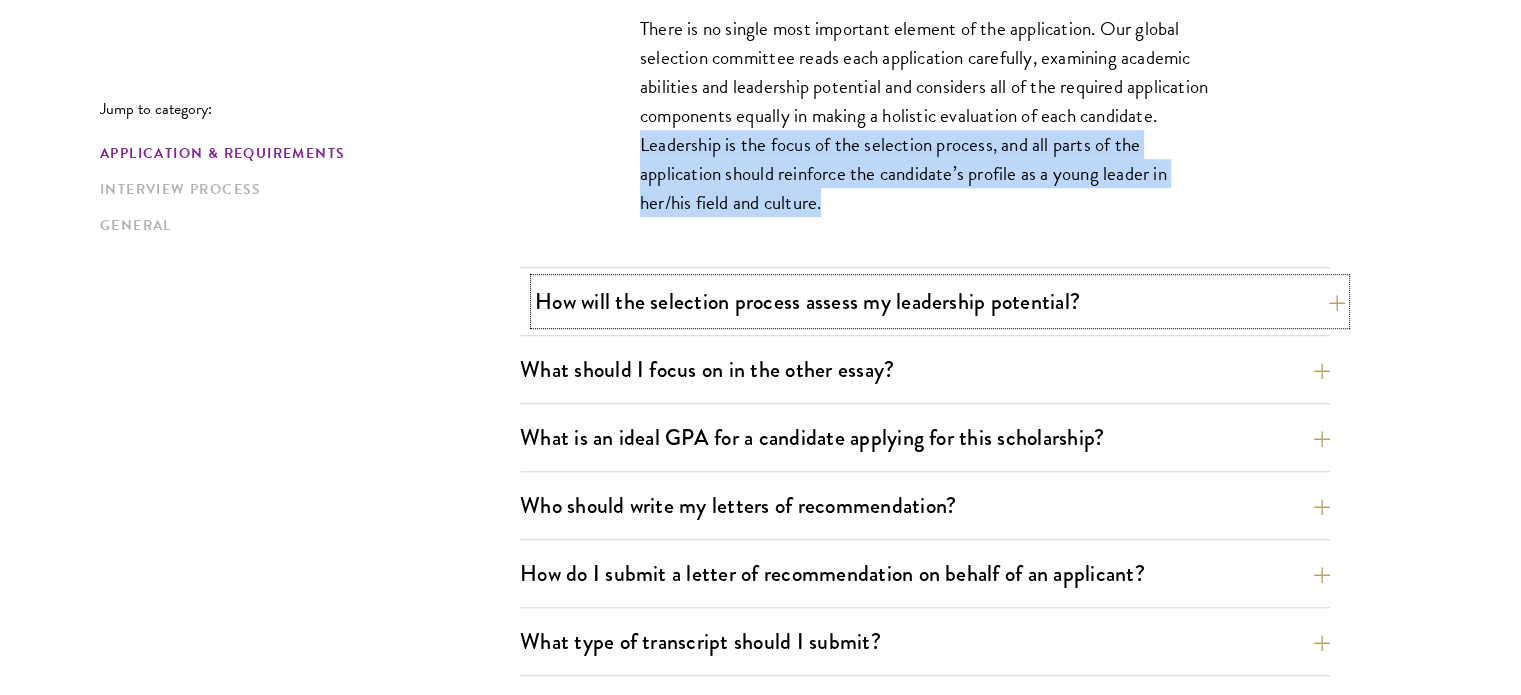 click on "How will the selection process assess my leadership potential?" at bounding box center [940, 301] 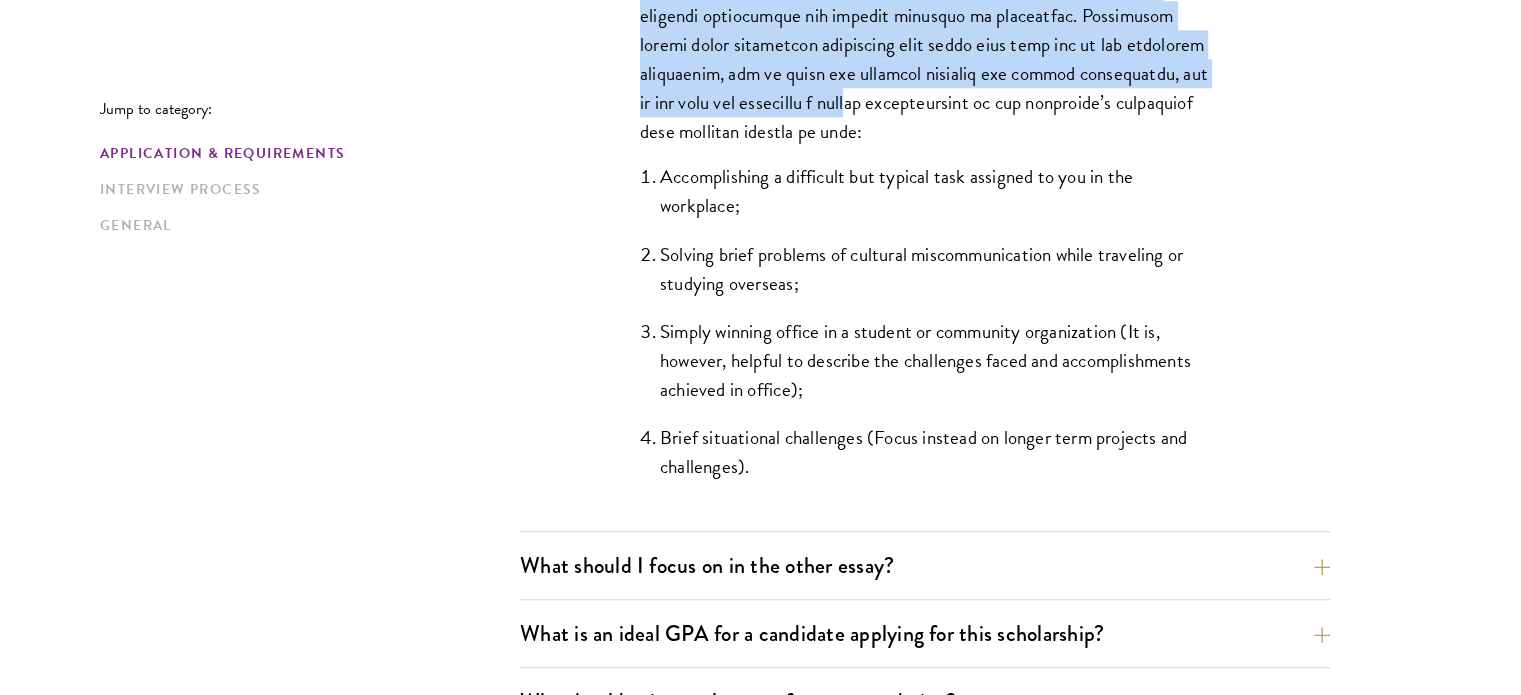 scroll, scrollTop: 1900, scrollLeft: 0, axis: vertical 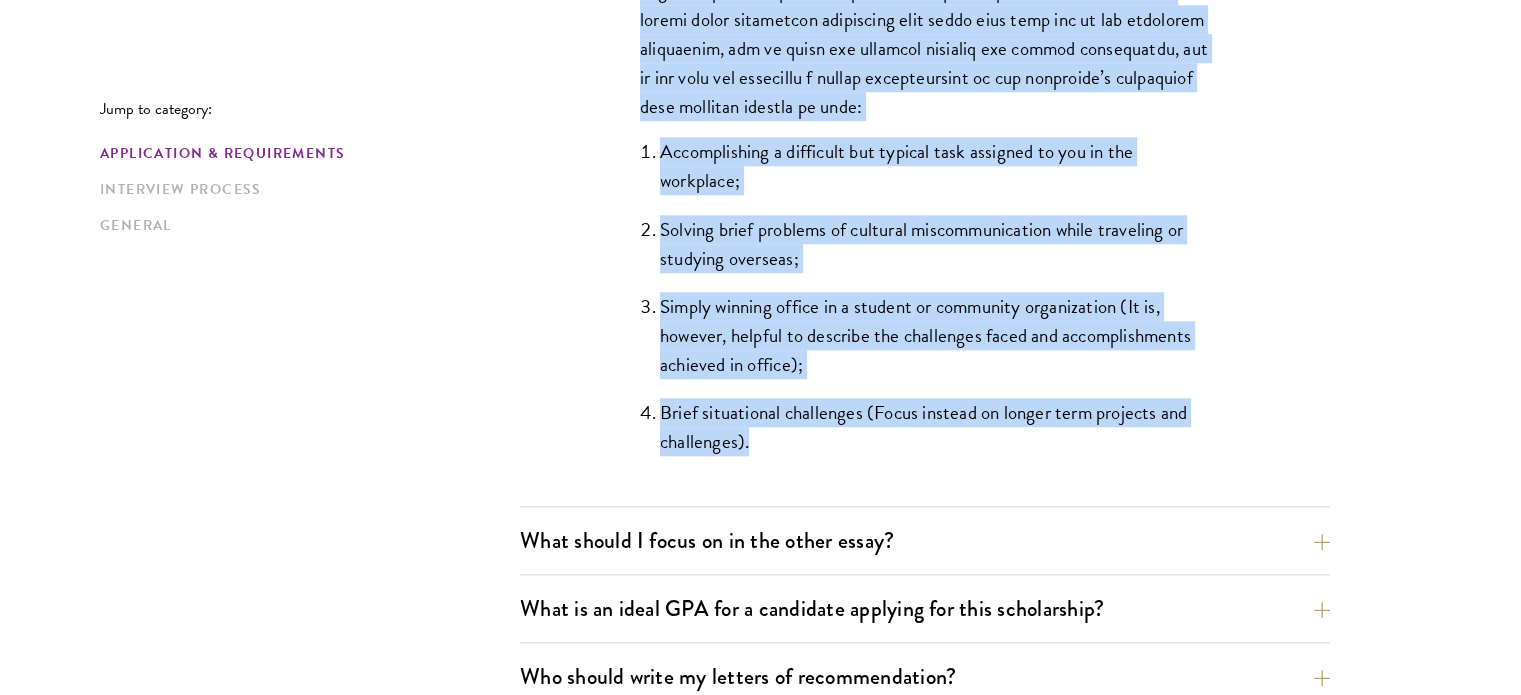 drag, startPoint x: 636, startPoint y: 86, endPoint x: 804, endPoint y: 439, distance: 390.93863 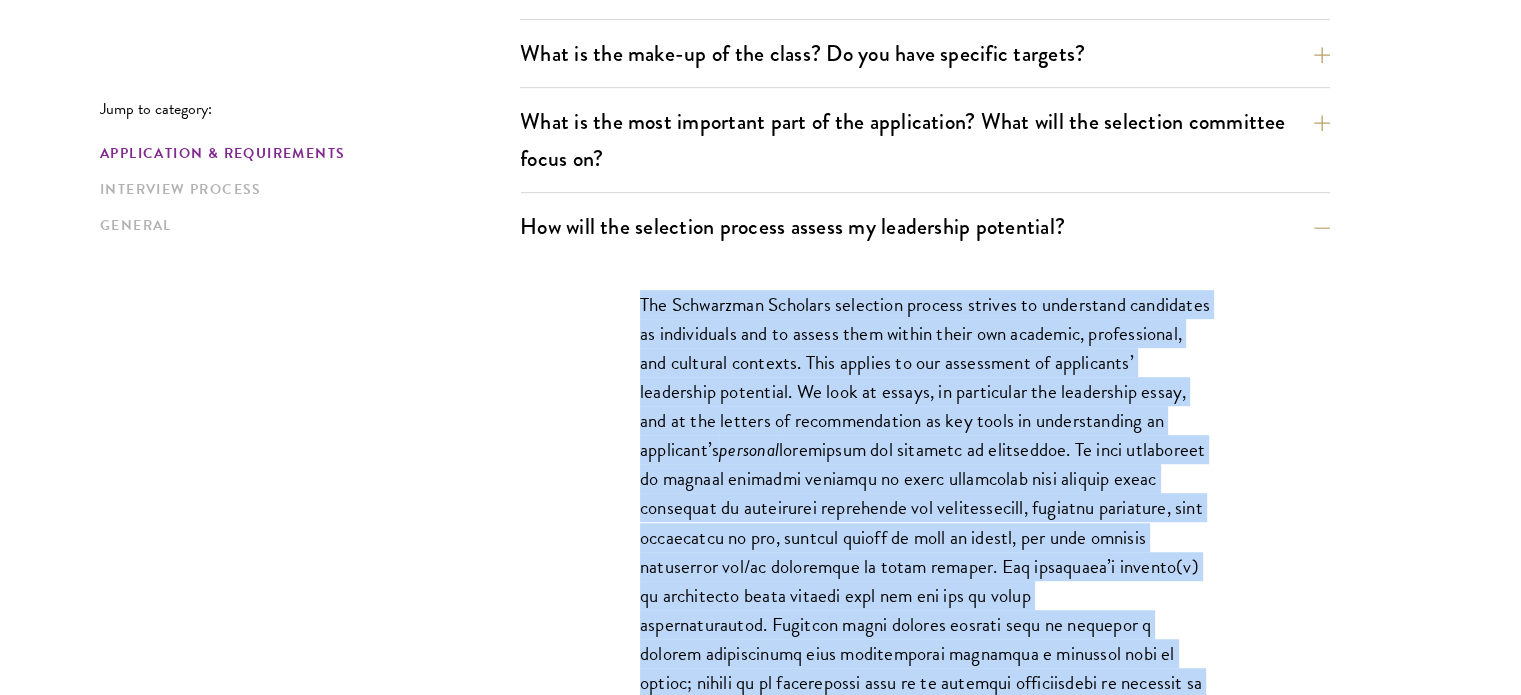 scroll, scrollTop: 1200, scrollLeft: 0, axis: vertical 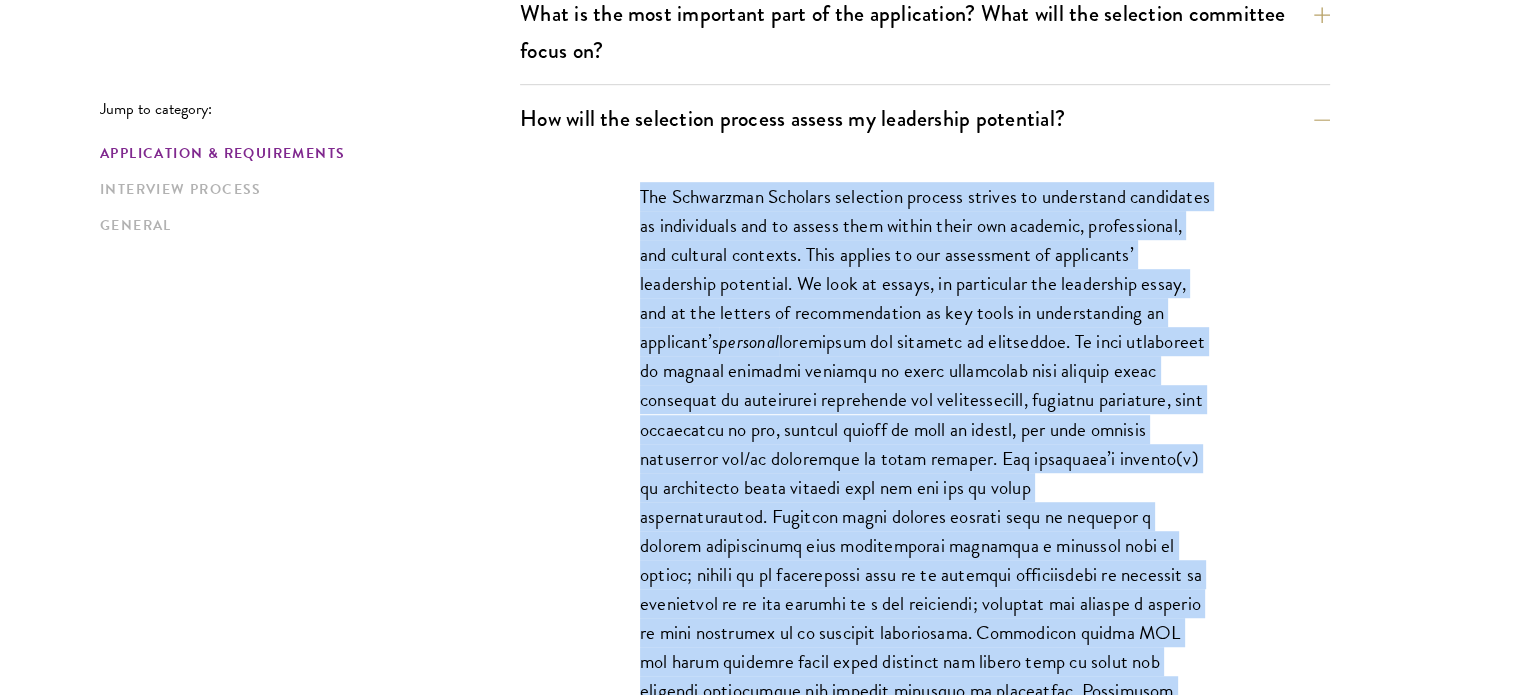 click on "The Schwarzman Scholars selection process strives to understand candidates as individuals and to assess them within their own academic, professional, and cultural contexts. This applies to our assessment of applicants’ leadership potential. We look at essays, in particular the leadership essay, and at the letters of recommendation as key tools in understanding an applicant’s  personal" at bounding box center [925, 501] 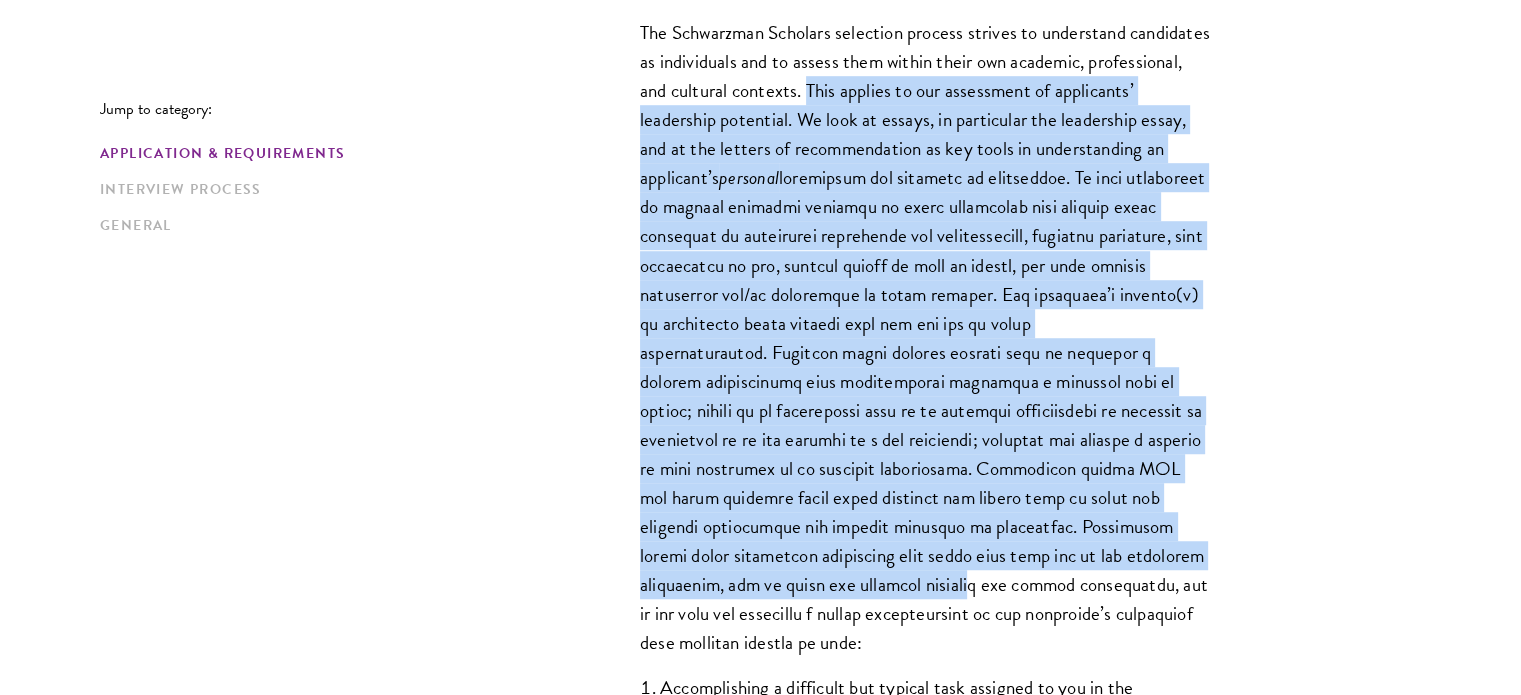 scroll, scrollTop: 1600, scrollLeft: 0, axis: vertical 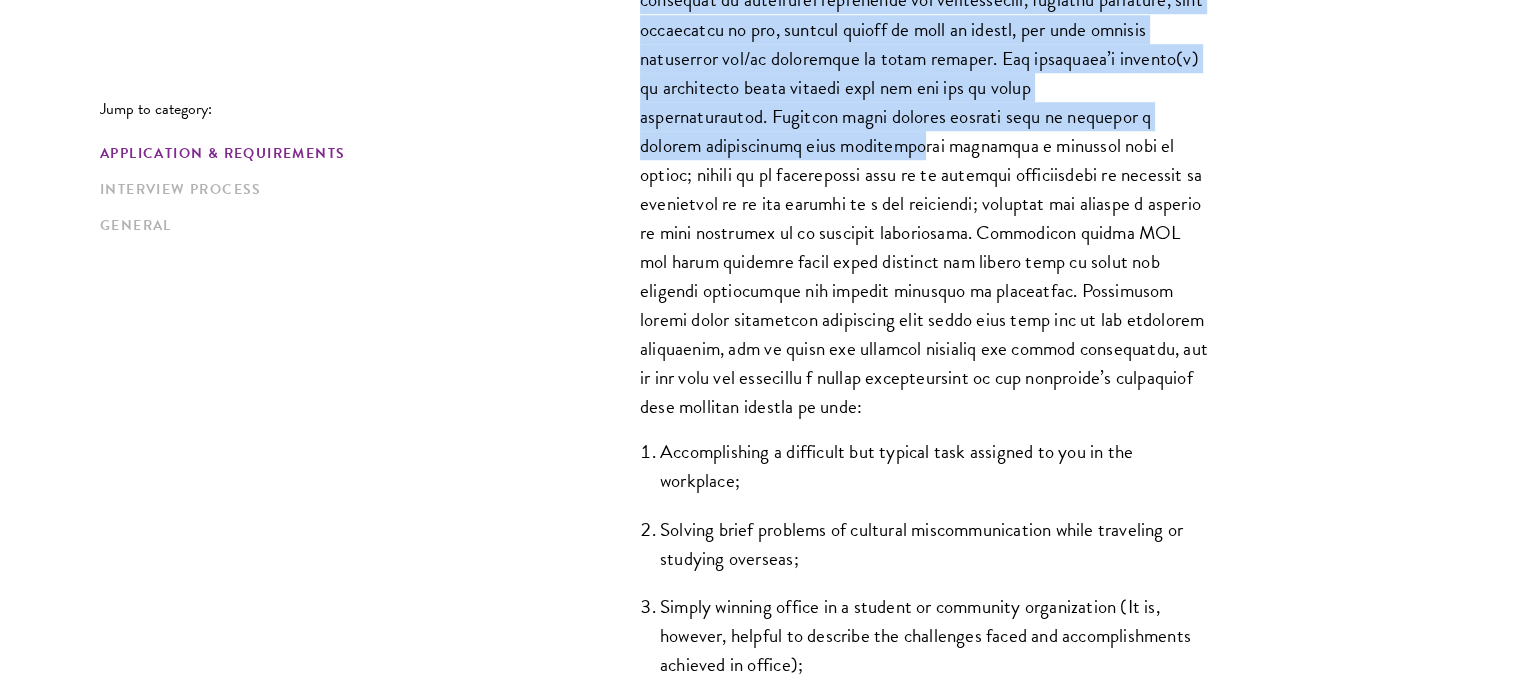 drag, startPoint x: 907, startPoint y: 252, endPoint x: 899, endPoint y: 144, distance: 108.29589 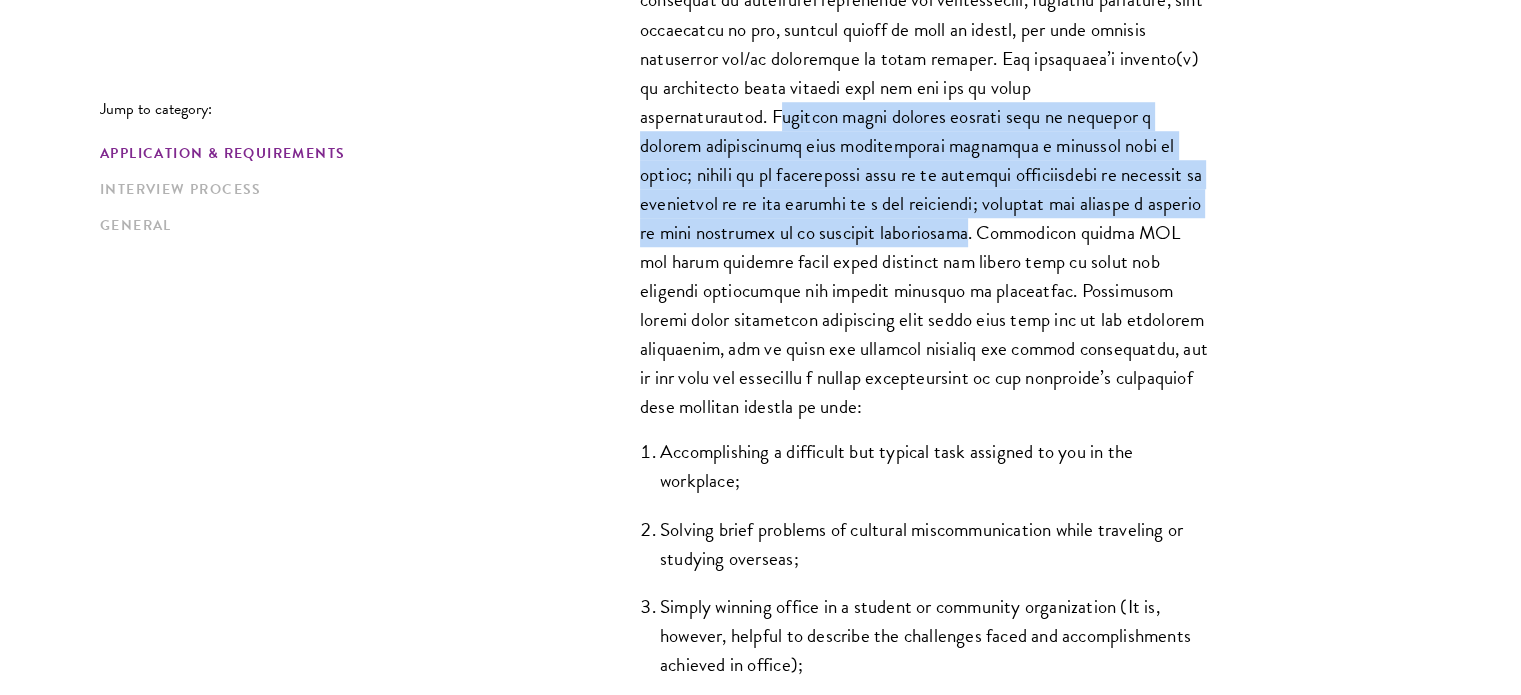 drag, startPoint x: 806, startPoint y: 121, endPoint x: 1037, endPoint y: 237, distance: 258.48984 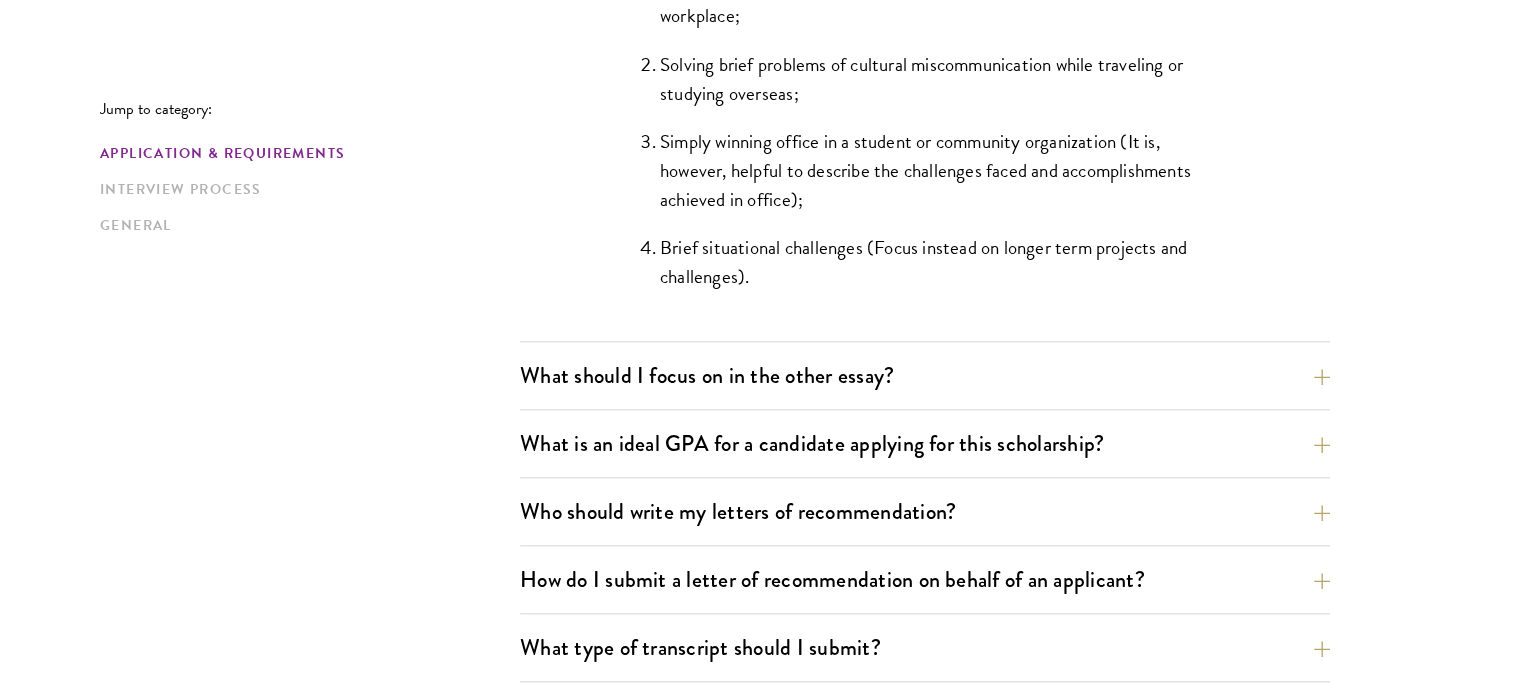 scroll, scrollTop: 2100, scrollLeft: 0, axis: vertical 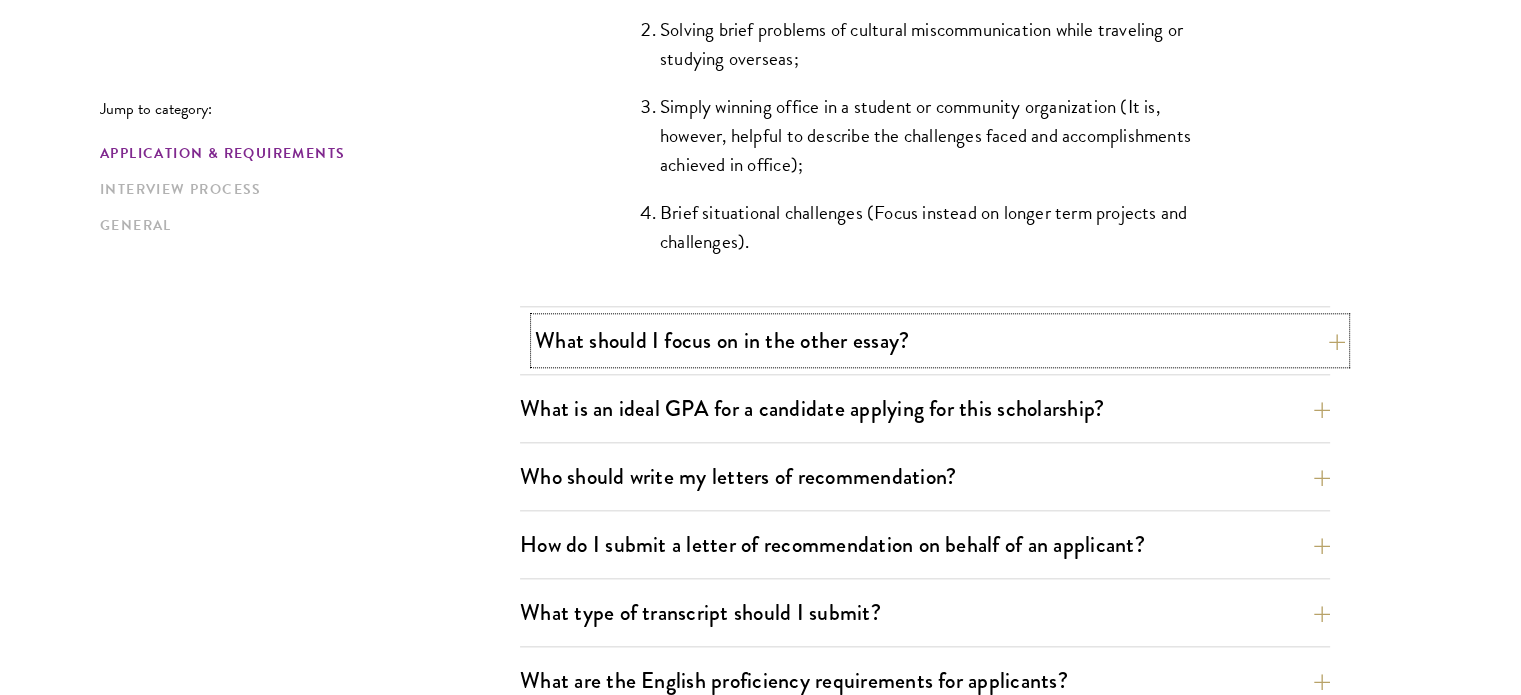 click on "What should I focus on in the other essay?" at bounding box center [940, 340] 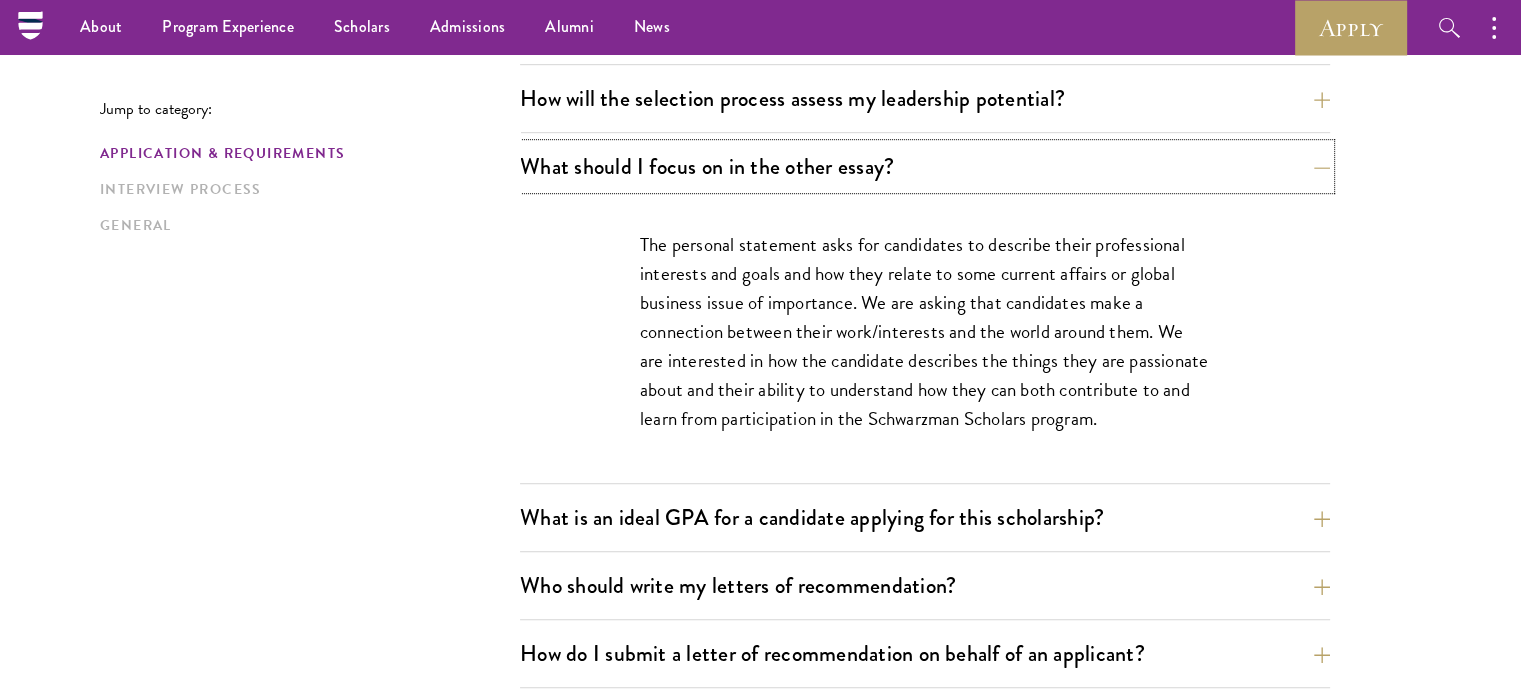 scroll, scrollTop: 1100, scrollLeft: 0, axis: vertical 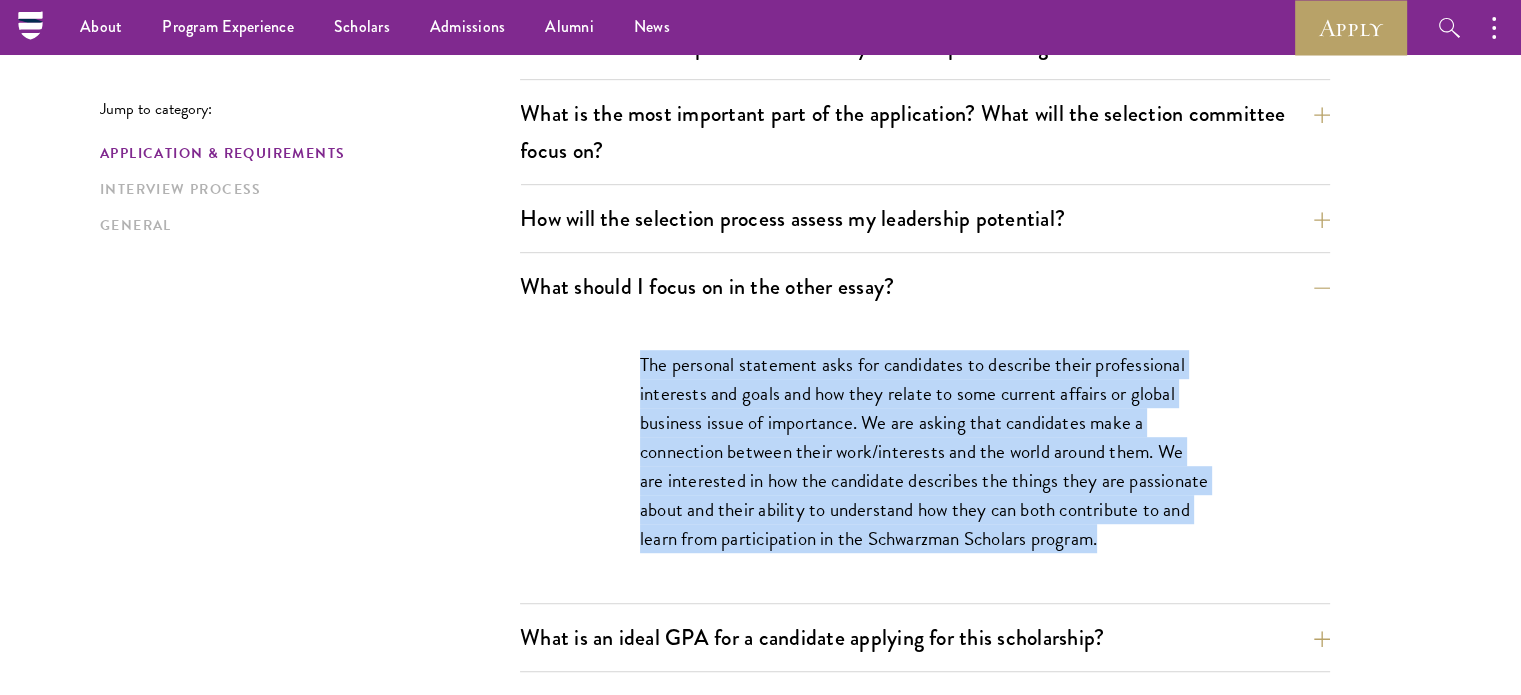 drag, startPoint x: 656, startPoint y: 363, endPoint x: 1115, endPoint y: 542, distance: 492.66824 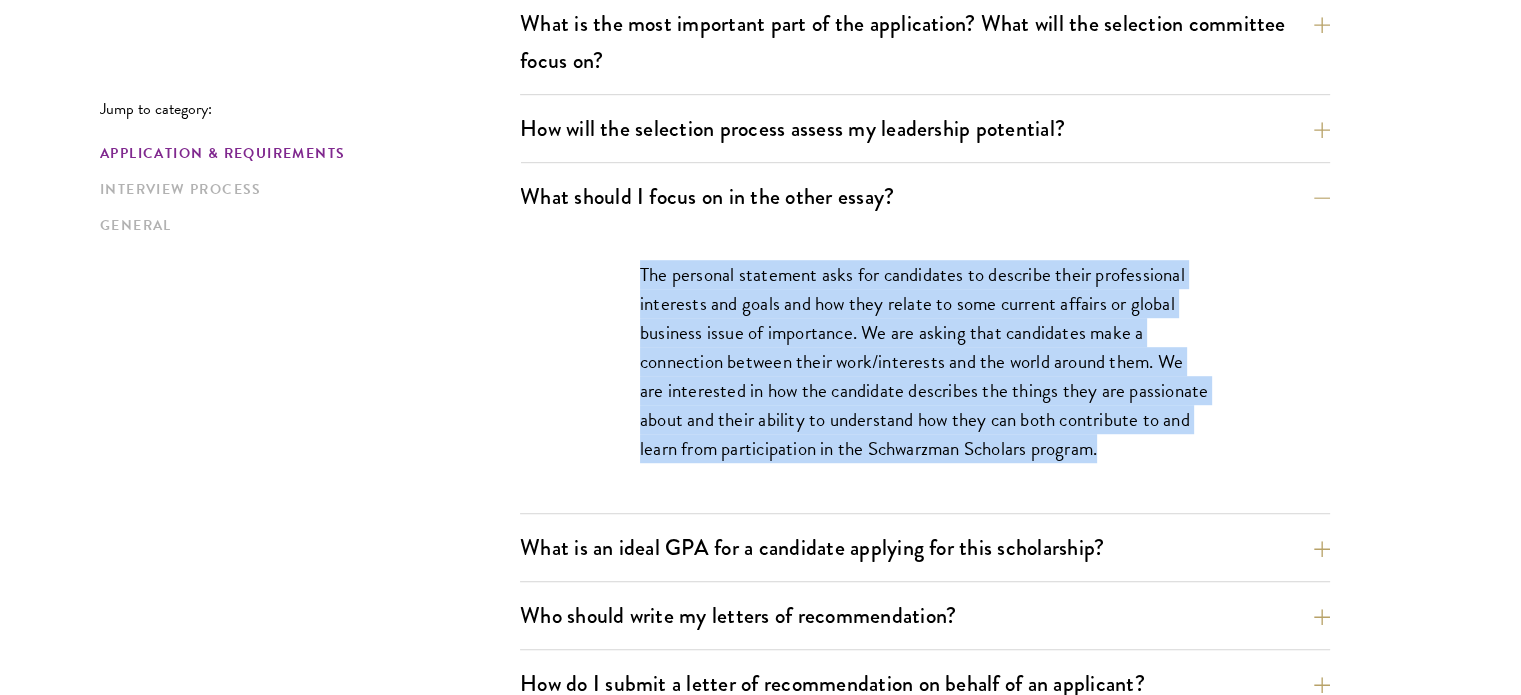 scroll, scrollTop: 1300, scrollLeft: 0, axis: vertical 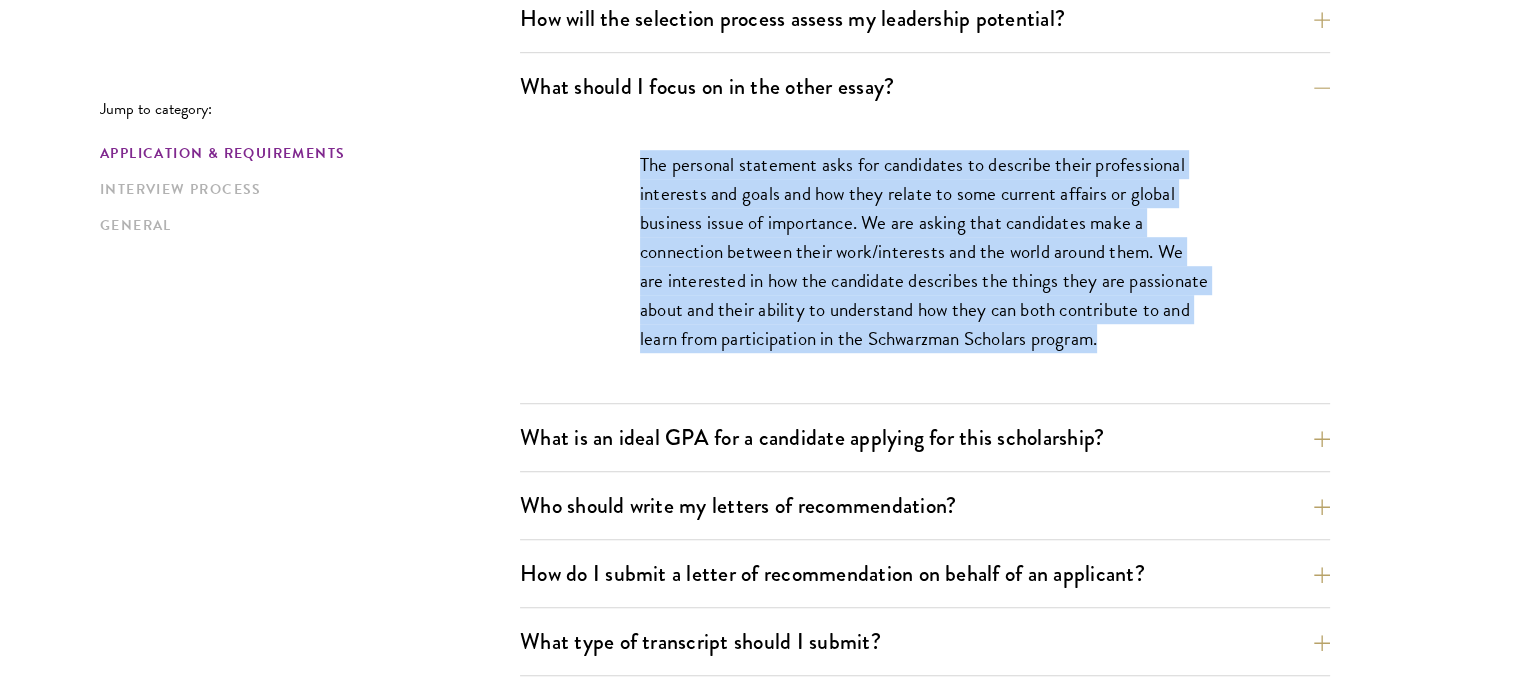 click on "The personal statement asks for candidates to describe their professional interests and goals and how they relate to some current affairs or global business issue of importance. We are asking that candidates make a connection between their work/interests and the world around them. We are interested in how the candidate describes the things they are passionate about and their ability to understand how they can both contribute to and learn from participation in the Schwarzman Scholars program." at bounding box center [925, 251] 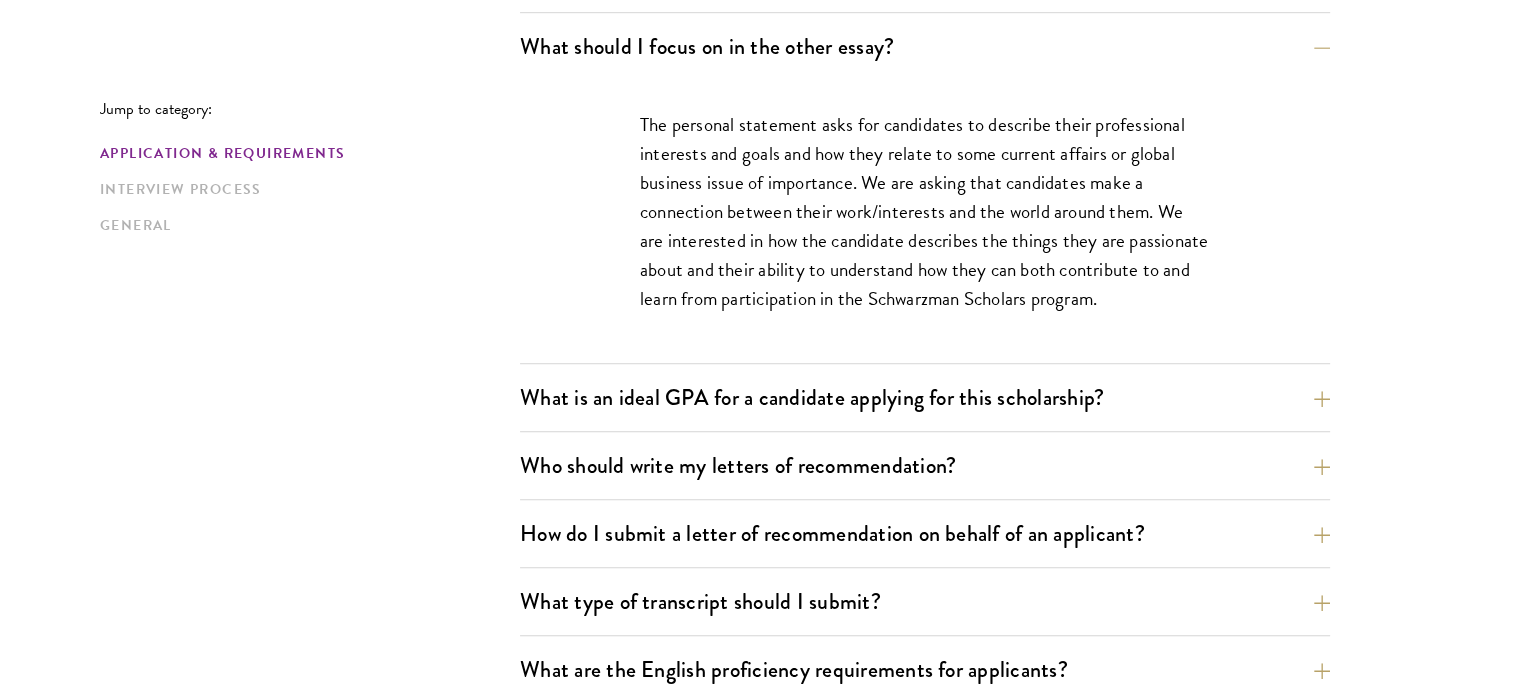 scroll, scrollTop: 1400, scrollLeft: 0, axis: vertical 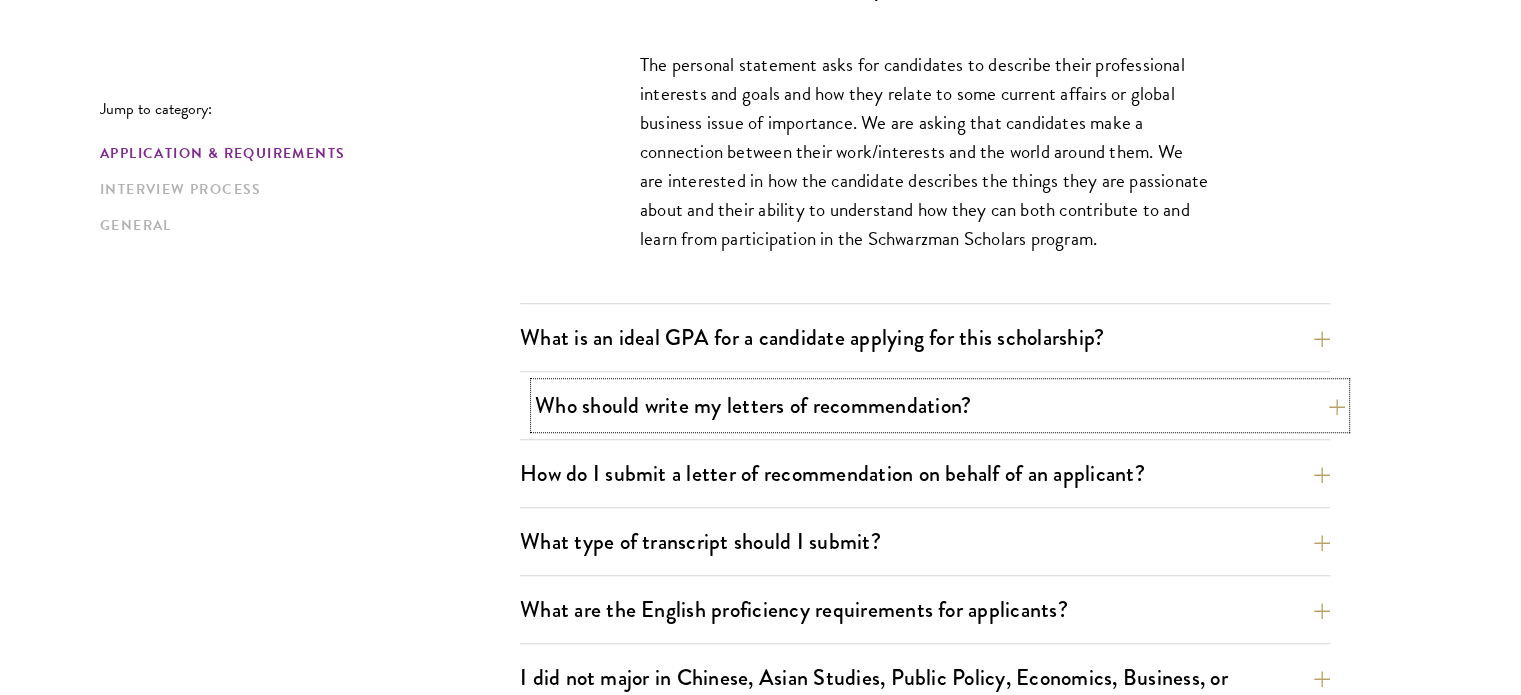 click on "Who should write my letters of recommendation?" at bounding box center (940, 405) 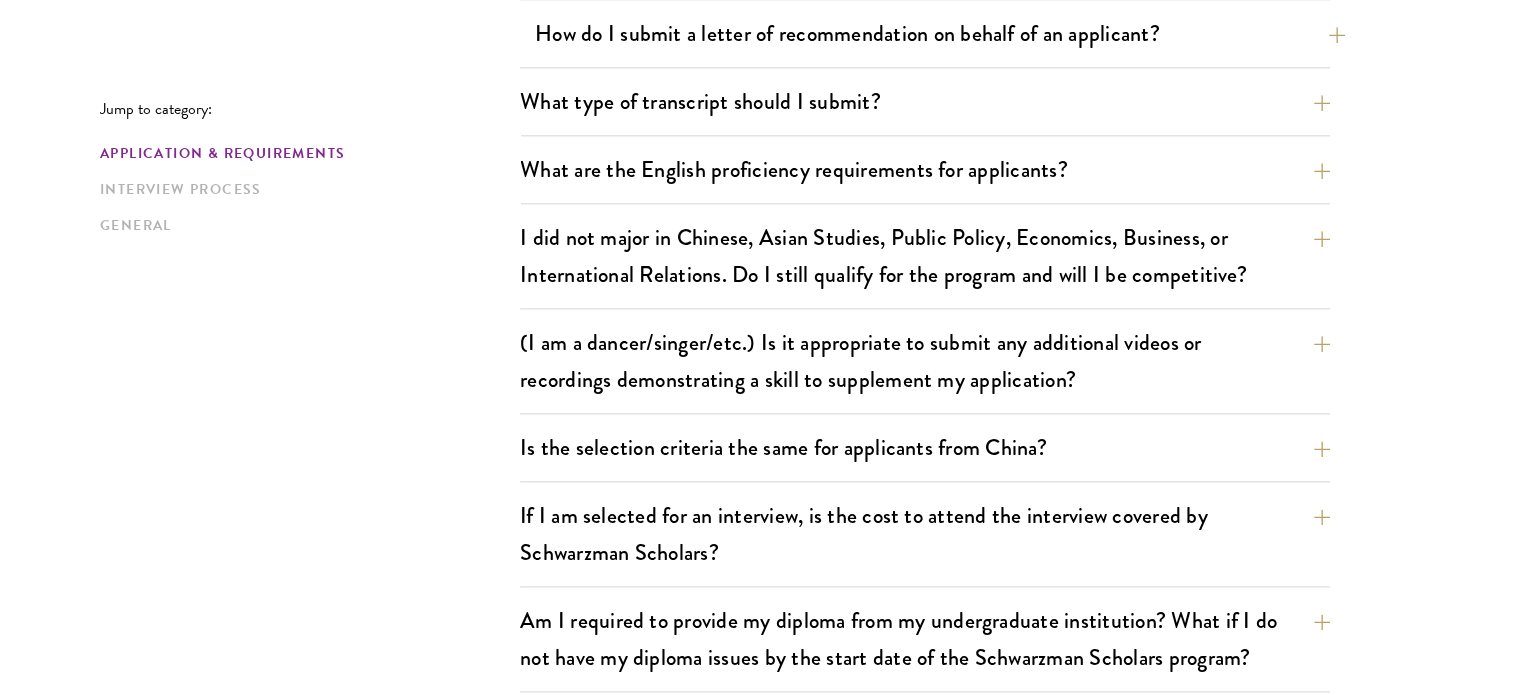 scroll, scrollTop: 2500, scrollLeft: 0, axis: vertical 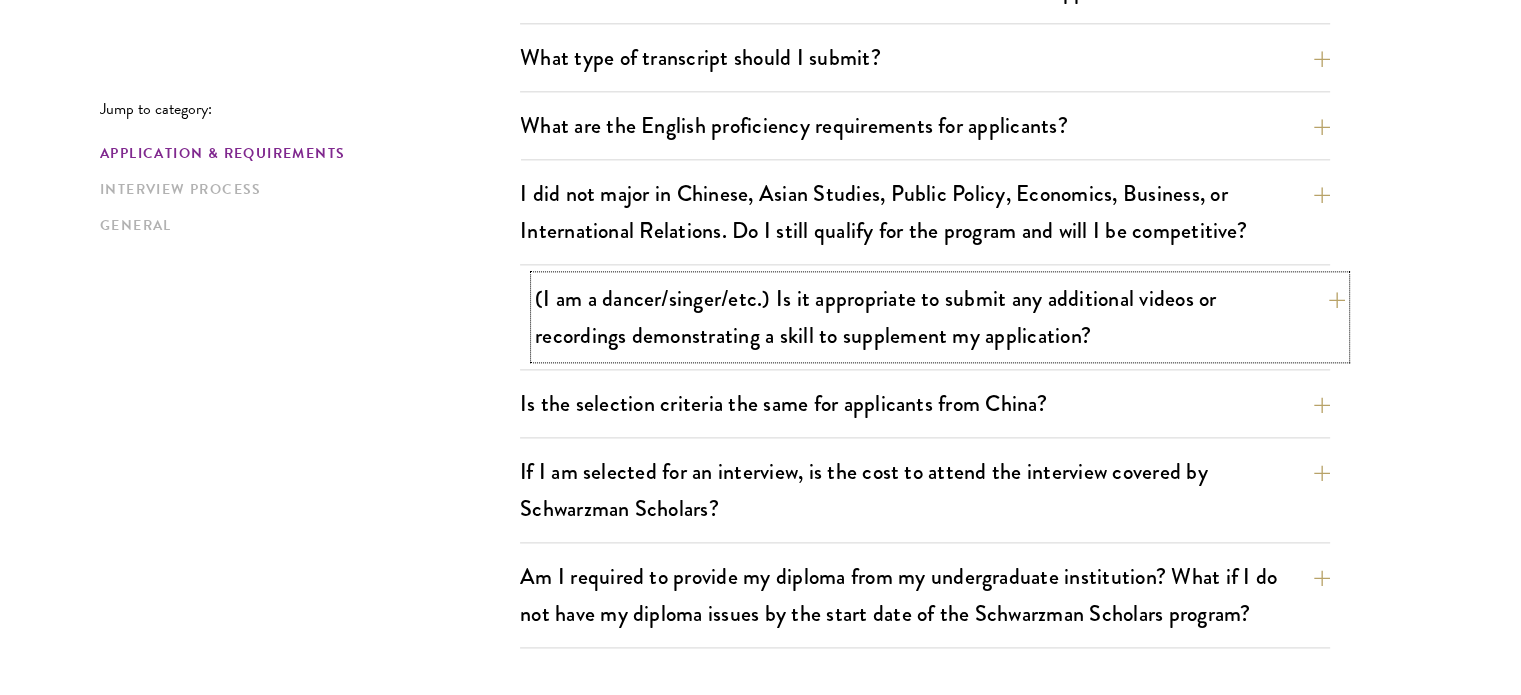 click on "(I am a dancer/singer/etc.) Is it appropriate to submit any additional videos or recordings demonstrating a skill to supplement my application?" at bounding box center [940, 317] 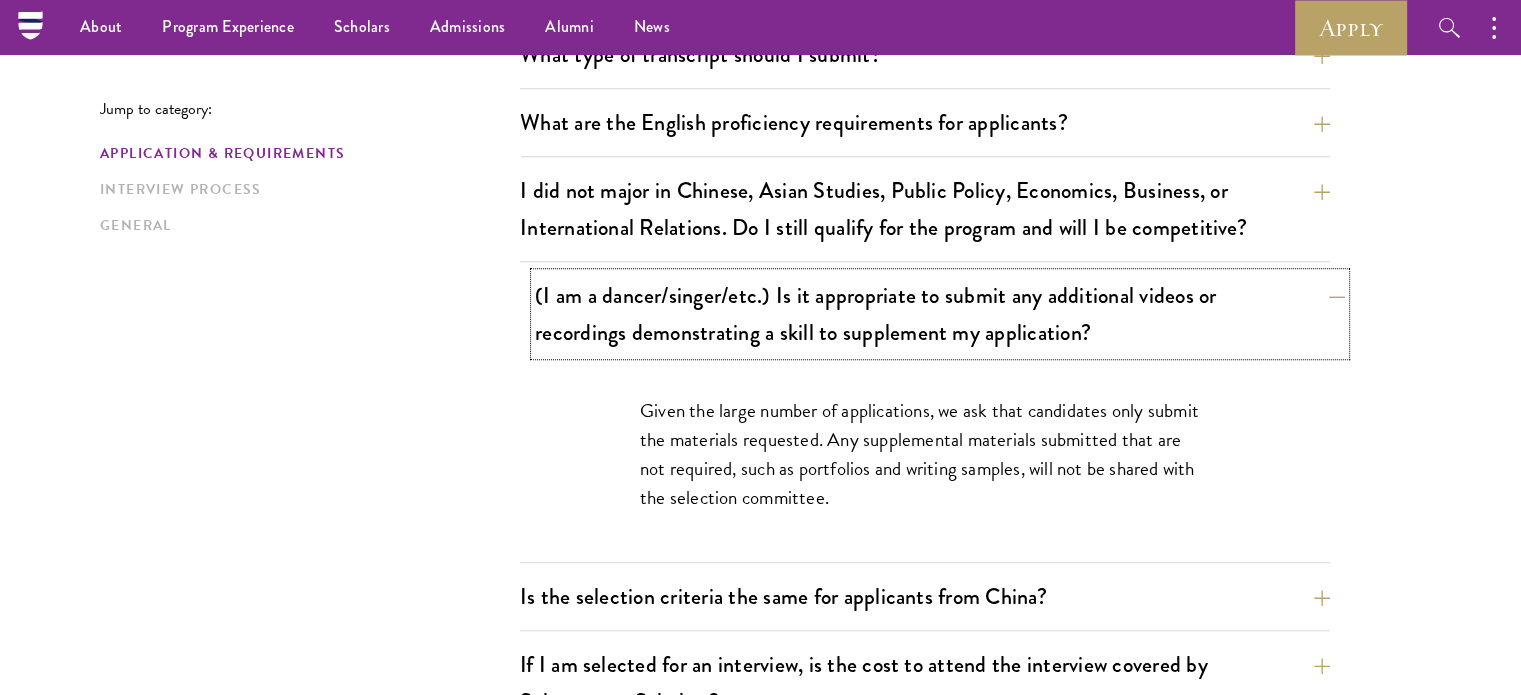 scroll, scrollTop: 1600, scrollLeft: 0, axis: vertical 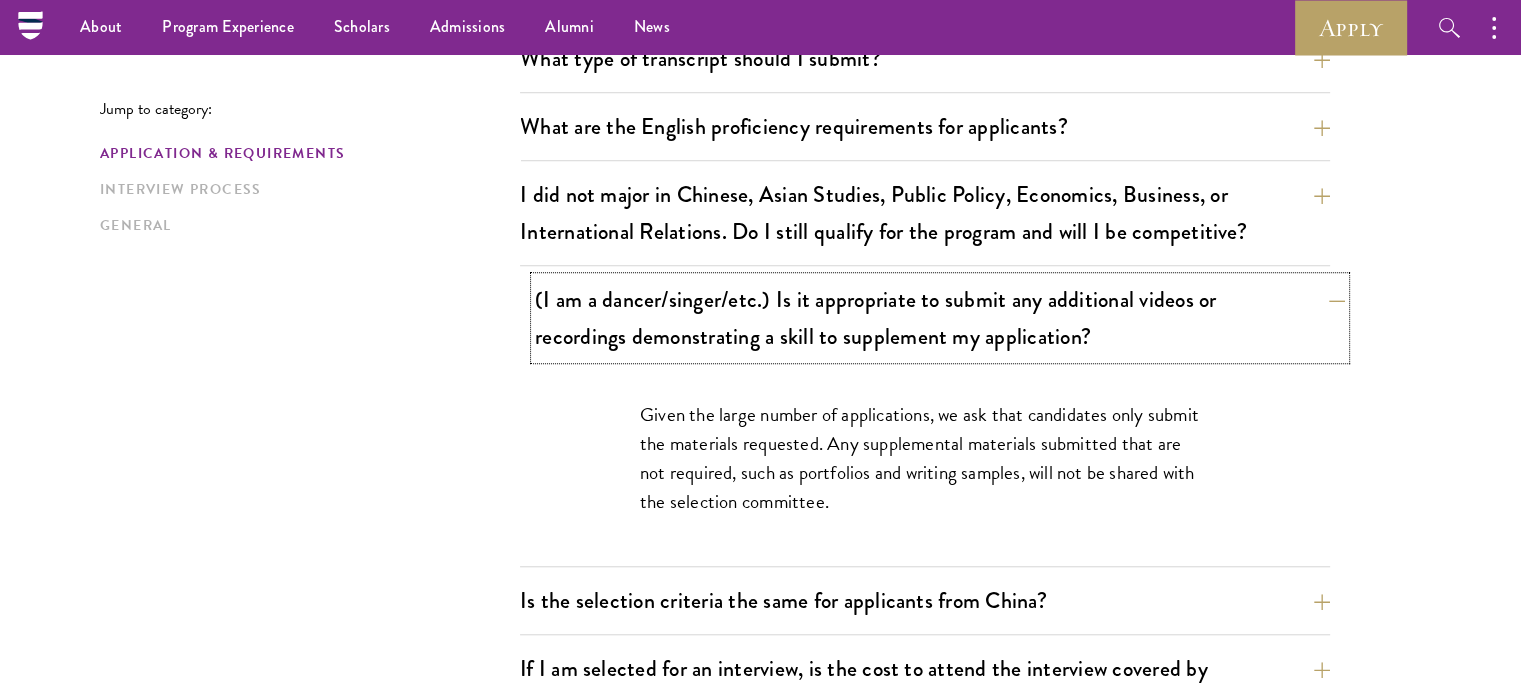 click on "(I am a dancer/singer/etc.) Is it appropriate to submit any additional videos or recordings demonstrating a skill to supplement my application?" at bounding box center (940, 318) 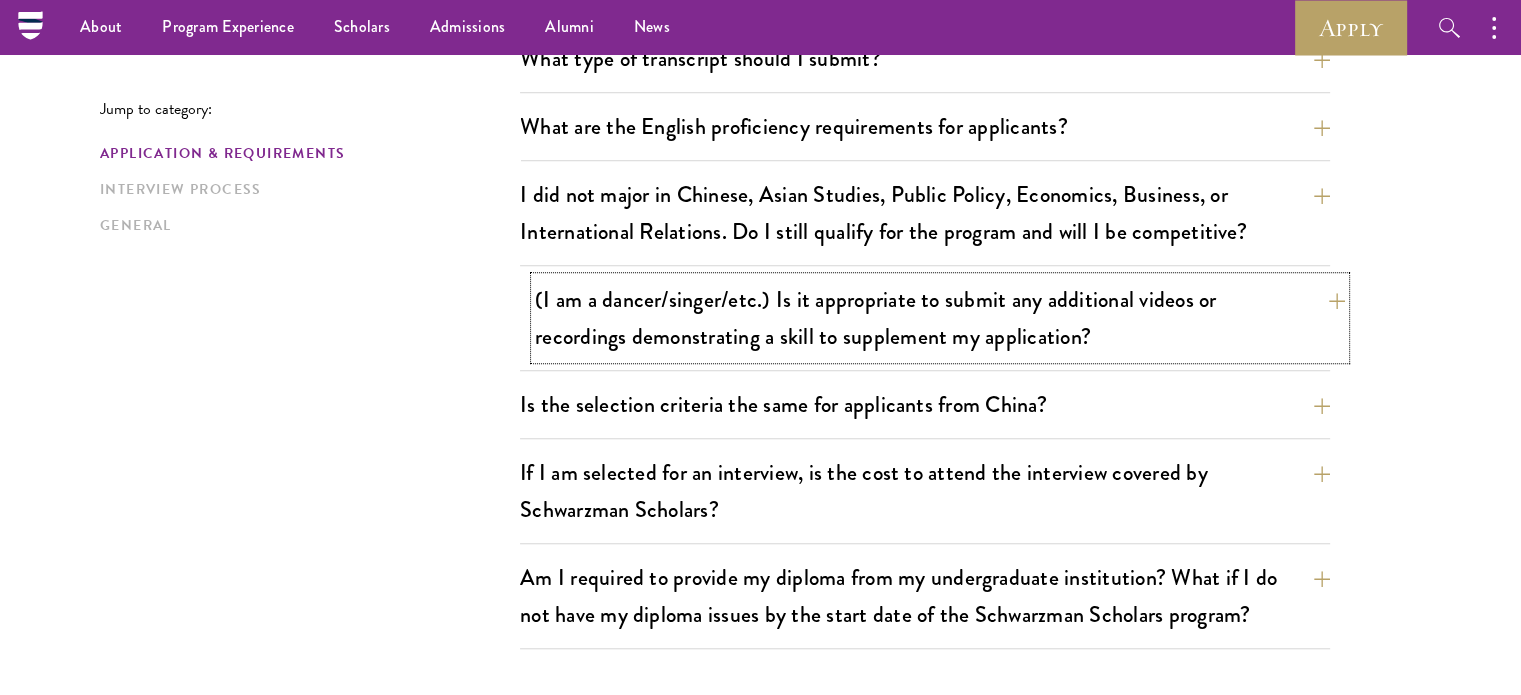 click on "(I am a dancer/singer/etc.) Is it appropriate to submit any additional videos or recordings demonstrating a skill to supplement my application?" at bounding box center [940, 318] 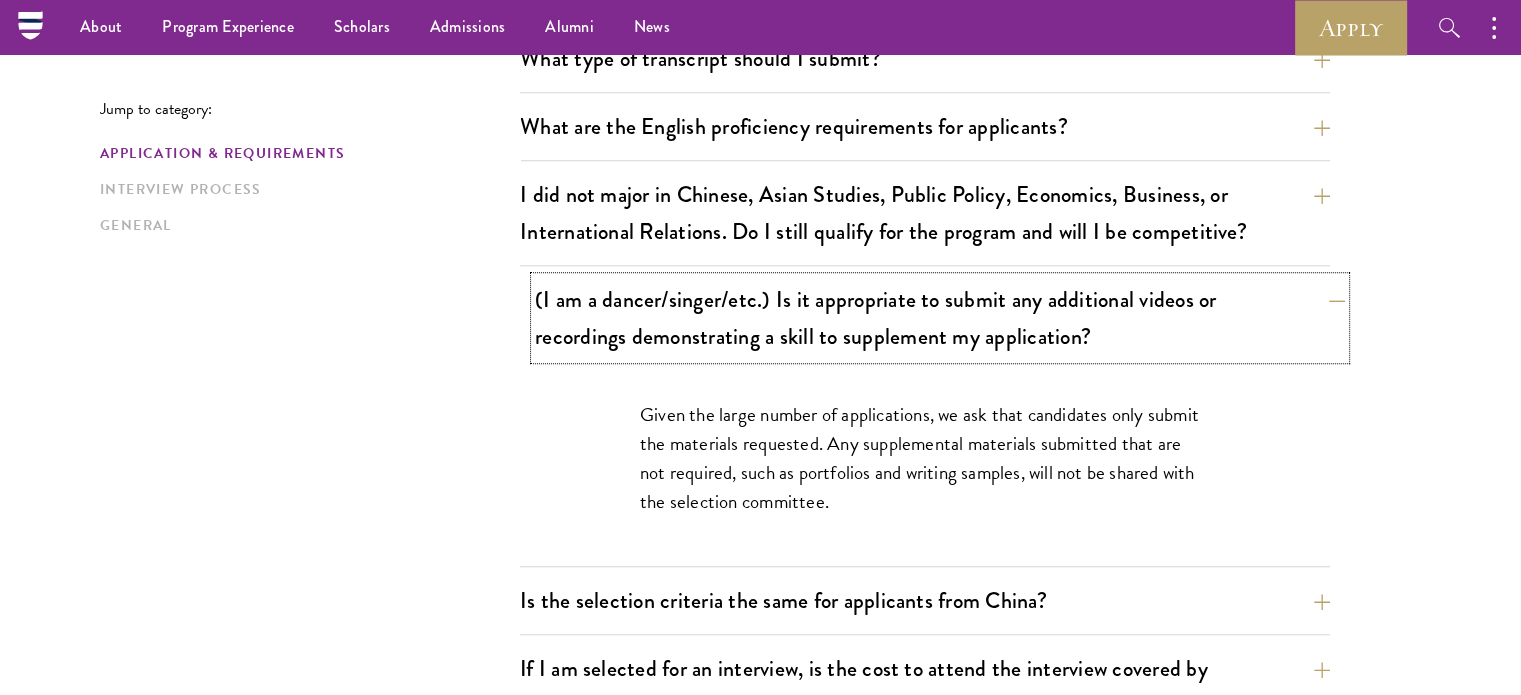 click on "(I am a dancer/singer/etc.) Is it appropriate to submit any additional videos or recordings demonstrating a skill to supplement my application?" at bounding box center [940, 318] 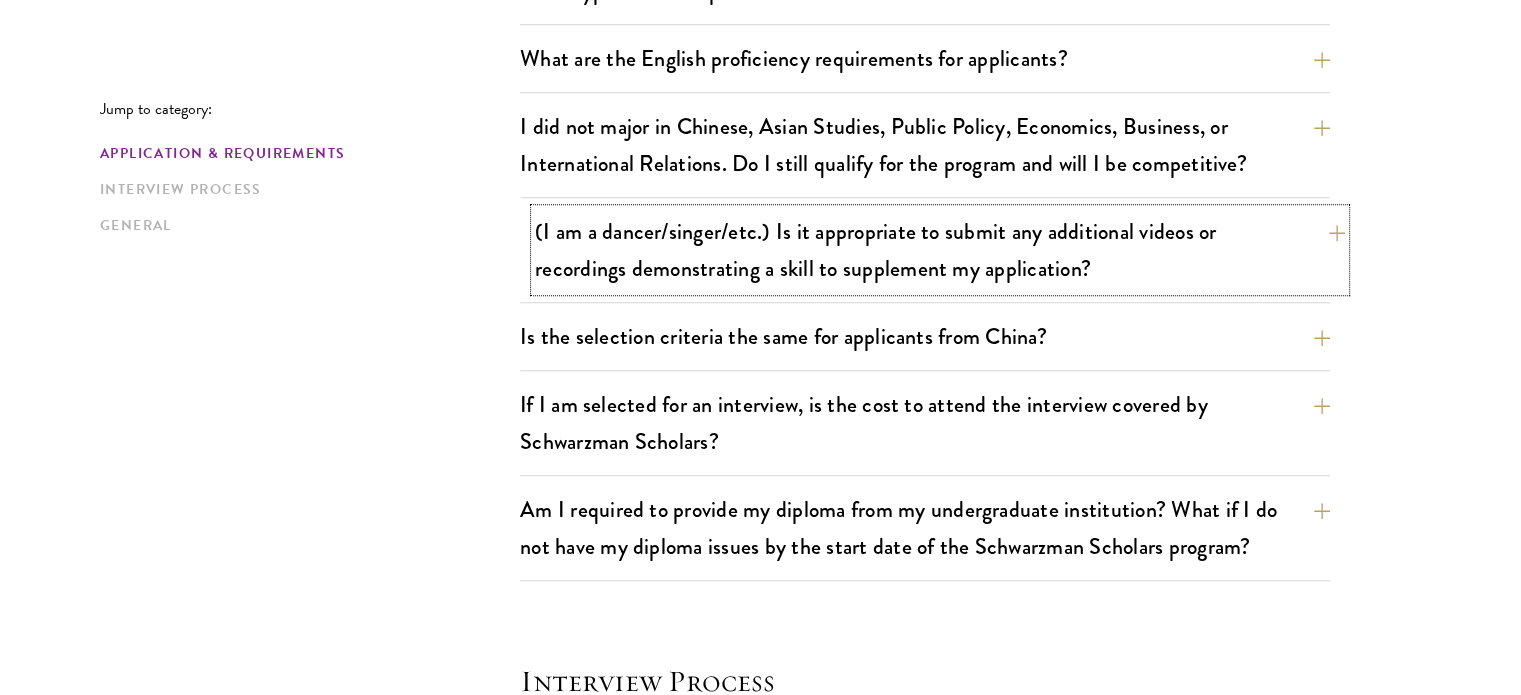 scroll, scrollTop: 1700, scrollLeft: 0, axis: vertical 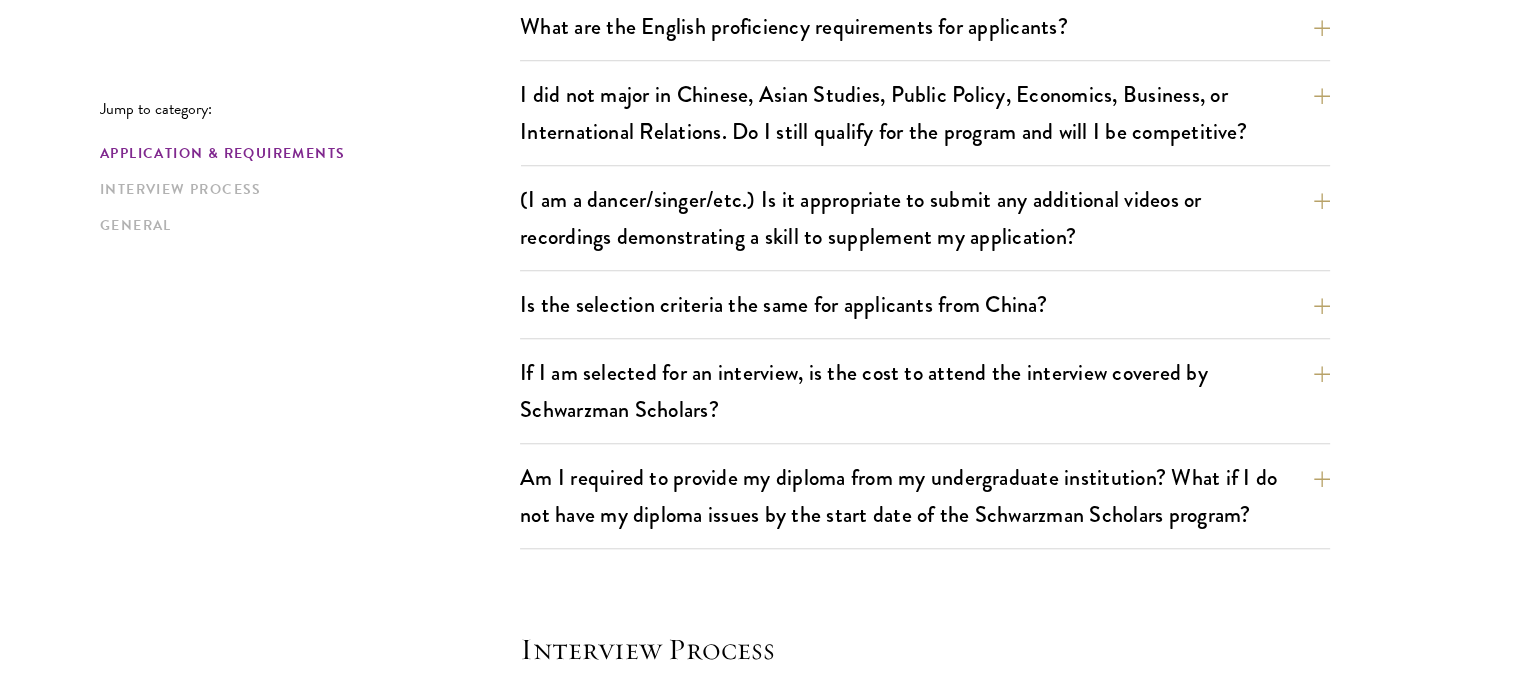 click on "Jump to category:
Application & Requirements
Interview Process
General
Application & Requirements
What are the important Schwarzman Scholars application dates?
Applicants who hold passports or permanent resident cards from the Chinese mainland, Hong Kong, Taiwan, and Macao apply online from January to May 20. Candidates invited to interview are notified before July, and attend interviews at Tsinghua University in Beijing in early July. Final admissions decisions for Chinese Schwarzman Scholars are announced before October each year.
What is the eligible age range?
Candidates must be at least 18 but not yet 29 years of age as of August 1 of their enrollment year.
Are there any fees associated with the Schwarzman Scholars application or the program?" at bounding box center (760, 419) 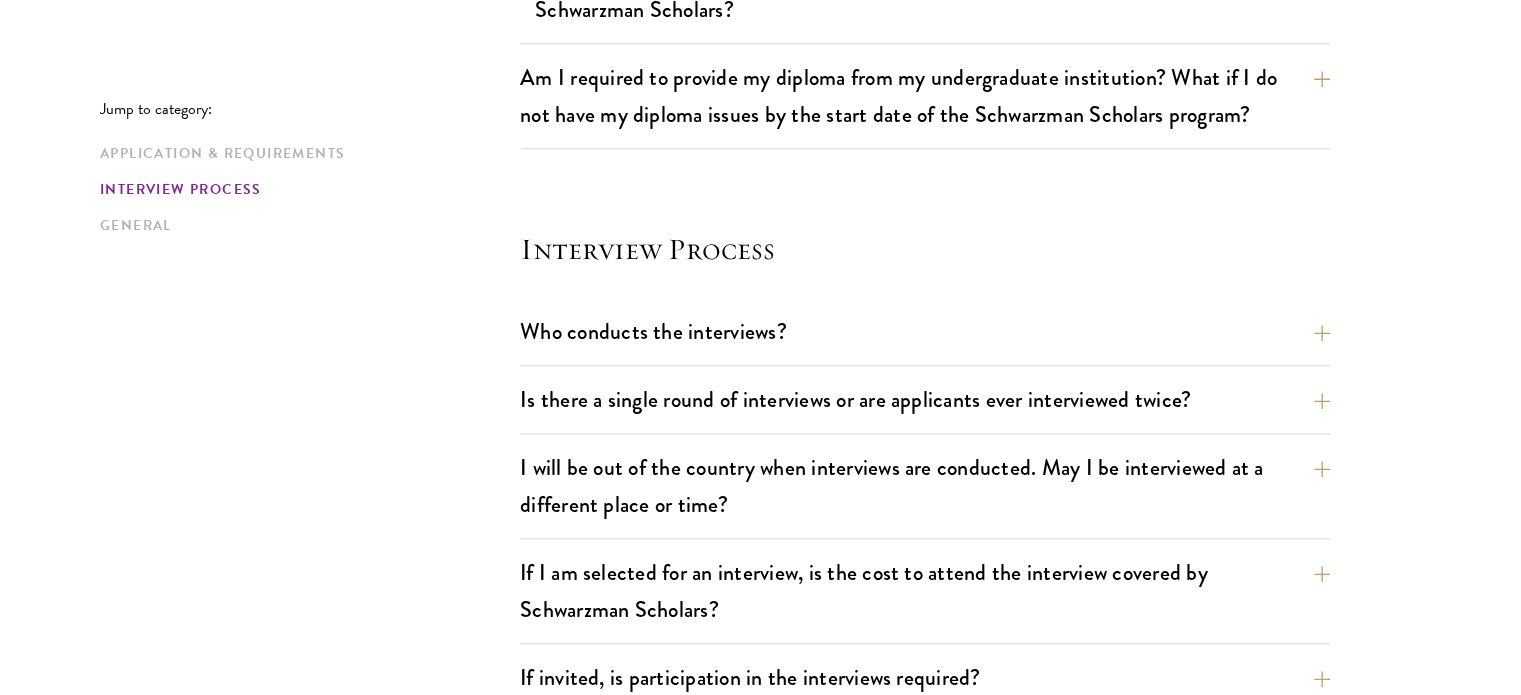 scroll, scrollTop: 2100, scrollLeft: 0, axis: vertical 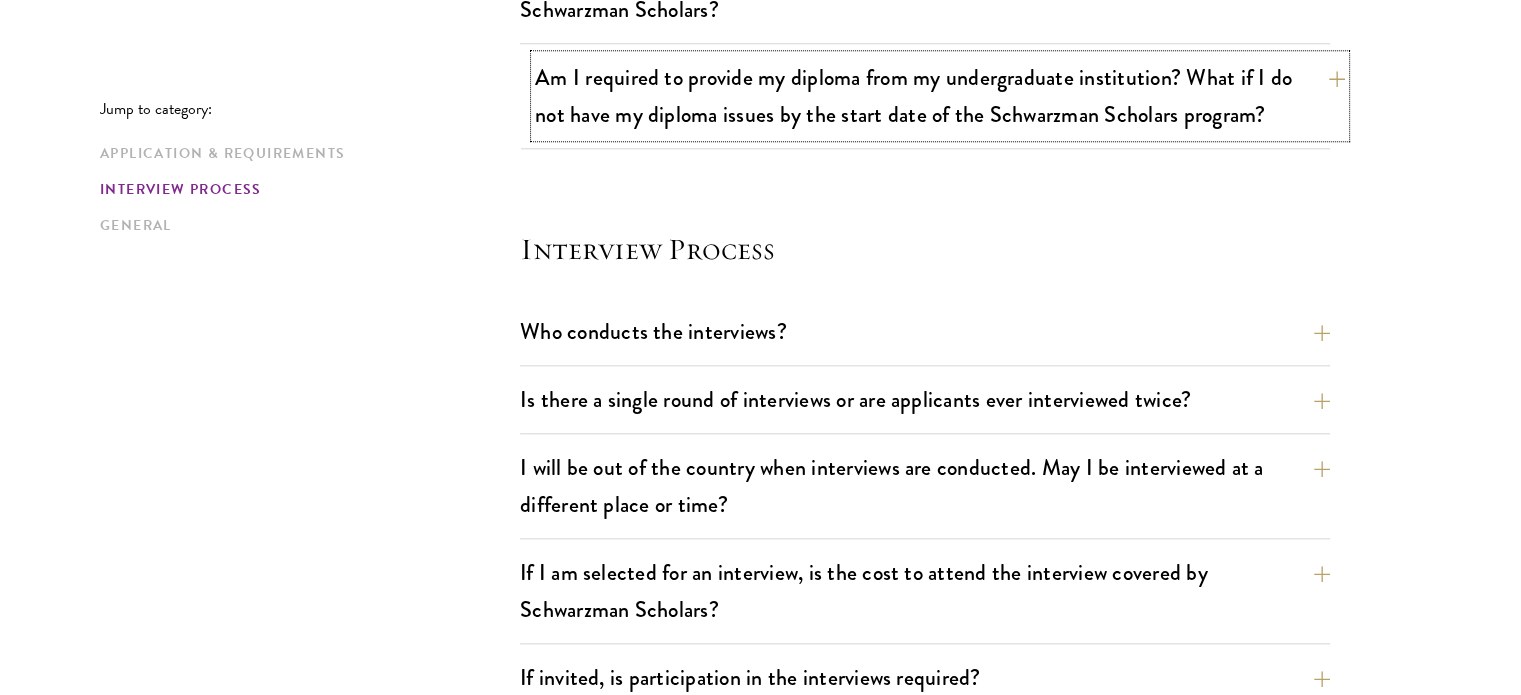 click on "Am I required to provide my diploma from my undergraduate institution? What if I do not have my diploma issues by the start date of the Schwarzman Scholars program?" at bounding box center (940, 96) 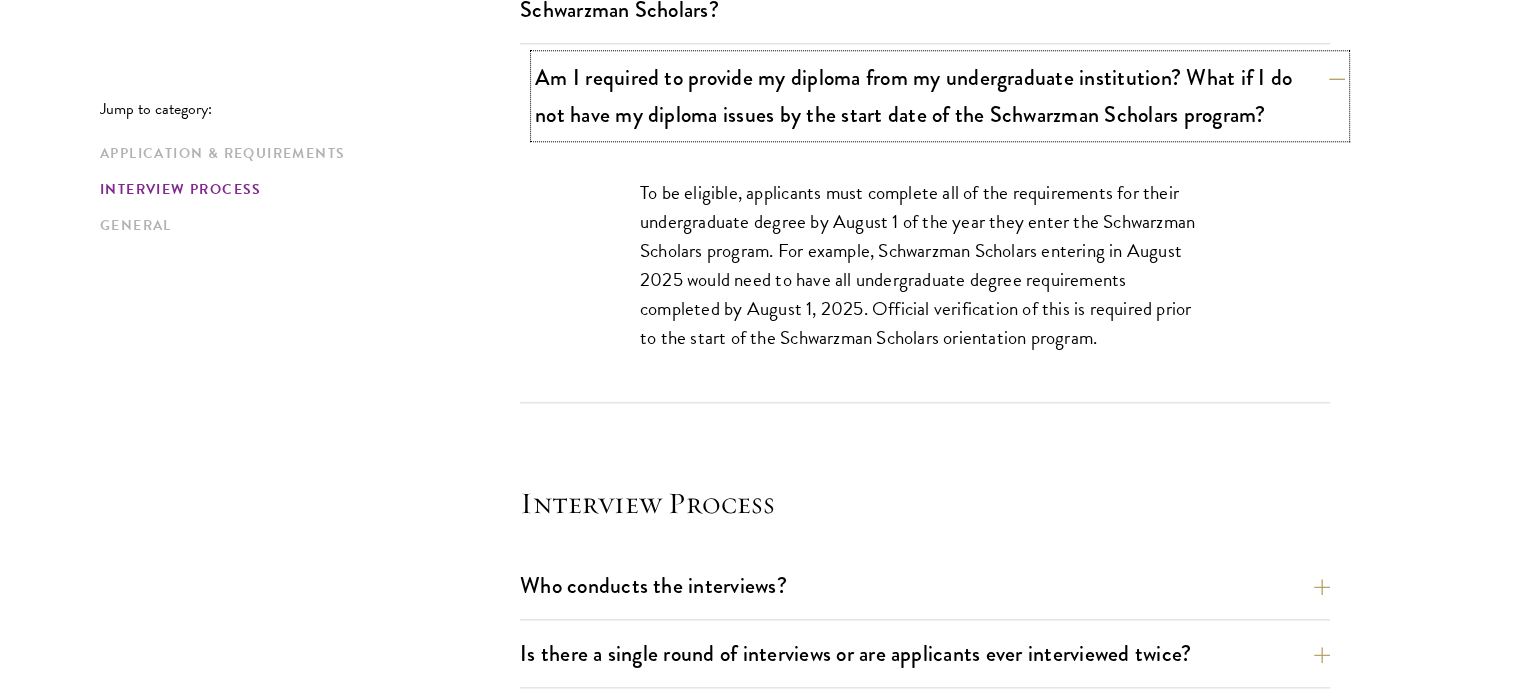 click on "Am I required to provide my diploma from my undergraduate institution? What if I do not have my diploma issues by the start date of the Schwarzman Scholars program?" at bounding box center (940, 96) 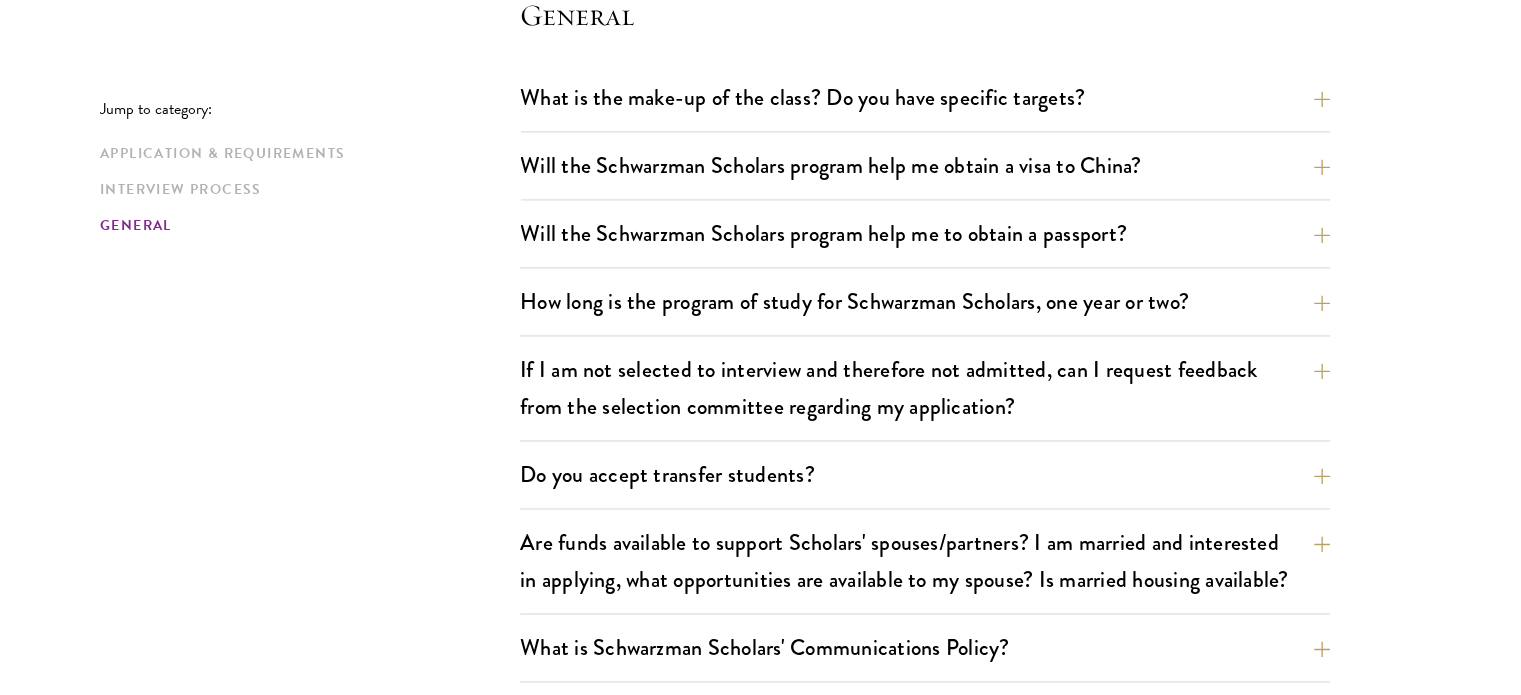 scroll, scrollTop: 3000, scrollLeft: 0, axis: vertical 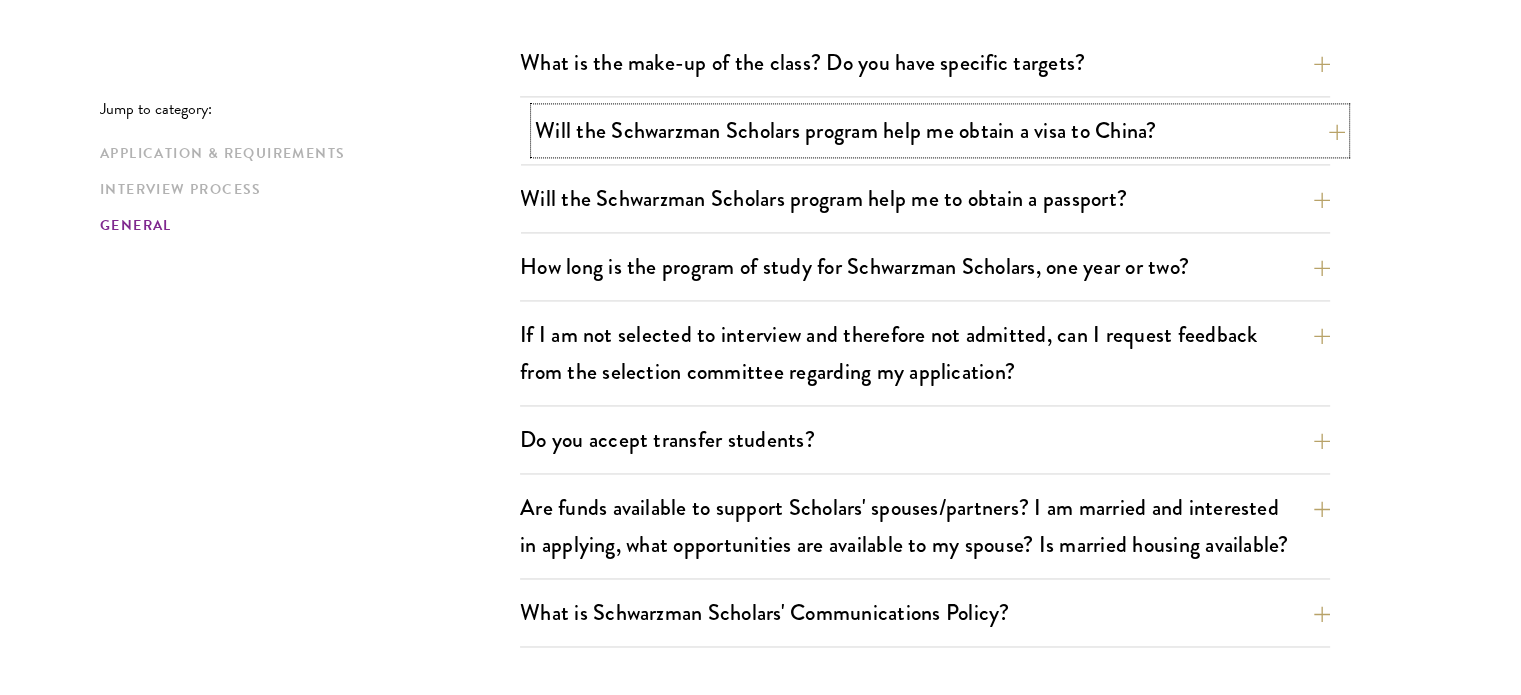 click on "Will the Schwarzman Scholars program help me obtain a visa to China?" at bounding box center (940, 130) 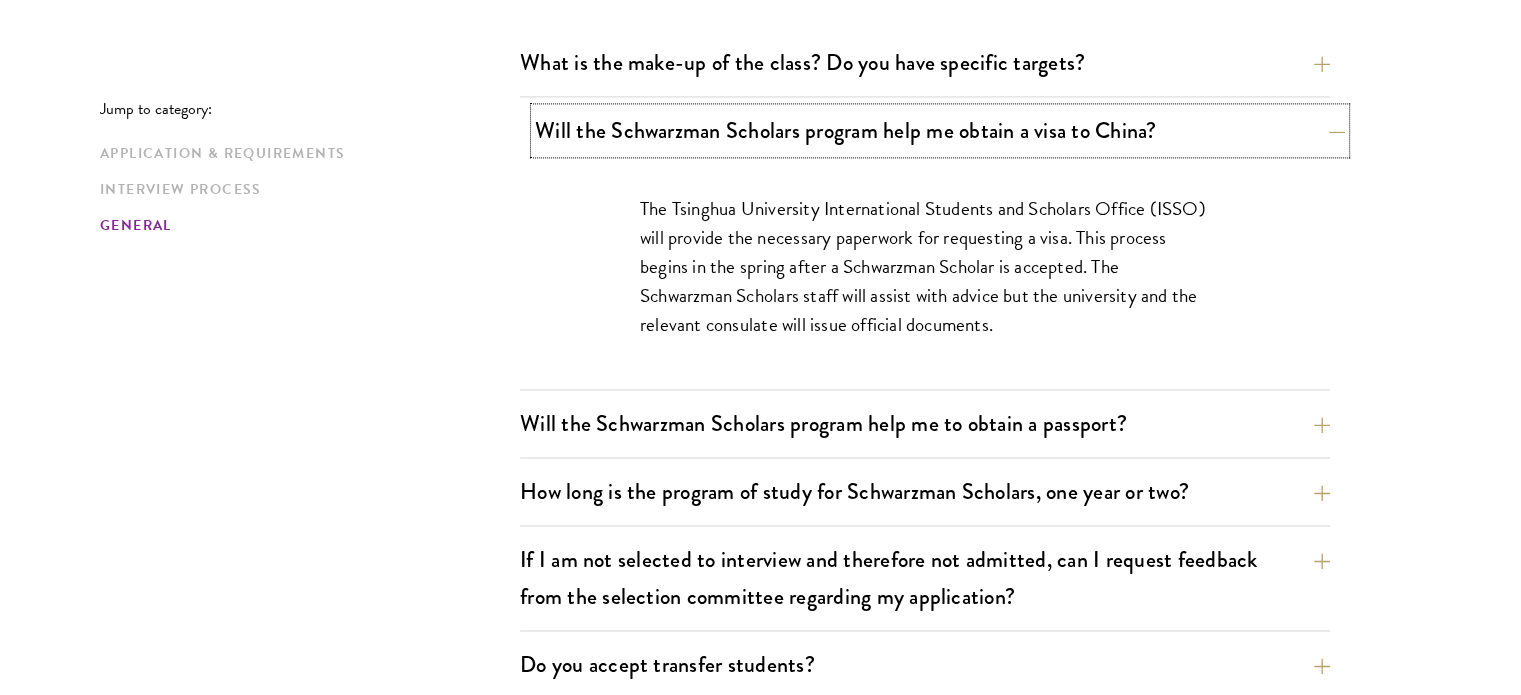 click on "Will the Schwarzman Scholars program help me obtain a visa to China?" at bounding box center (940, 130) 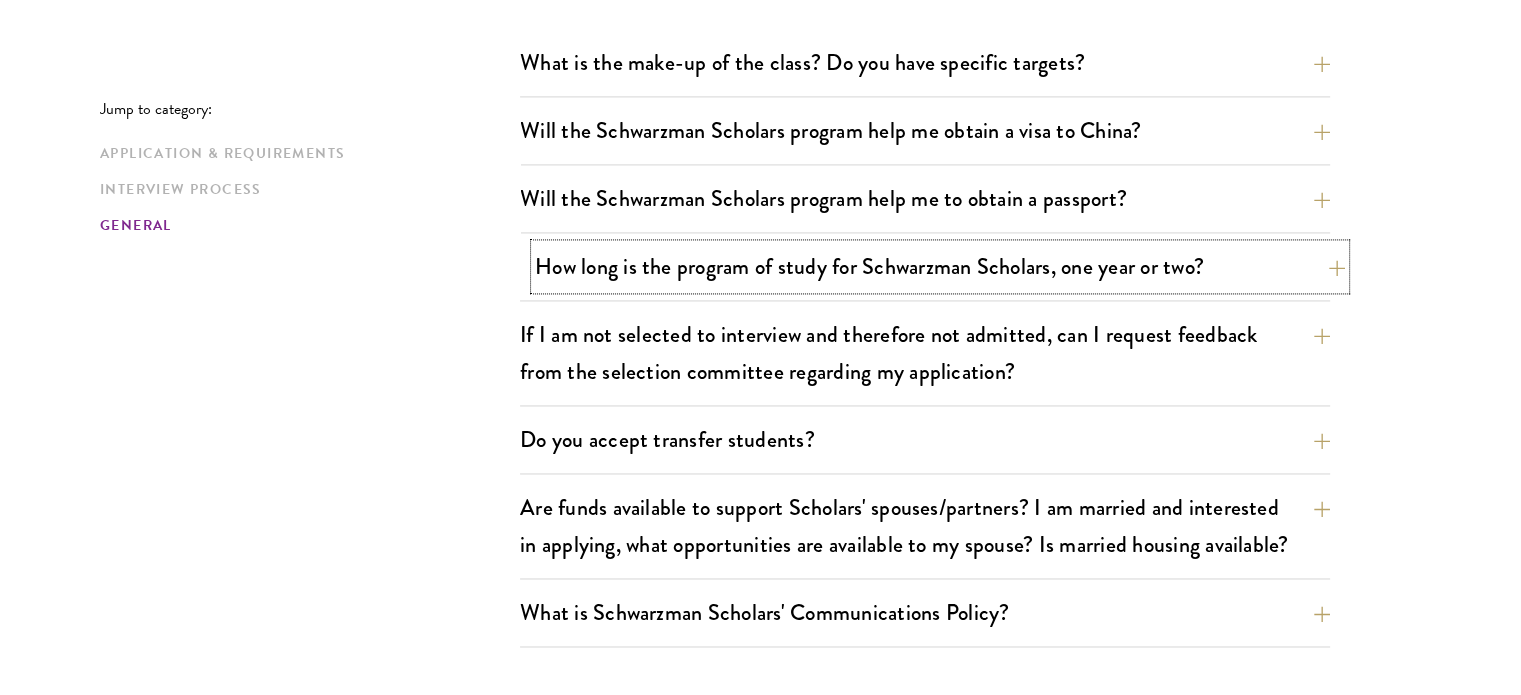 click on "How long is the program of study for Schwarzman Scholars, one year or two?" at bounding box center (940, 266) 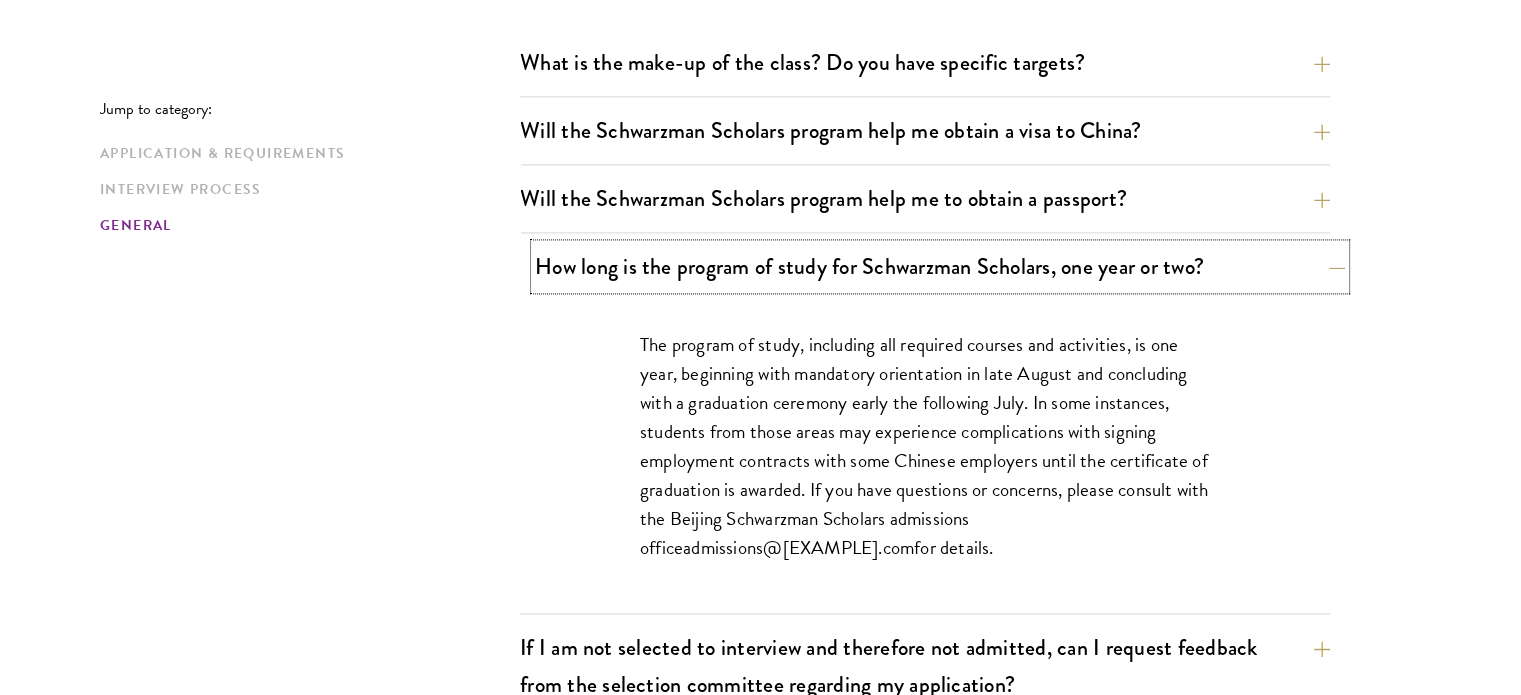 click on "How long is the program of study for Schwarzman Scholars, one year or two?" at bounding box center (940, 266) 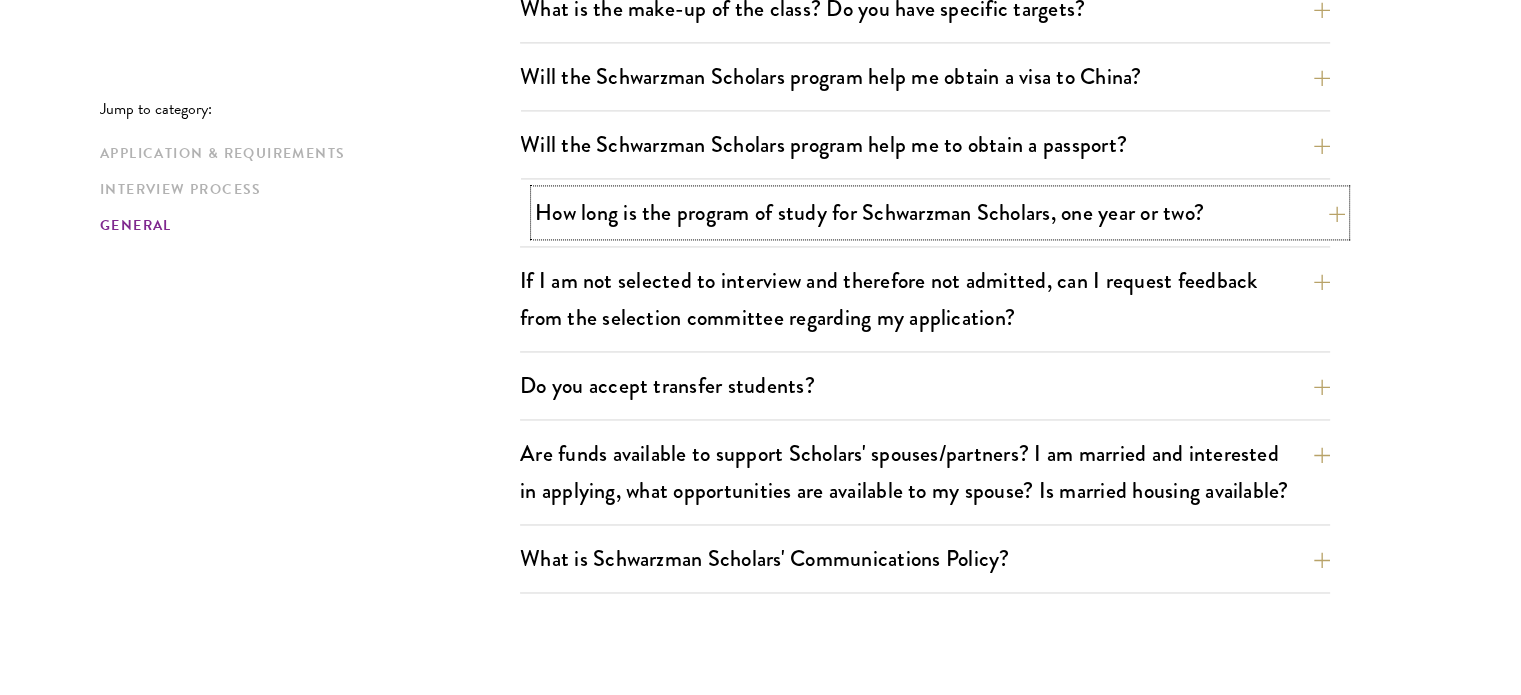 scroll, scrollTop: 3100, scrollLeft: 0, axis: vertical 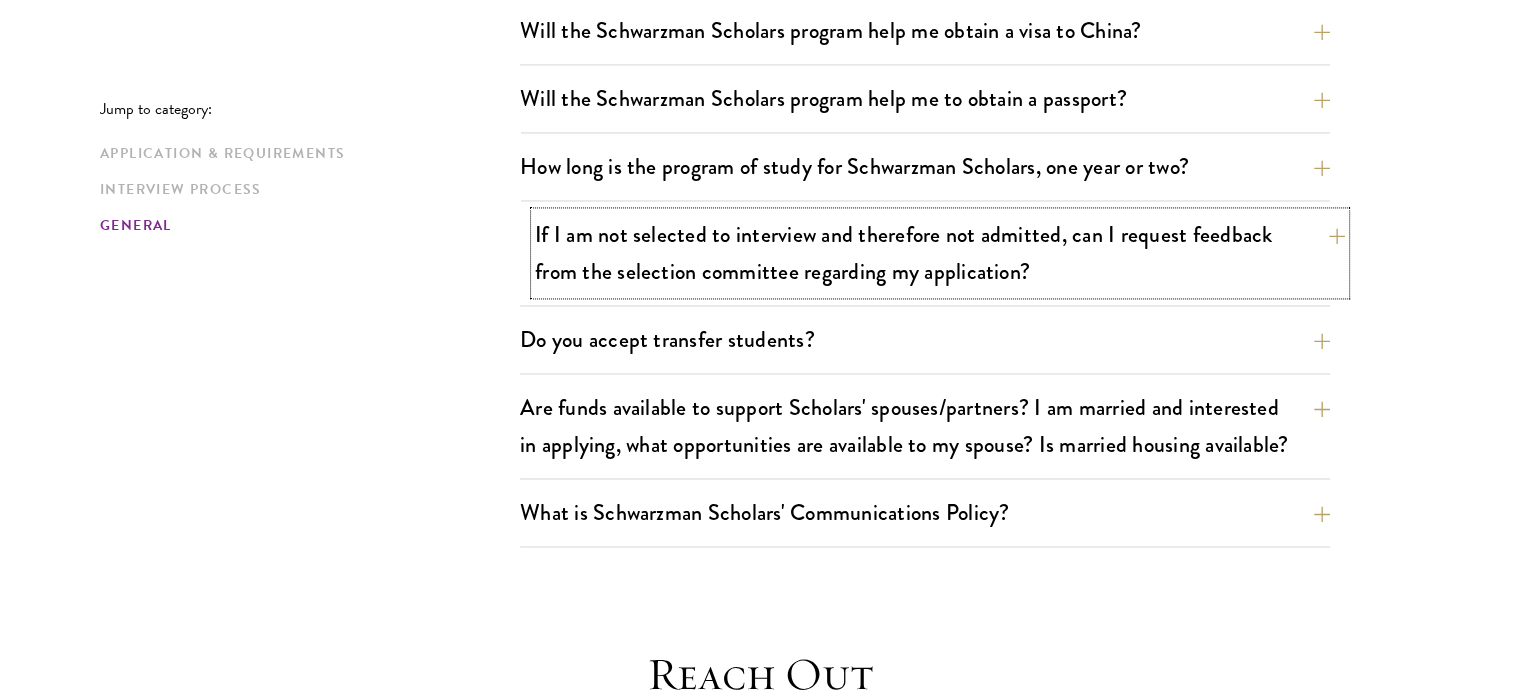 click on "If I am not selected to interview and therefore not admitted, can I request feedback from the selection committee regarding my application?" at bounding box center (940, 253) 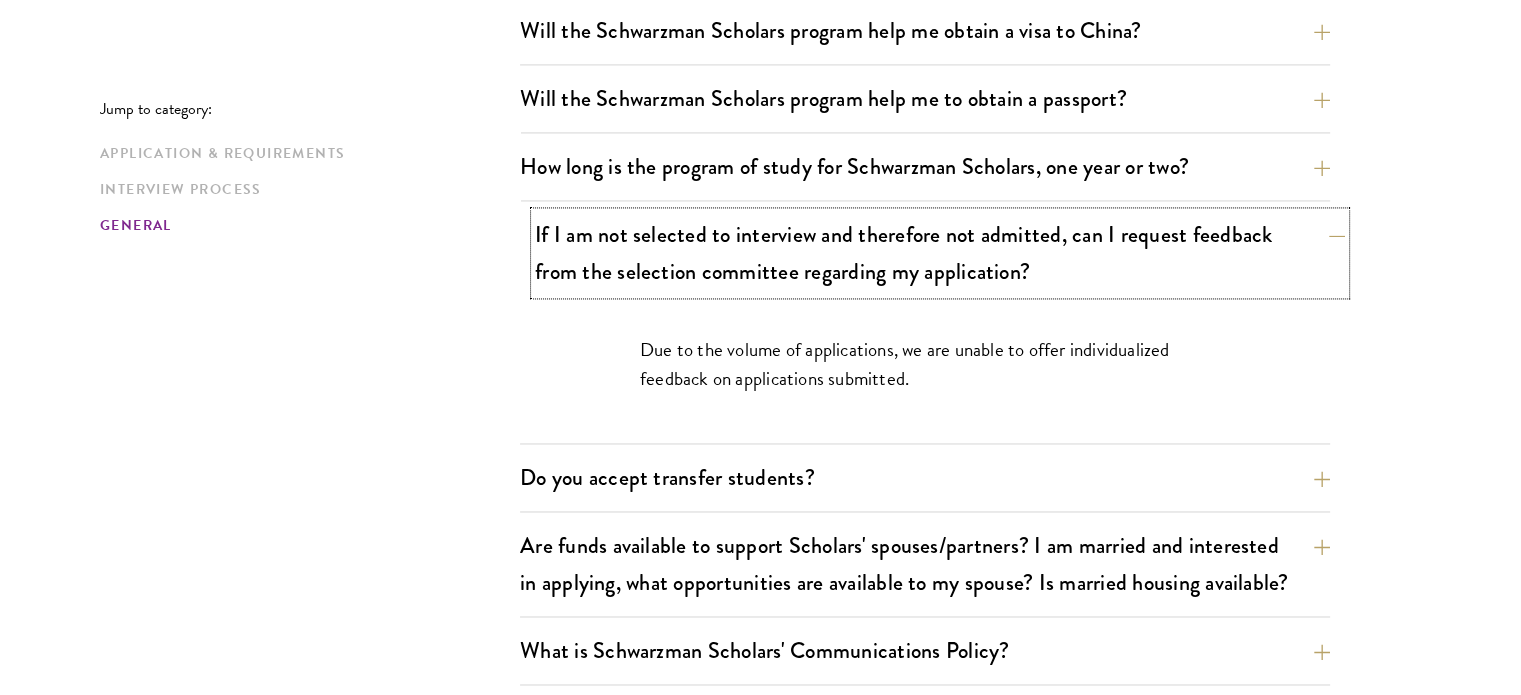 click on "If I am not selected to interview and therefore not admitted, can I request feedback from the selection committee regarding my application?" at bounding box center (940, 253) 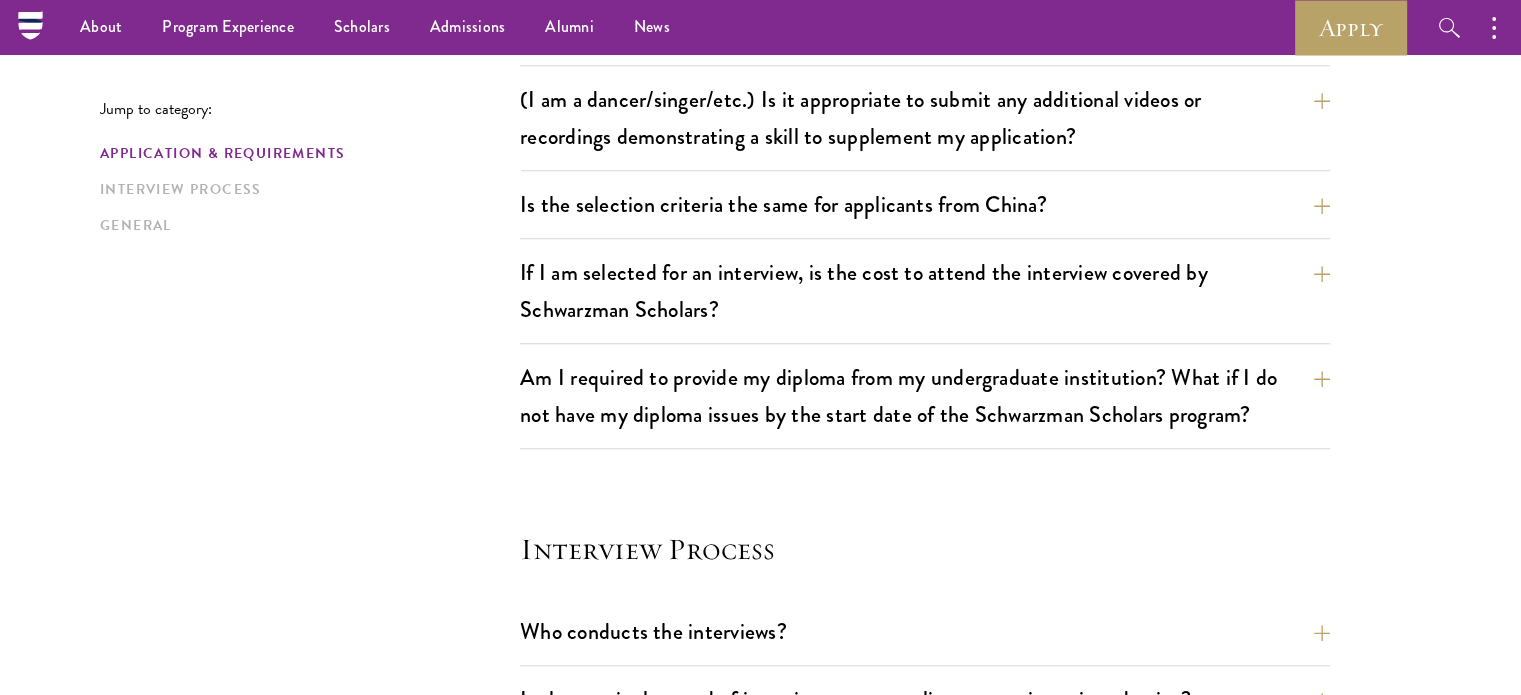 scroll, scrollTop: 1200, scrollLeft: 0, axis: vertical 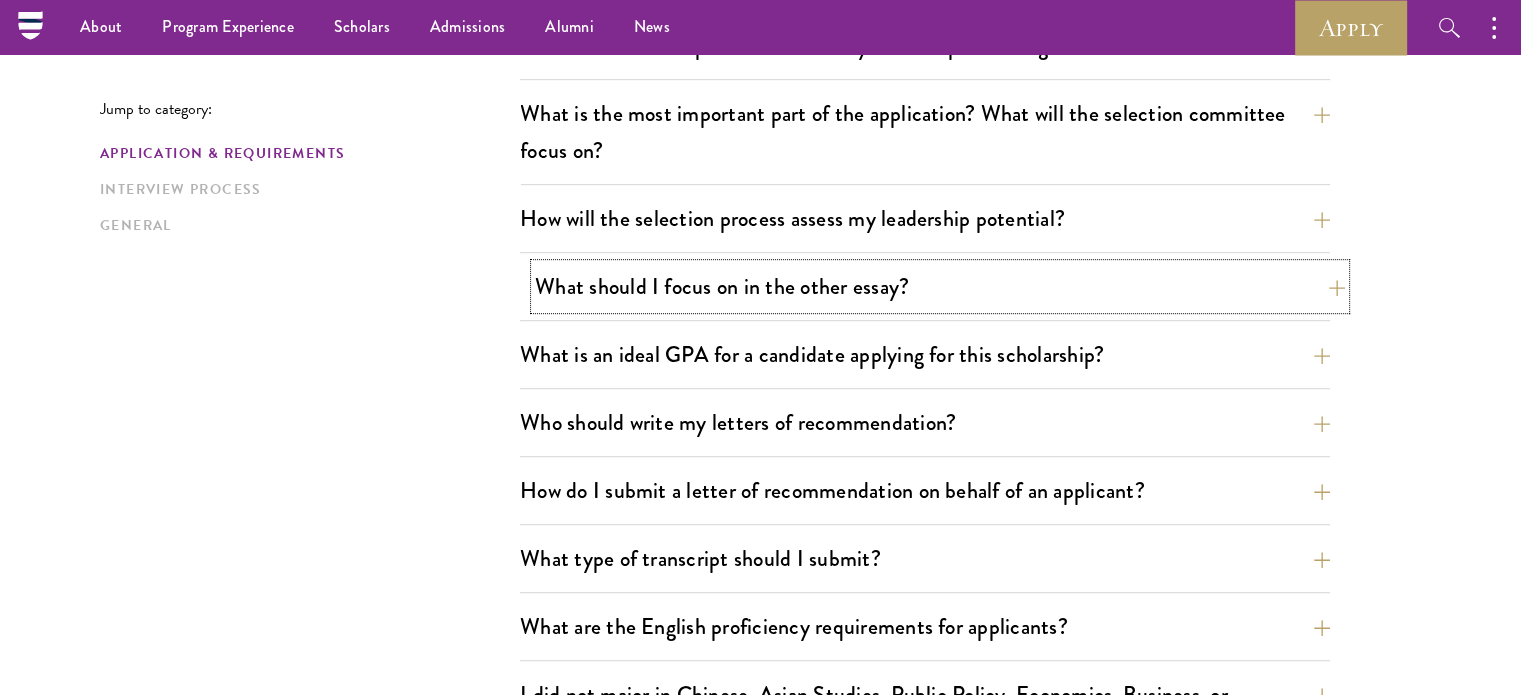 click on "What should I focus on in the other essay?" at bounding box center [940, 286] 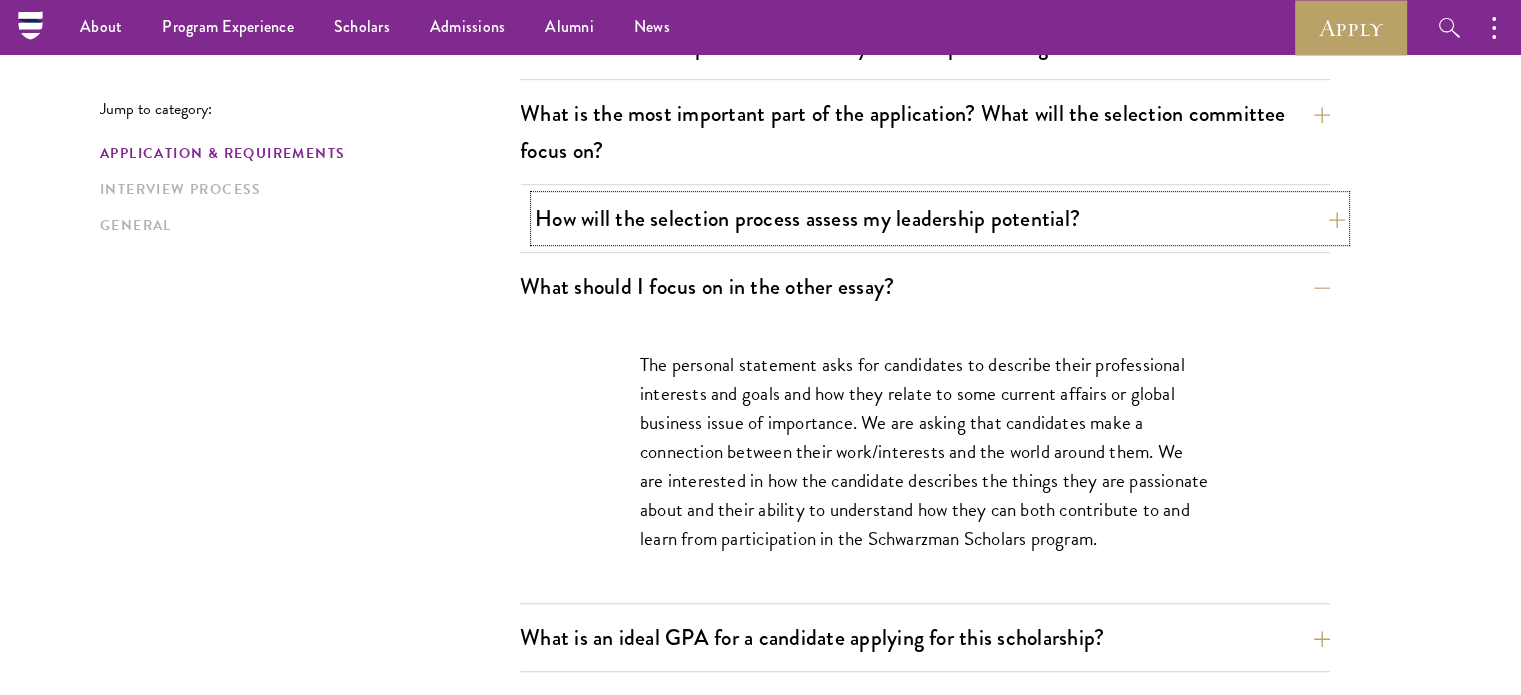 click on "How will the selection process assess my leadership potential?" at bounding box center [940, 218] 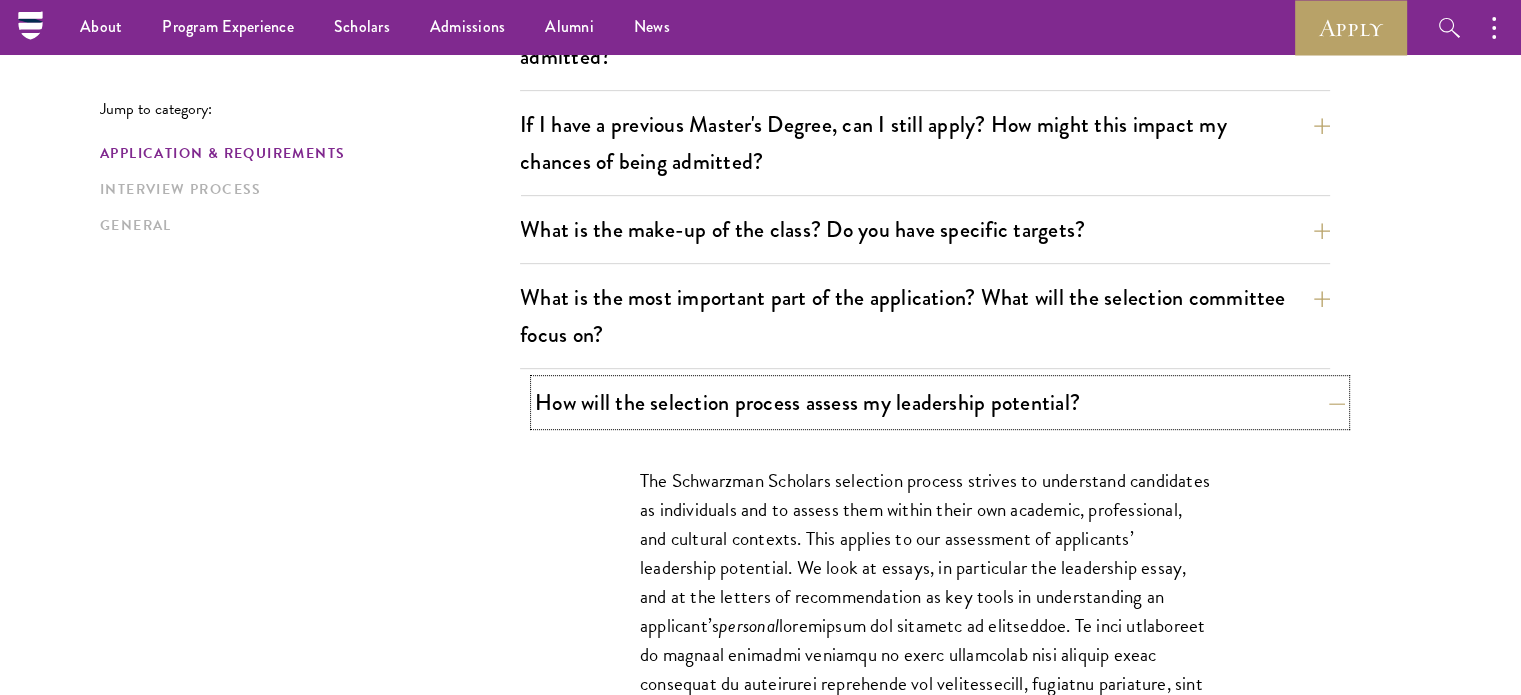 scroll, scrollTop: 800, scrollLeft: 0, axis: vertical 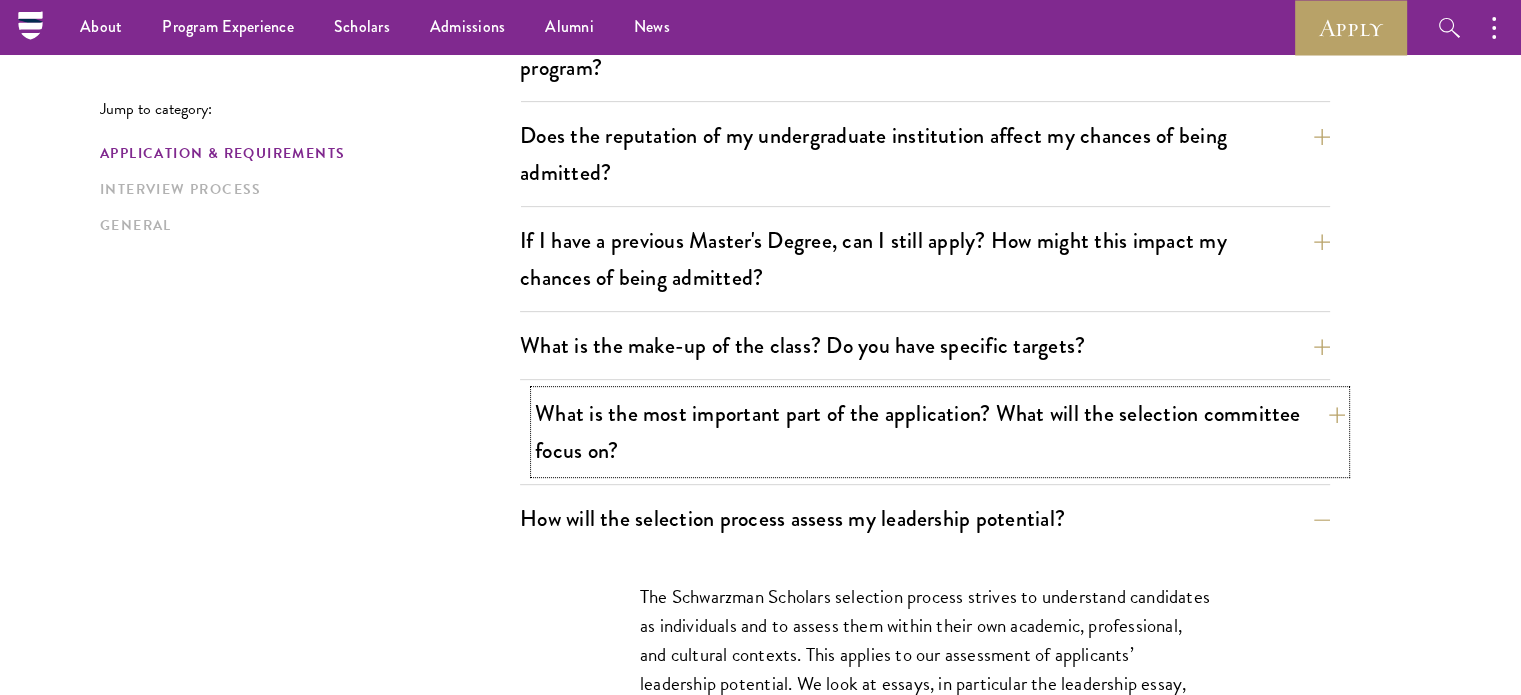 click on "What is the most important part of the application? What will the selection committee focus on?" at bounding box center [940, 432] 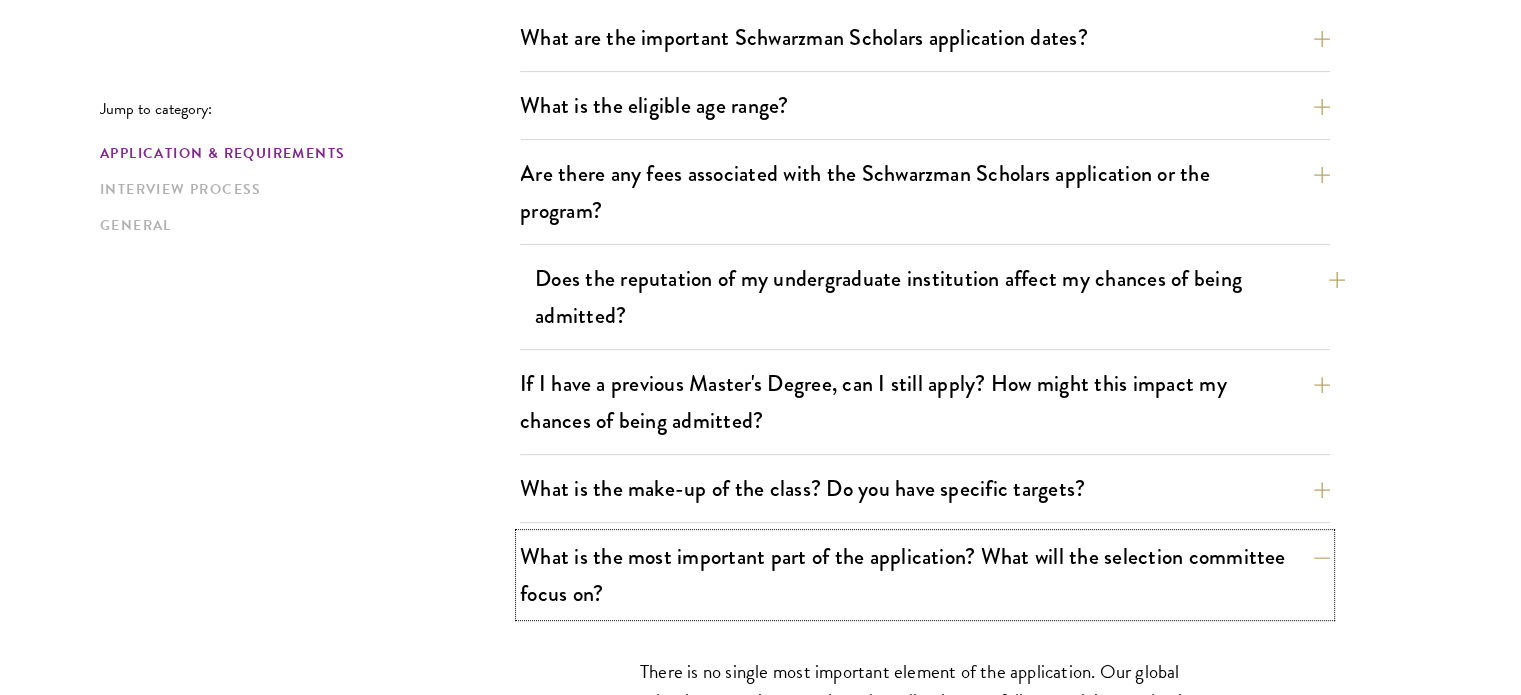 scroll, scrollTop: 800, scrollLeft: 0, axis: vertical 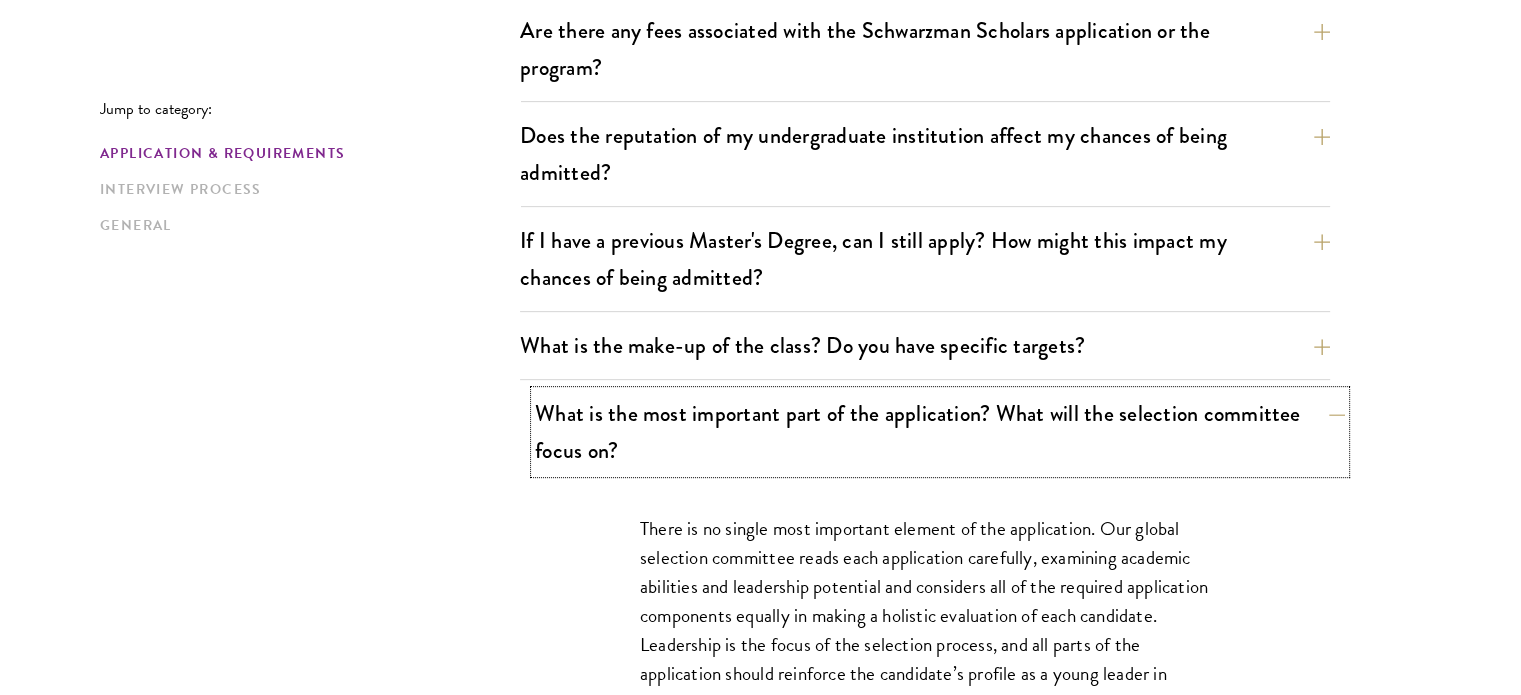 click on "What is the most important part of the application? What will the selection committee focus on?" at bounding box center [940, 432] 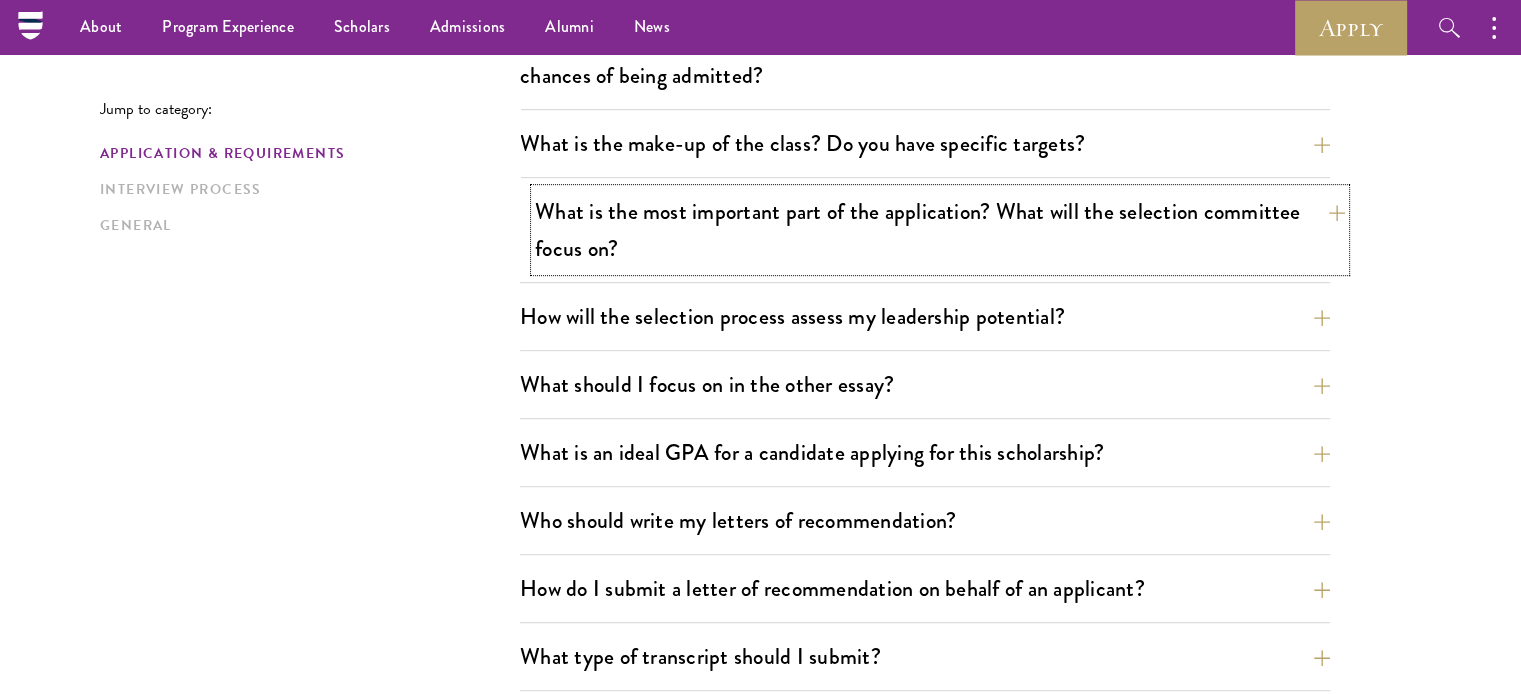 scroll, scrollTop: 1200, scrollLeft: 0, axis: vertical 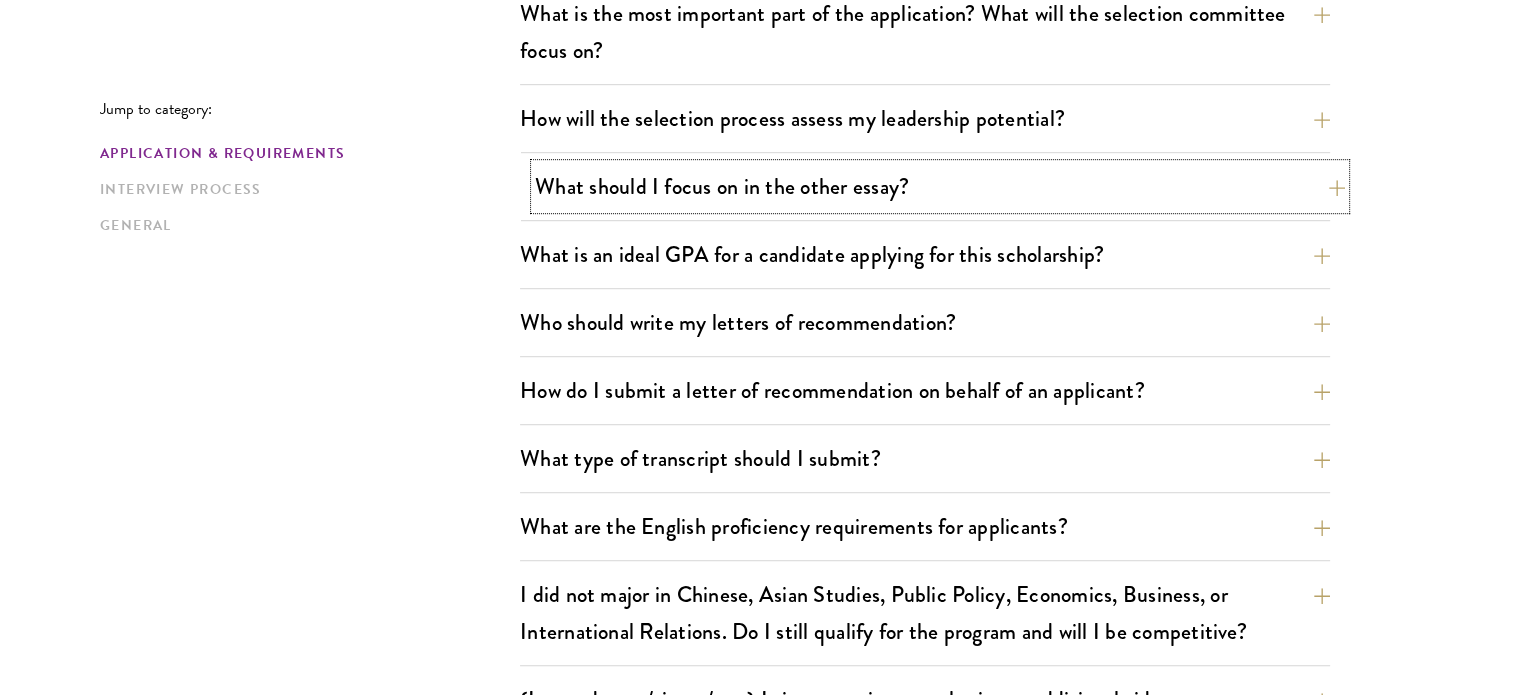 click on "What should I focus on in the other essay?" at bounding box center [940, 186] 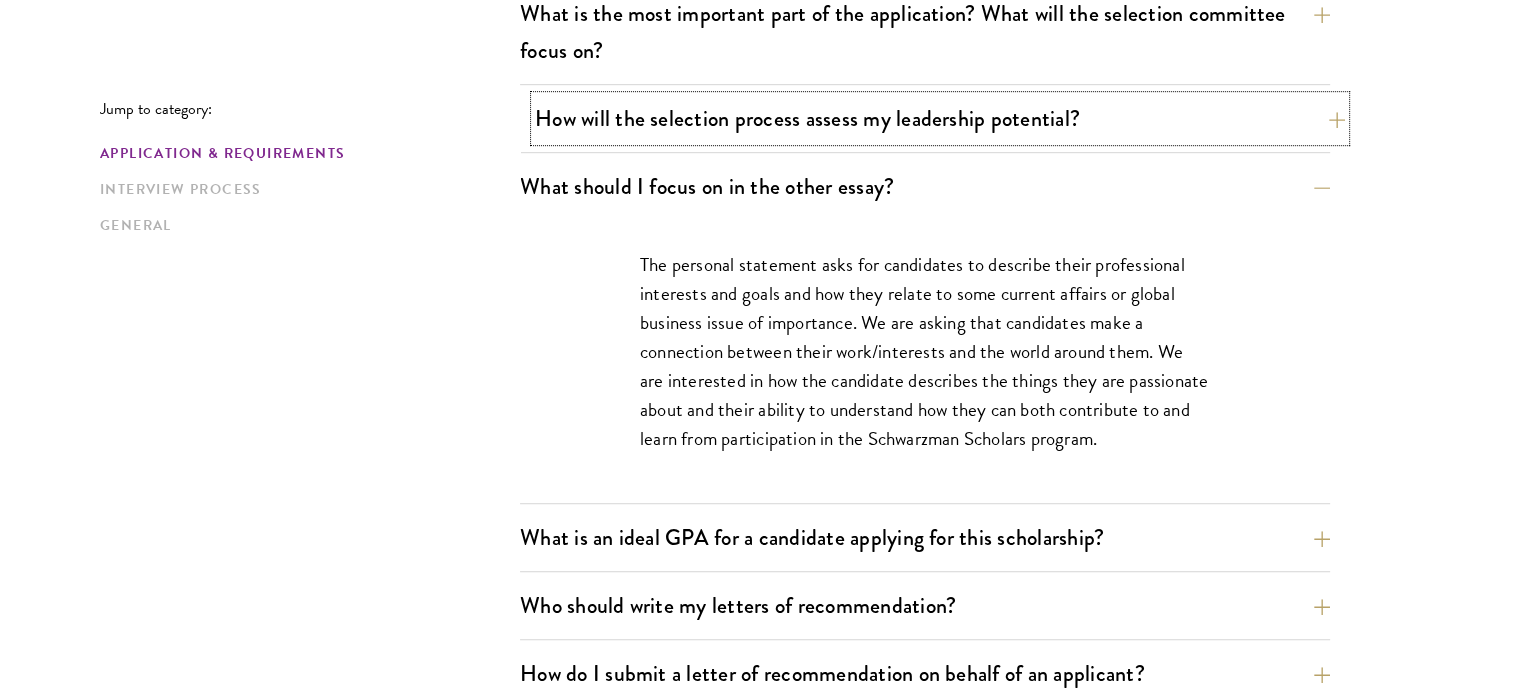 drag, startPoint x: 808, startPoint y: 126, endPoint x: 820, endPoint y: 124, distance: 12.165525 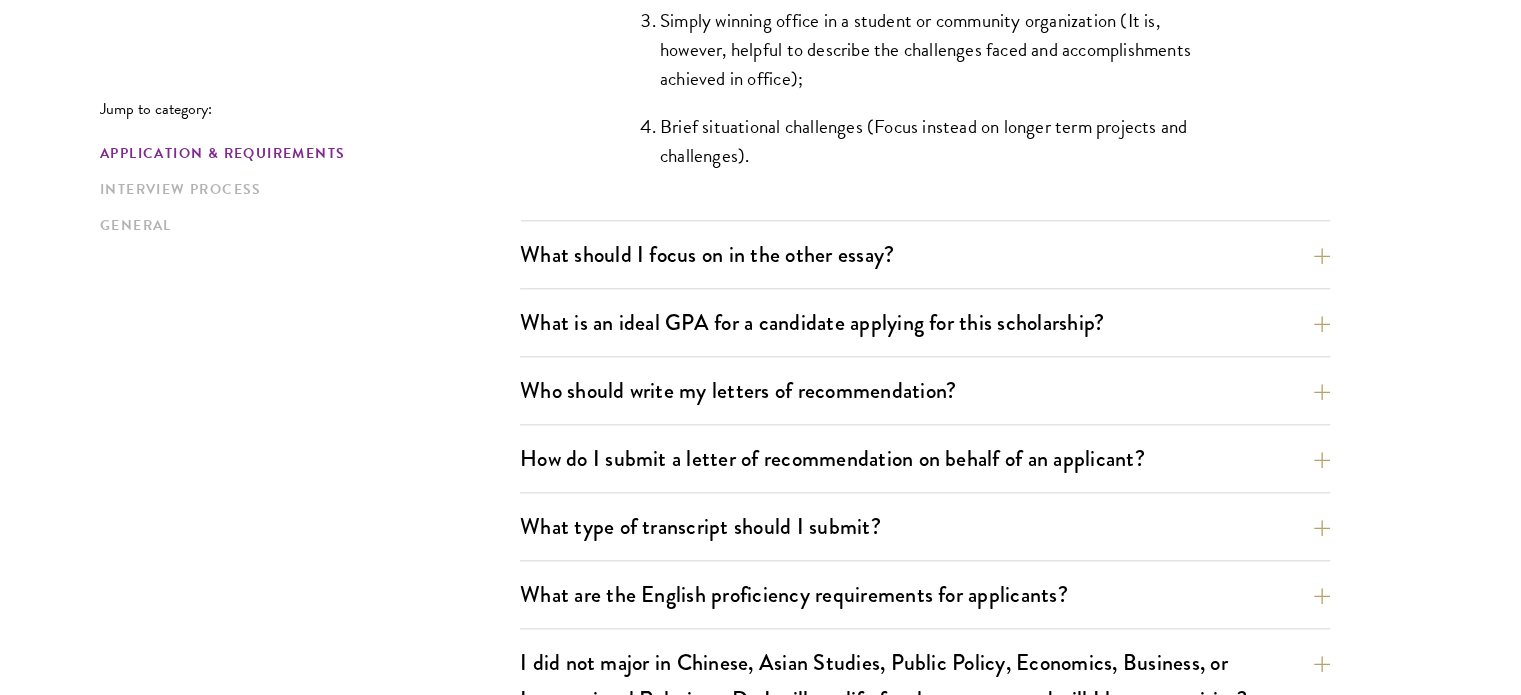 scroll, scrollTop: 2200, scrollLeft: 0, axis: vertical 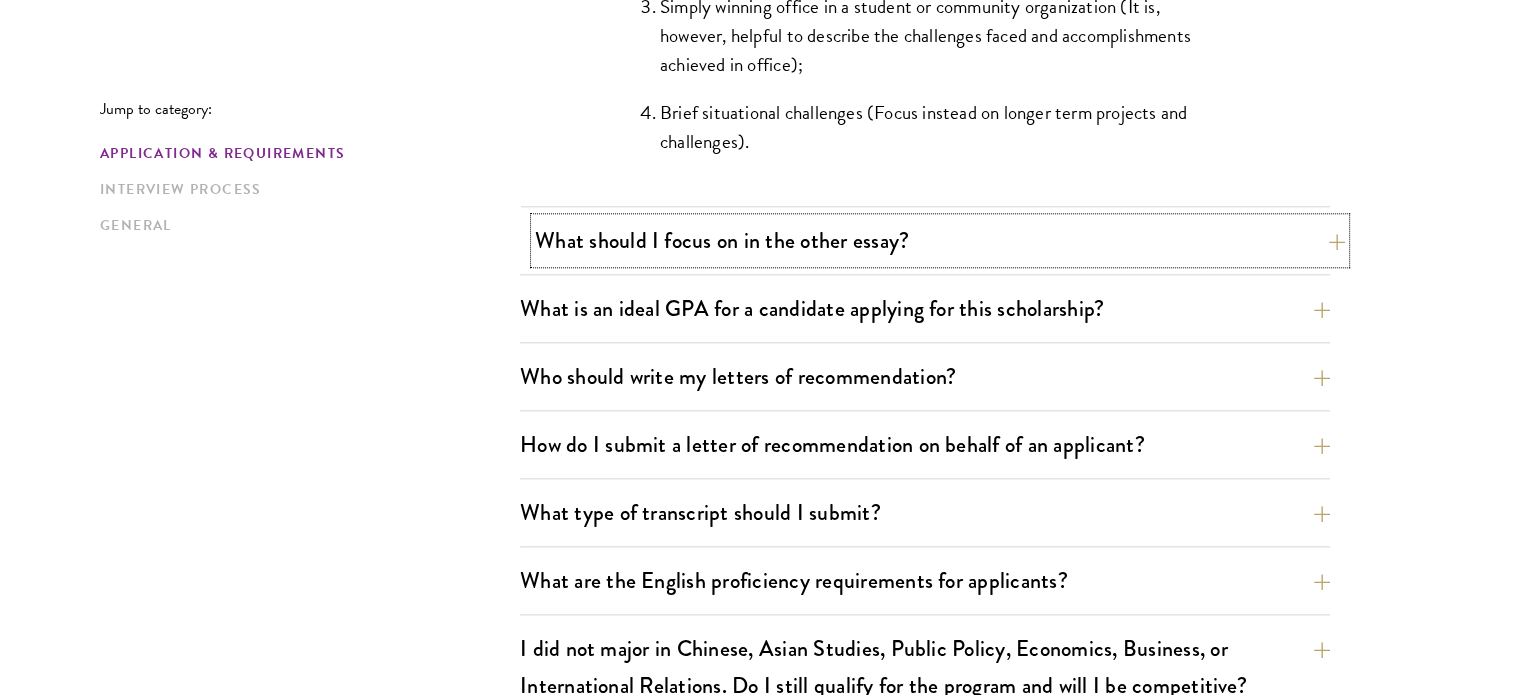 click on "What should I focus on in the other essay?" at bounding box center (940, 240) 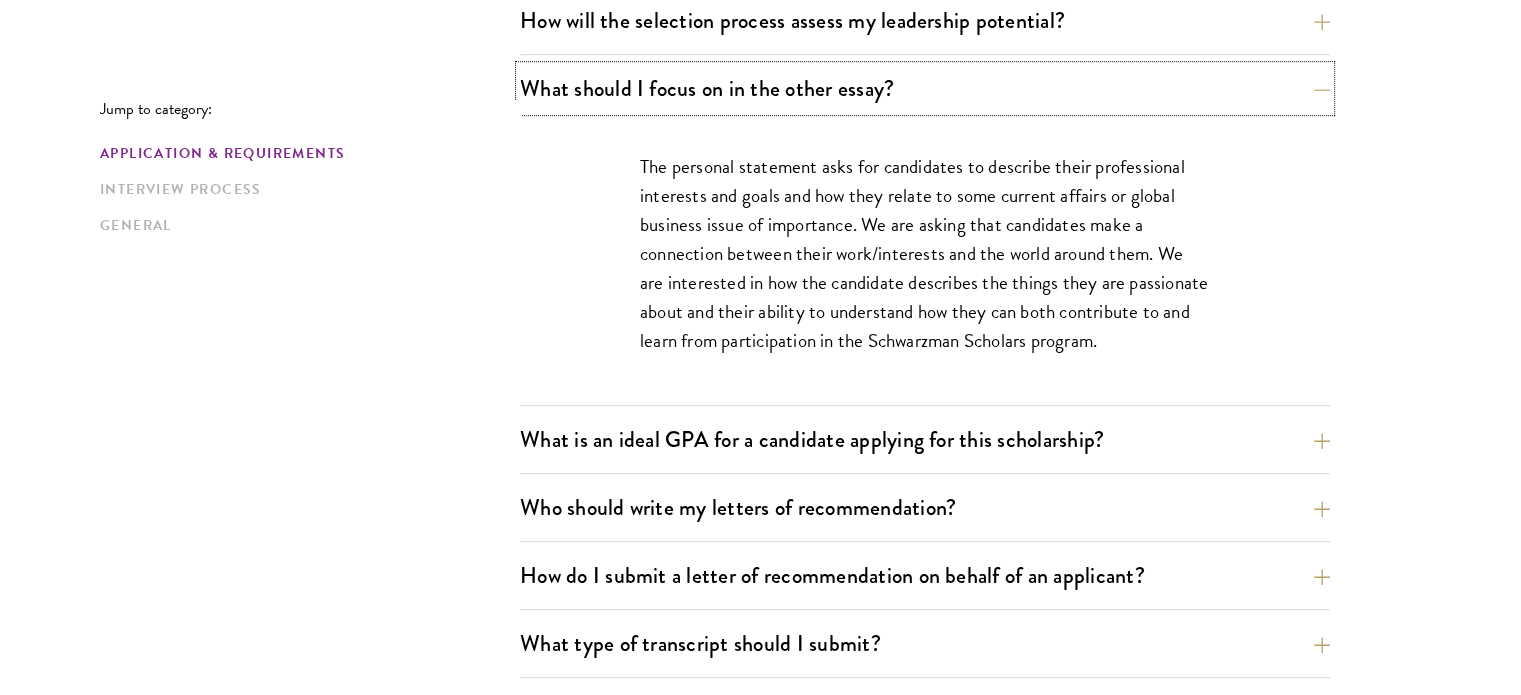 scroll, scrollTop: 1600, scrollLeft: 0, axis: vertical 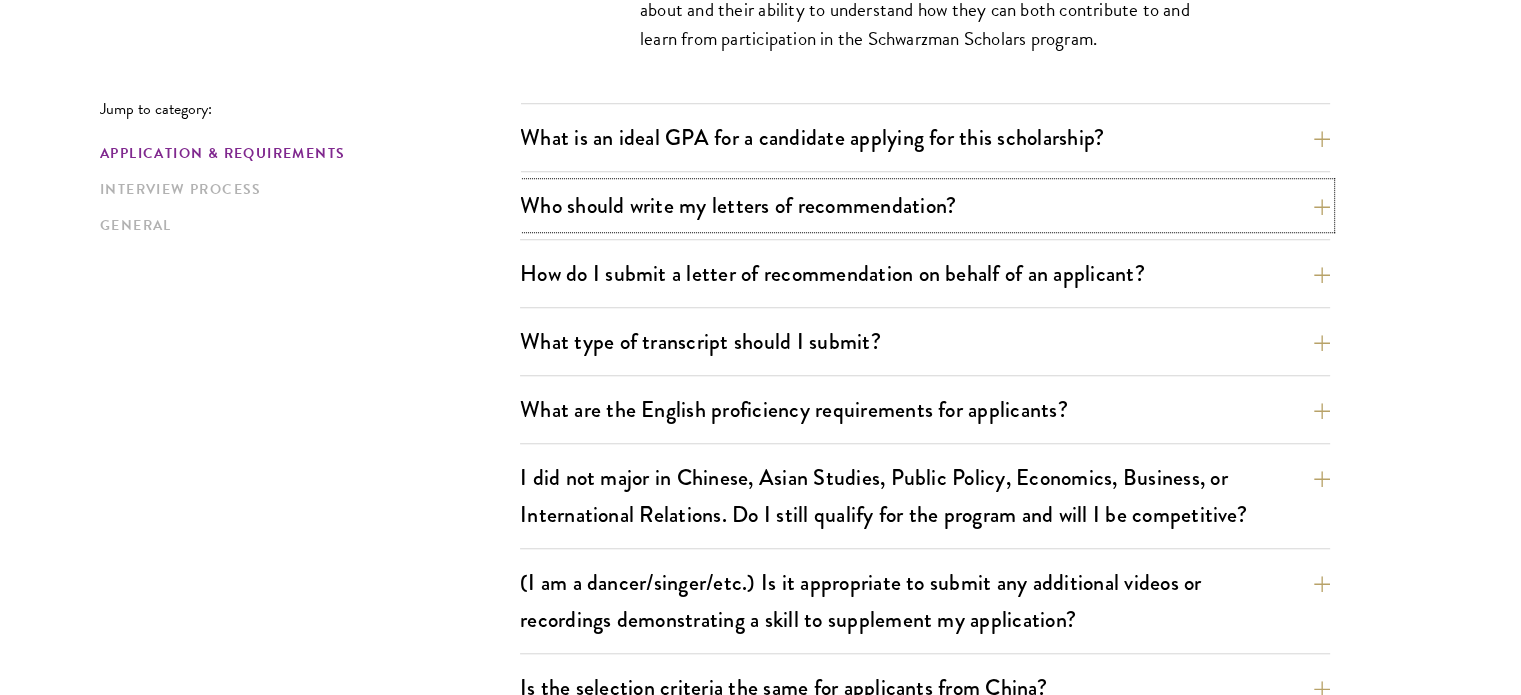 drag, startPoint x: 796, startPoint y: 205, endPoint x: 796, endPoint y: 235, distance: 30 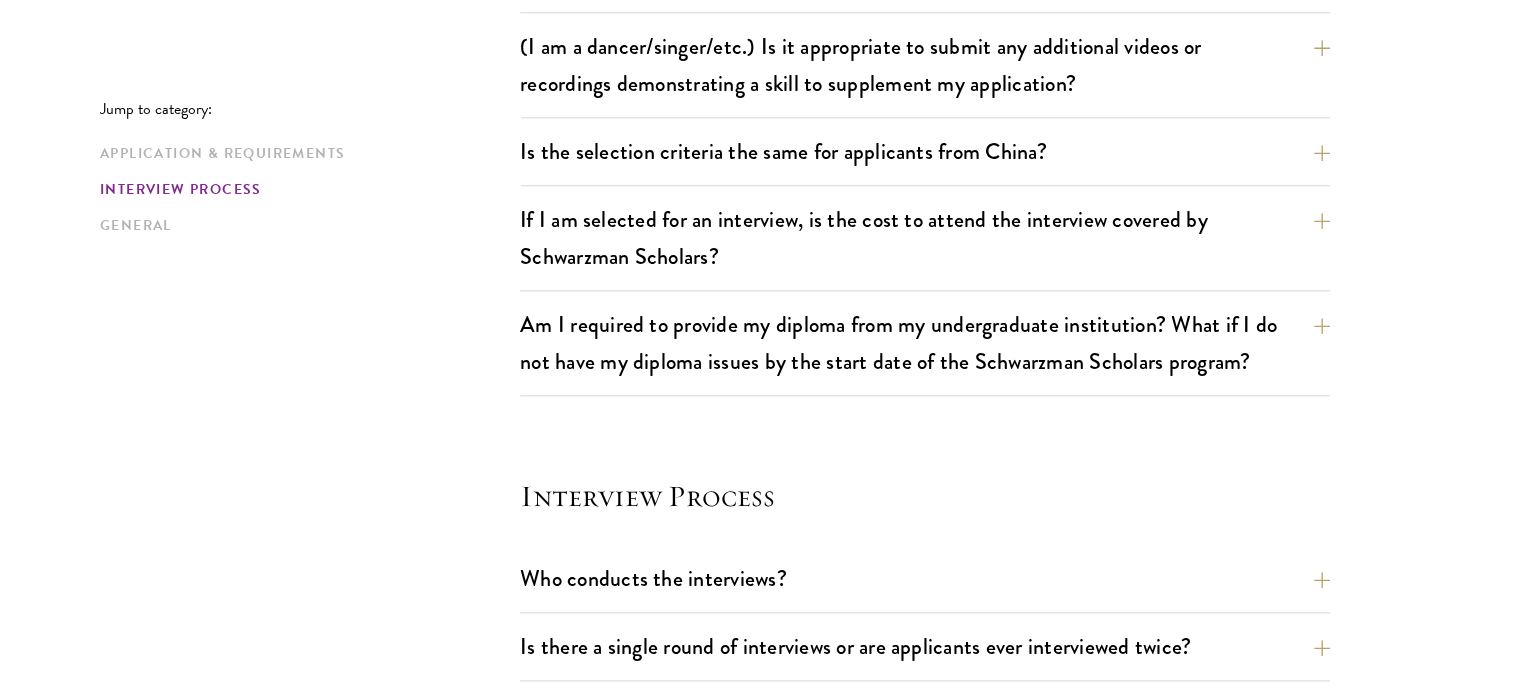scroll, scrollTop: 2200, scrollLeft: 0, axis: vertical 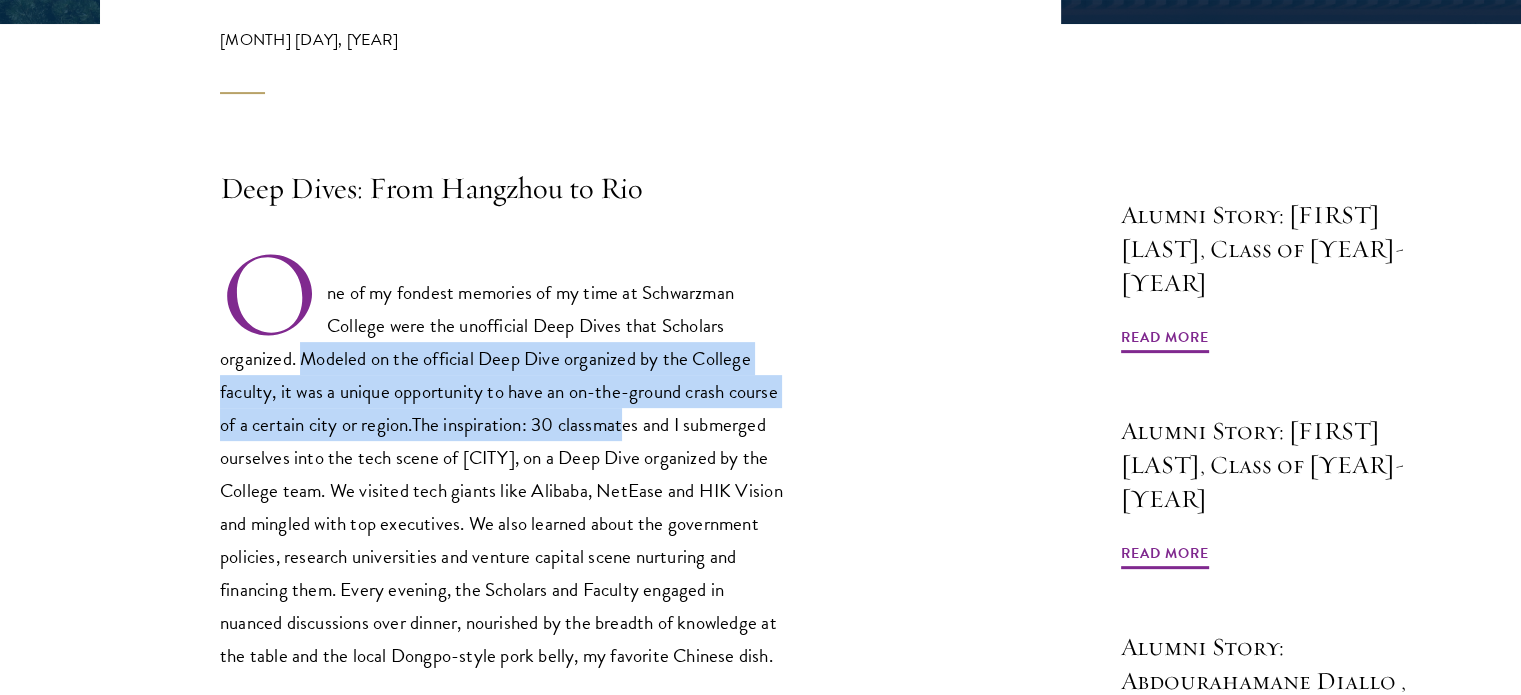 drag, startPoint x: 302, startPoint y: 360, endPoint x: 625, endPoint y: 420, distance: 328.52548 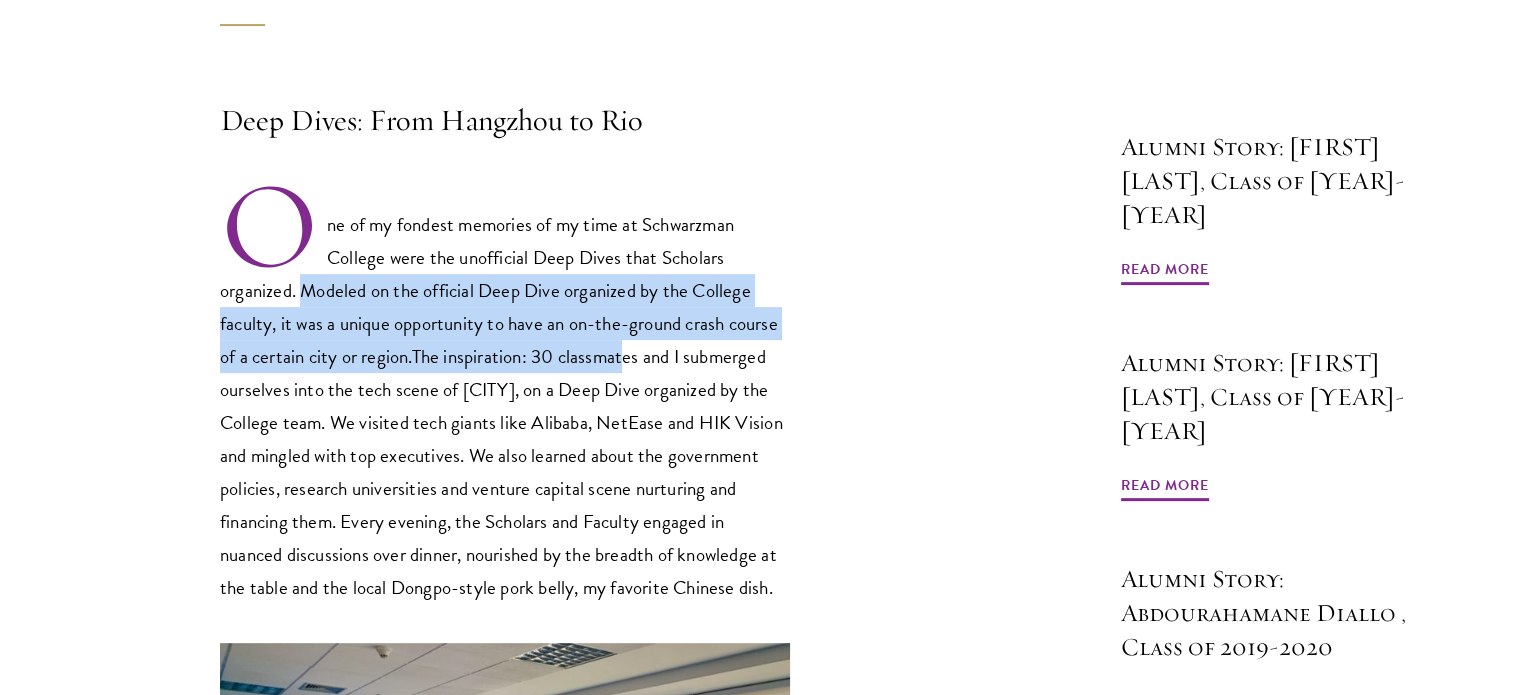 scroll, scrollTop: 696, scrollLeft: 0, axis: vertical 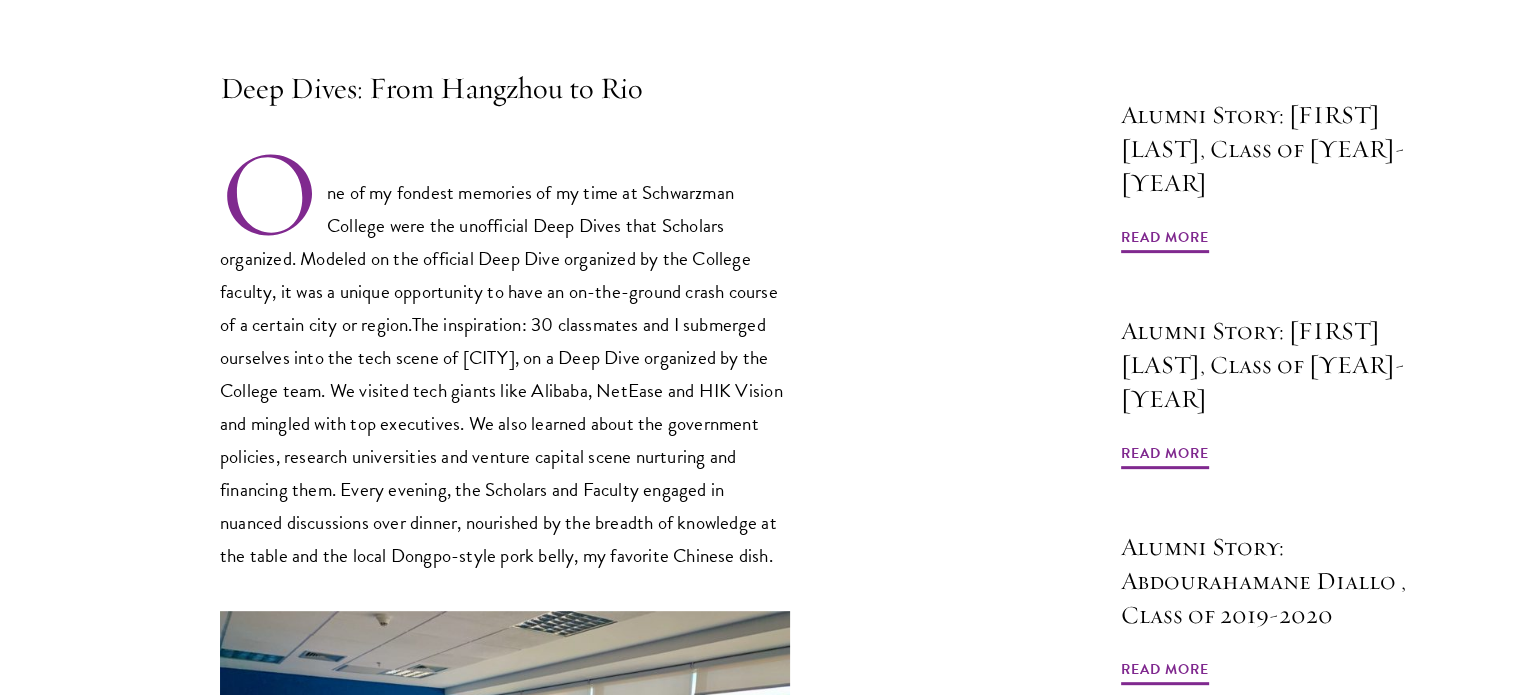 click on "One of my fondest memories of my time at Schwarzman College were the unofficial Deep Dives that Scholars organized. Modeled on the official Deep Dive organized by the College faculty, it was a unique opportunity to have an on-the-ground crash course of a certain city or region.The inspiration: 30 classmates and I submerged ourselves into the tech scene of [CITY], on a Deep Dive organized by the College team. We visited tech giants like Alibaba, NetEase and HIK Vision and mingled with top executives. We also learned about the government policies, research universities and venture capital scene nurturing and financing them. Every evening, the Scholars and Faculty engaged in nuanced discussions over dinner, nourished by the breadth of knowledge at the table and the local Dongpo-style pork belly, my favorite Chinese dish." at bounding box center [505, 360] 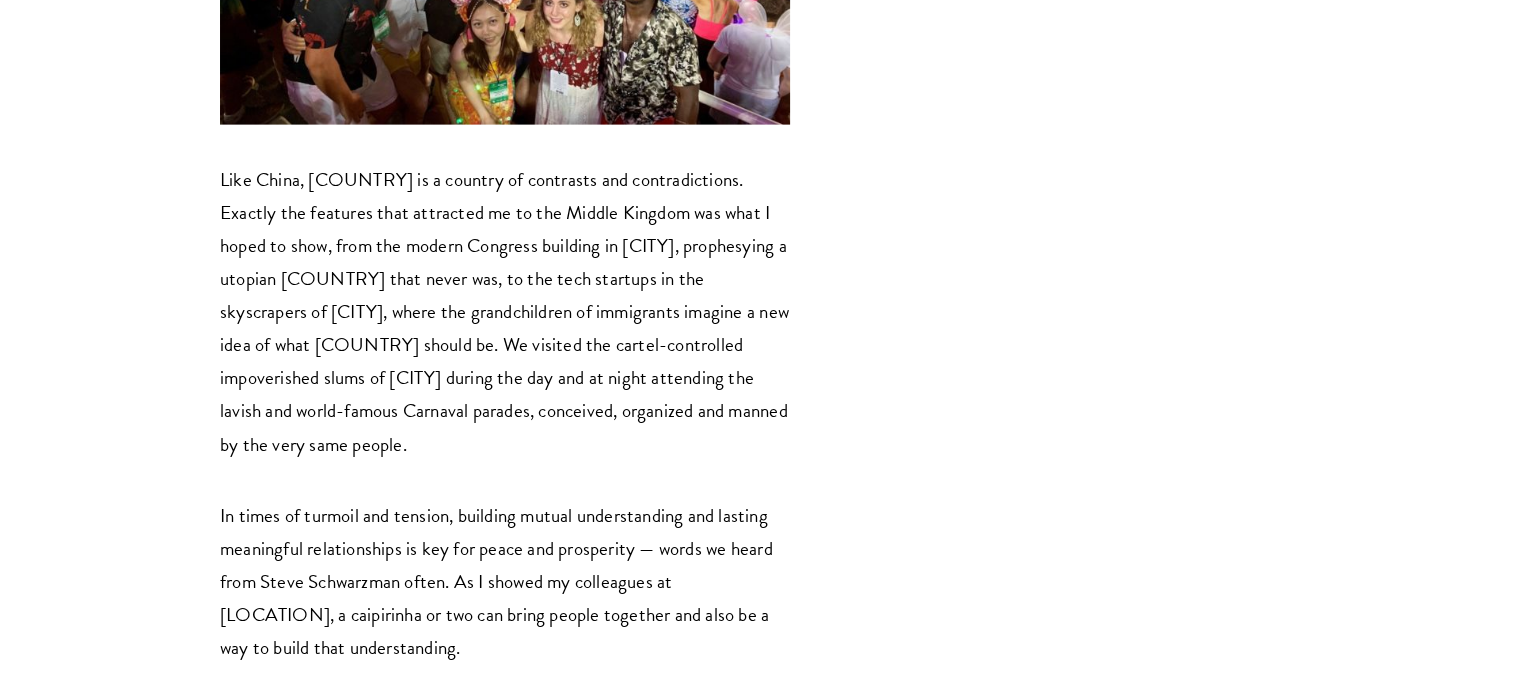 scroll, scrollTop: 4596, scrollLeft: 0, axis: vertical 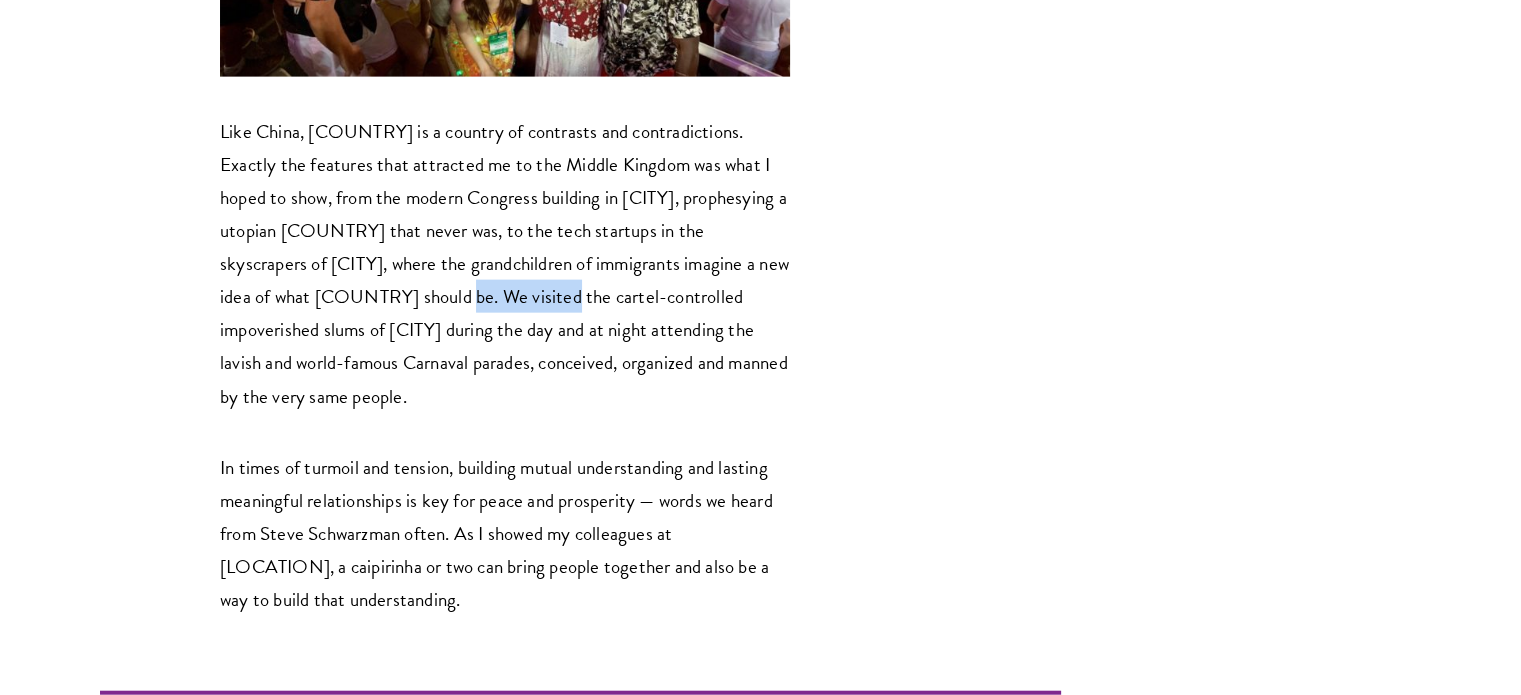 drag, startPoint x: 304, startPoint y: 295, endPoint x: 412, endPoint y: 303, distance: 108.29589 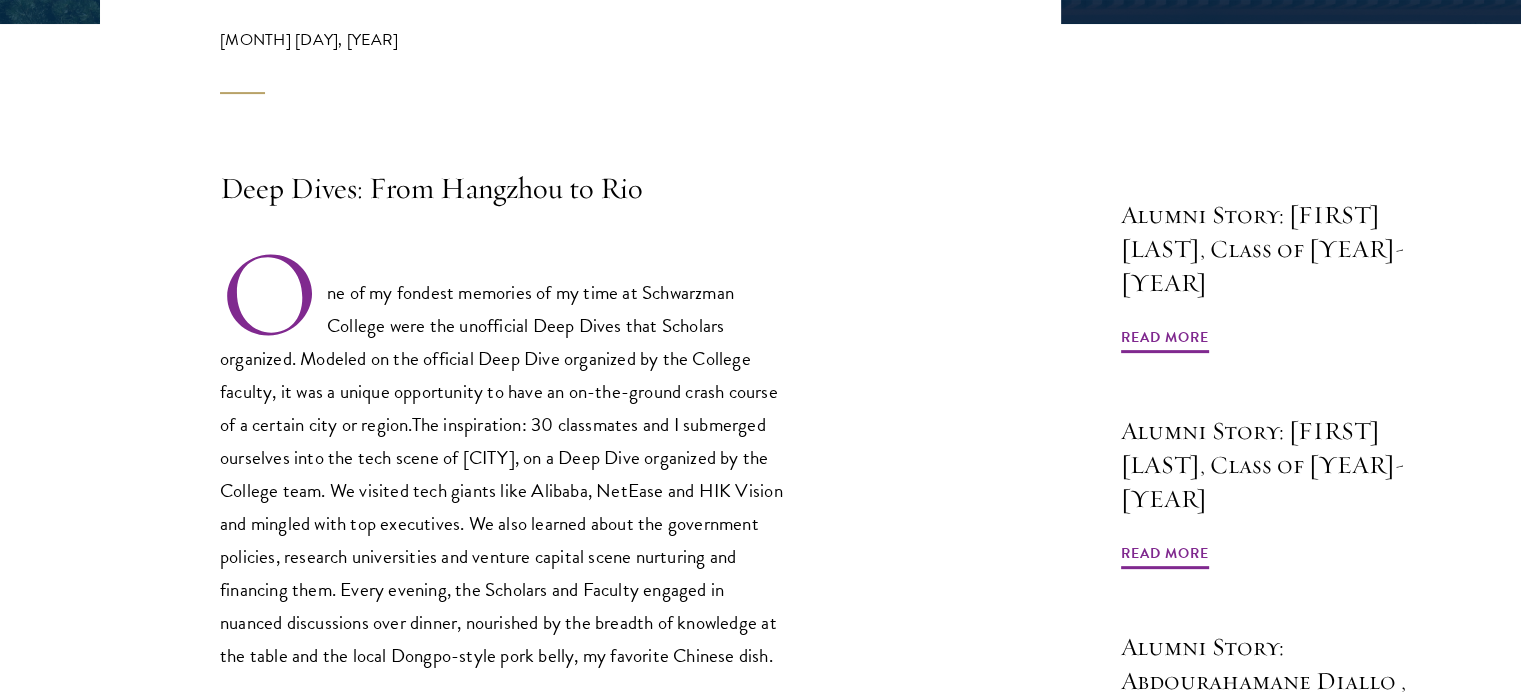 scroll, scrollTop: 696, scrollLeft: 0, axis: vertical 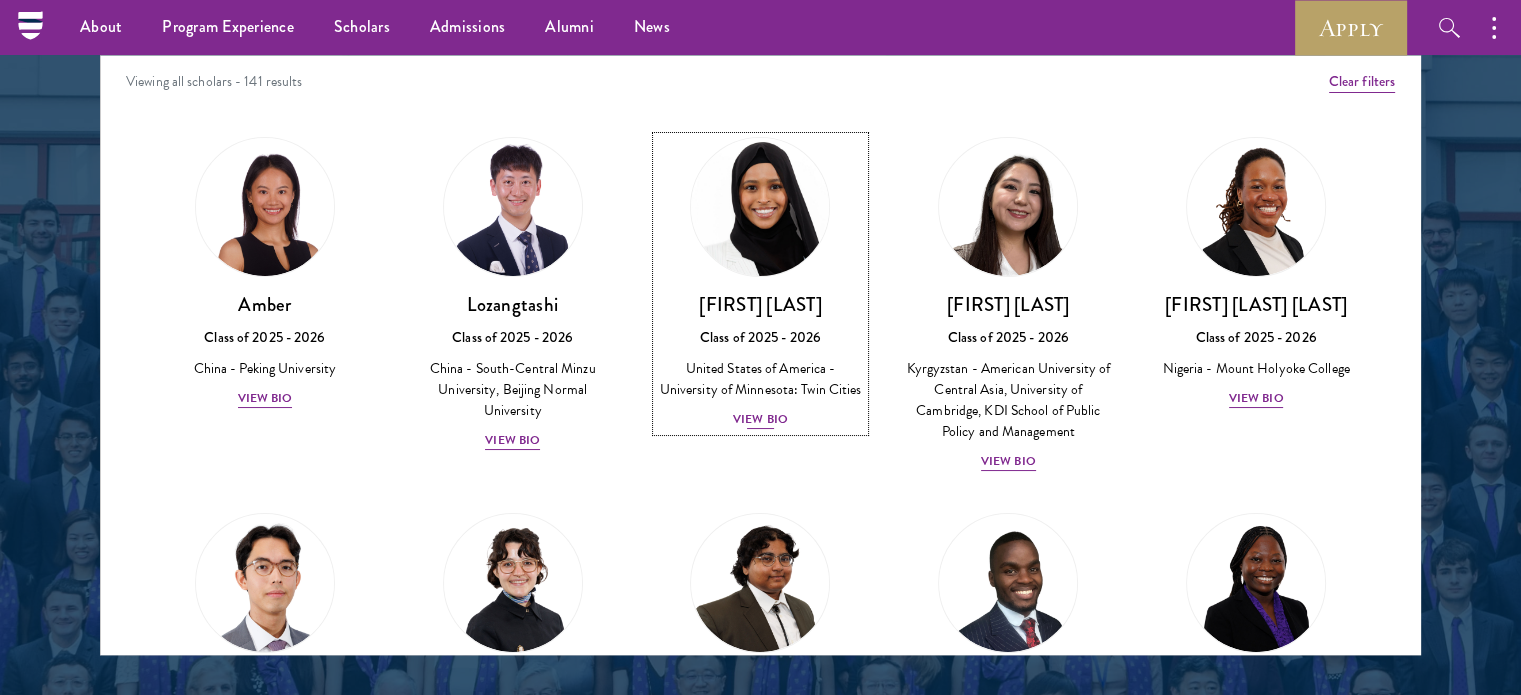 click on "View Bio" at bounding box center [760, 419] 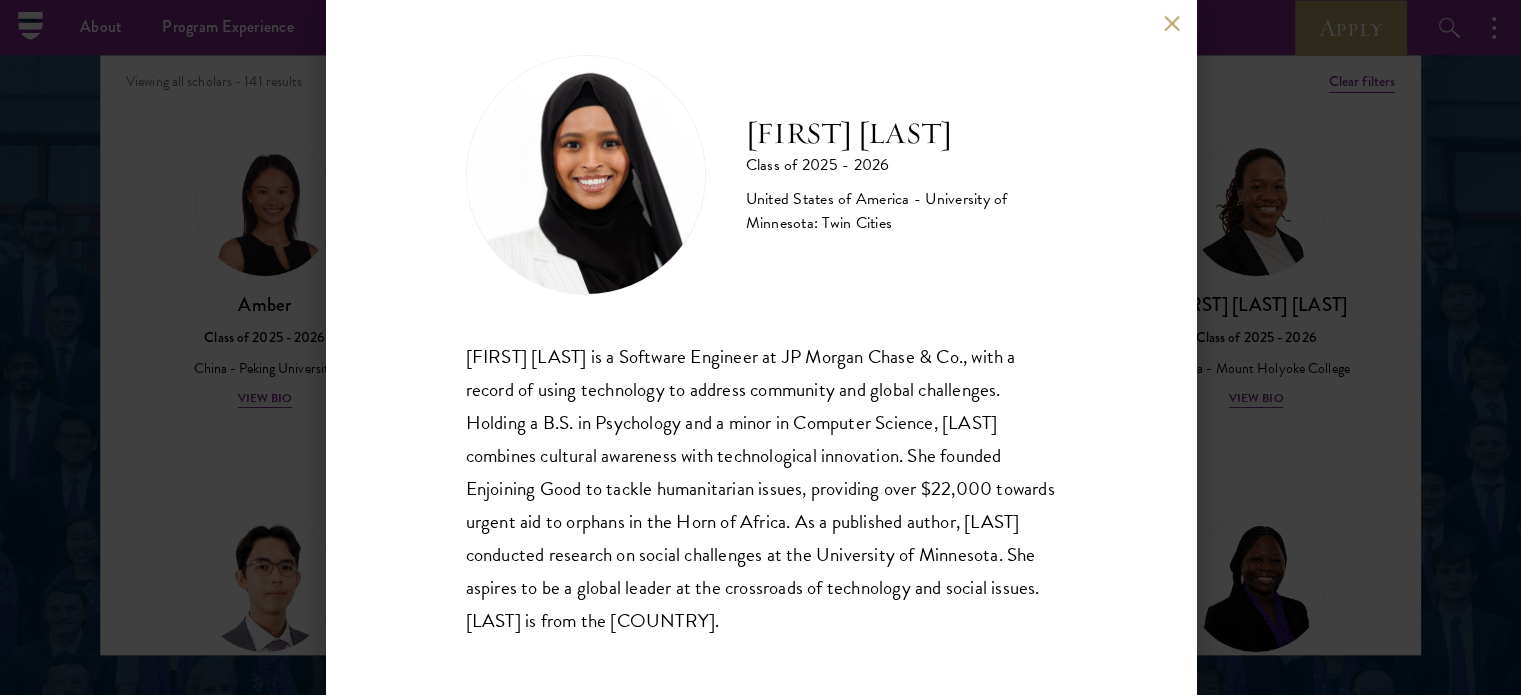 scroll, scrollTop: 7, scrollLeft: 0, axis: vertical 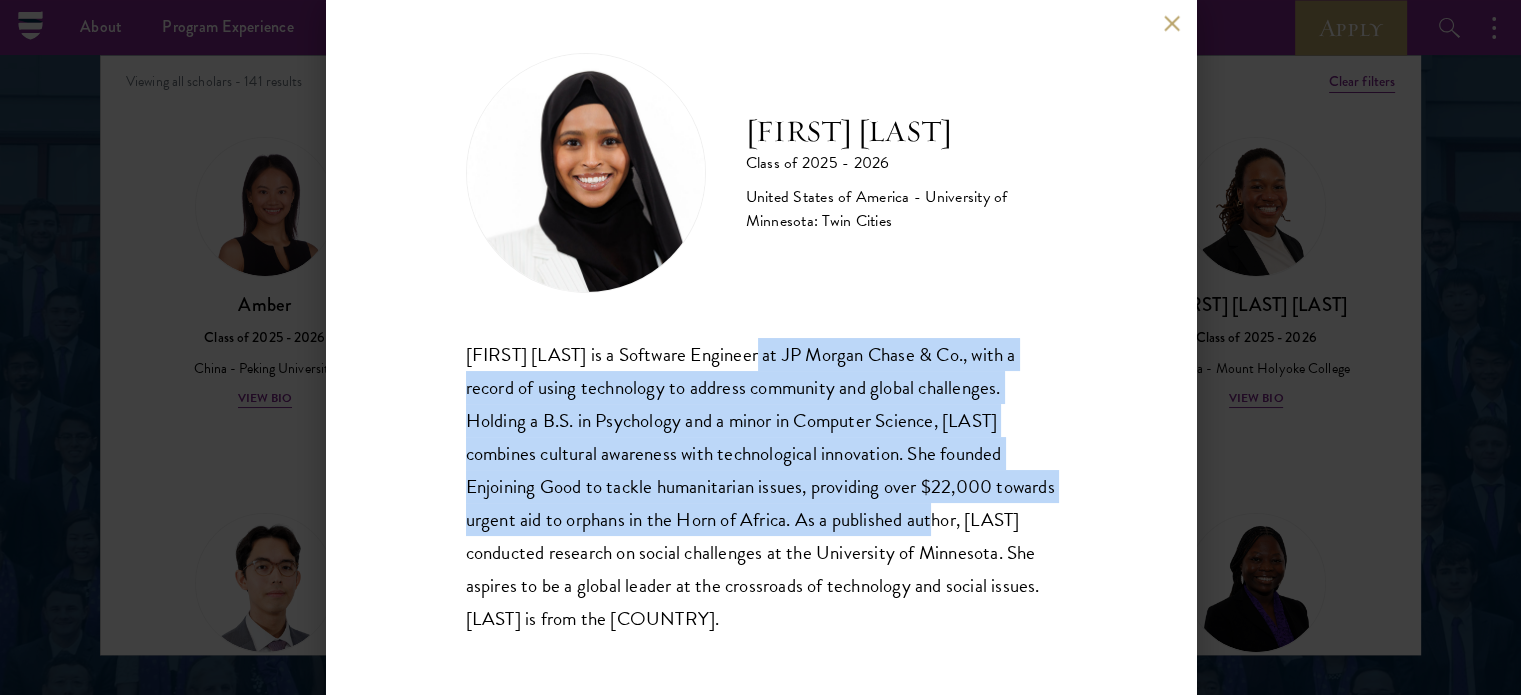 drag, startPoint x: 748, startPoint y: 358, endPoint x: 924, endPoint y: 534, distance: 248.90158 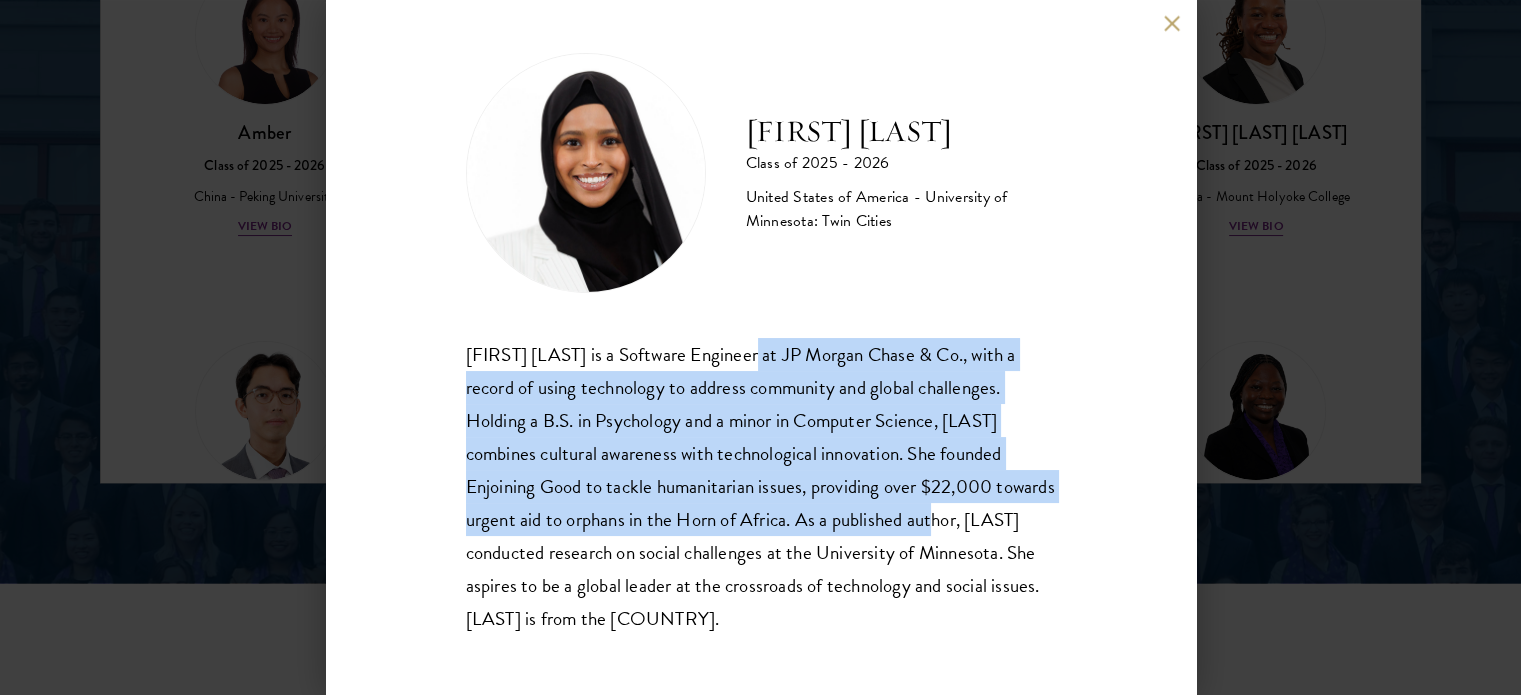 scroll, scrollTop: 2800, scrollLeft: 0, axis: vertical 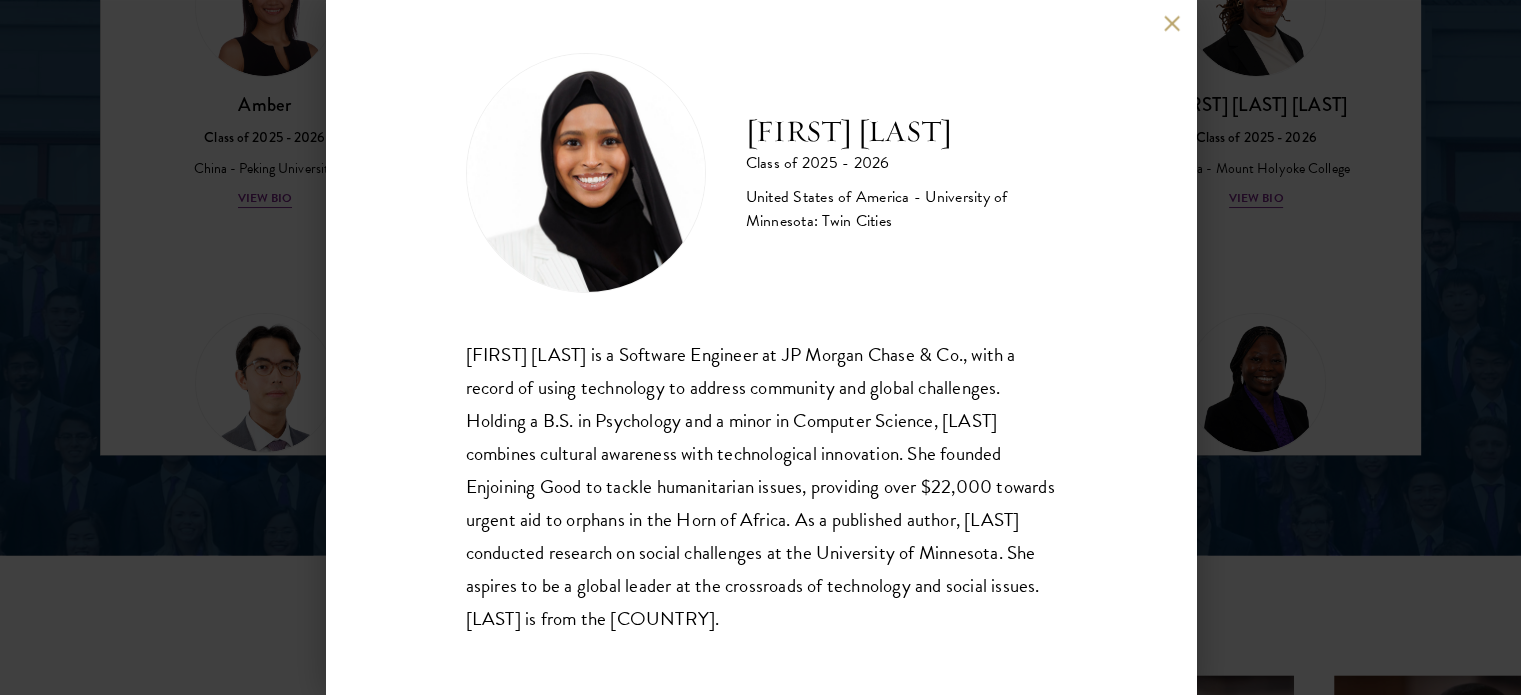 click on "Samia Abdi
Class of 2025 - 2026
United States of America - University of Minnesota: Twin Cities
Samia Abdi is a Software Engineer at JP Morgan Chase & Co., with a record of using technology to address community and global challenges. Holding a B.S. in Psychology and a minor in Computer Science, Abdi combines cultural awareness with technological innovation. She founded Enjoining Good to tackle humanitarian issues, providing over $22,000 towards urgent aid to orphans in the Horn of Africa. As a published author, Abdi conducted research on social challenges at the University of Minnesota. She aspires to be a global leader at the crossroads of technology and social issues. Samia is from the United States." at bounding box center (760, 347) 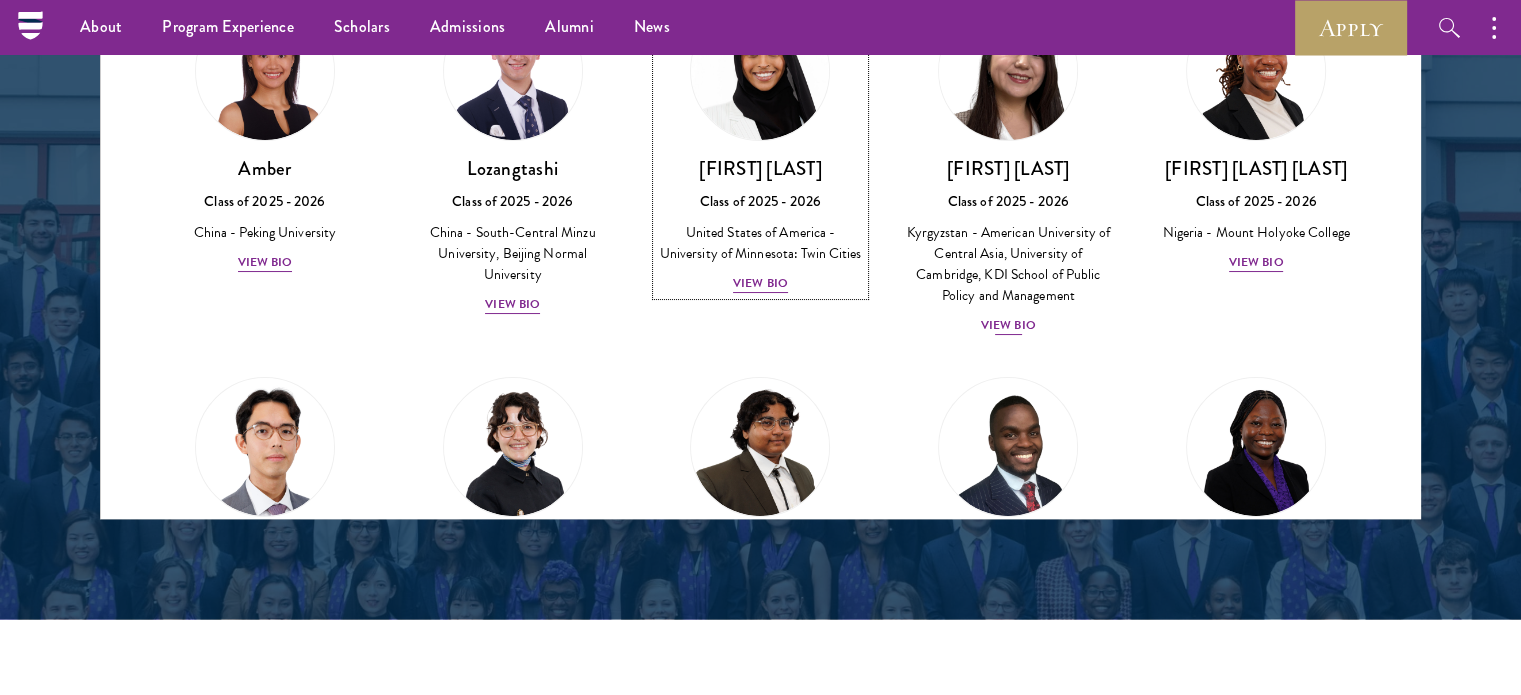 scroll, scrollTop: 2636, scrollLeft: 0, axis: vertical 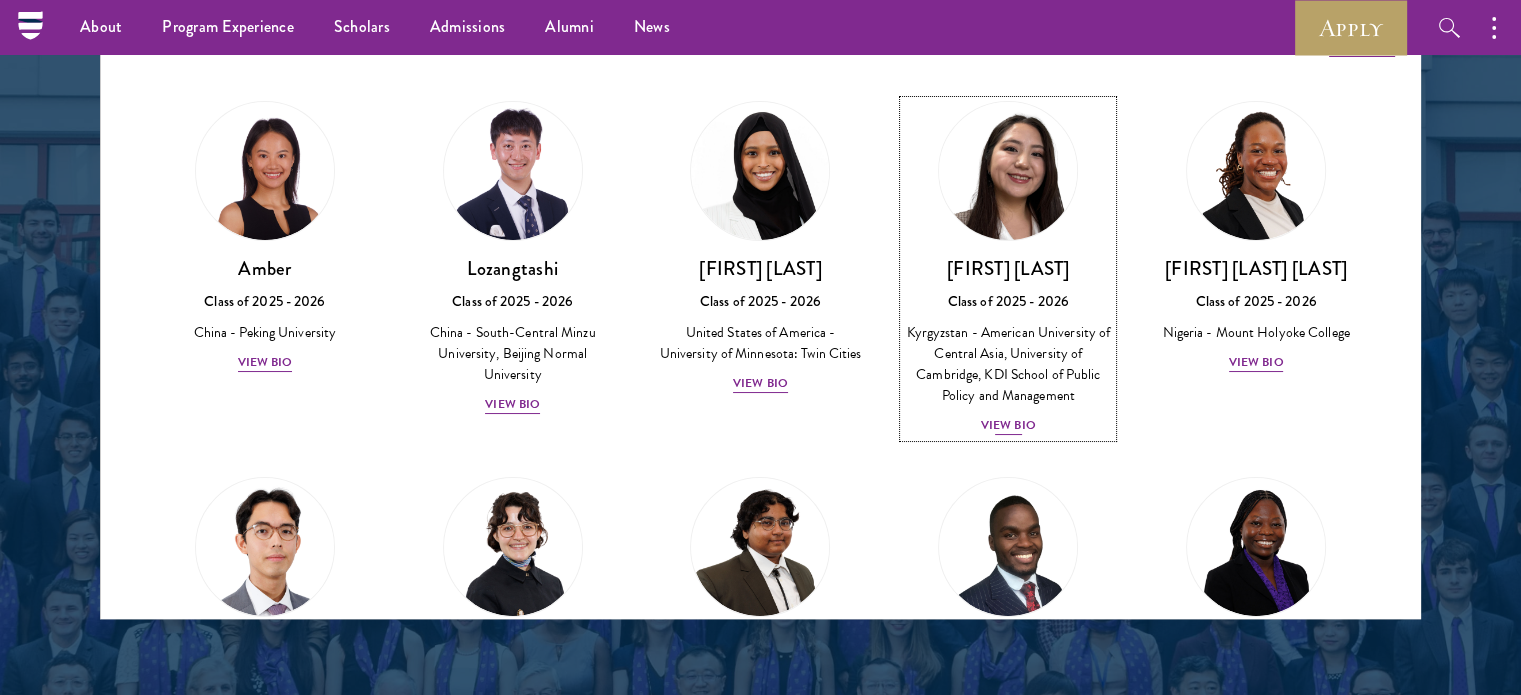 click on "View Bio" at bounding box center (1008, 425) 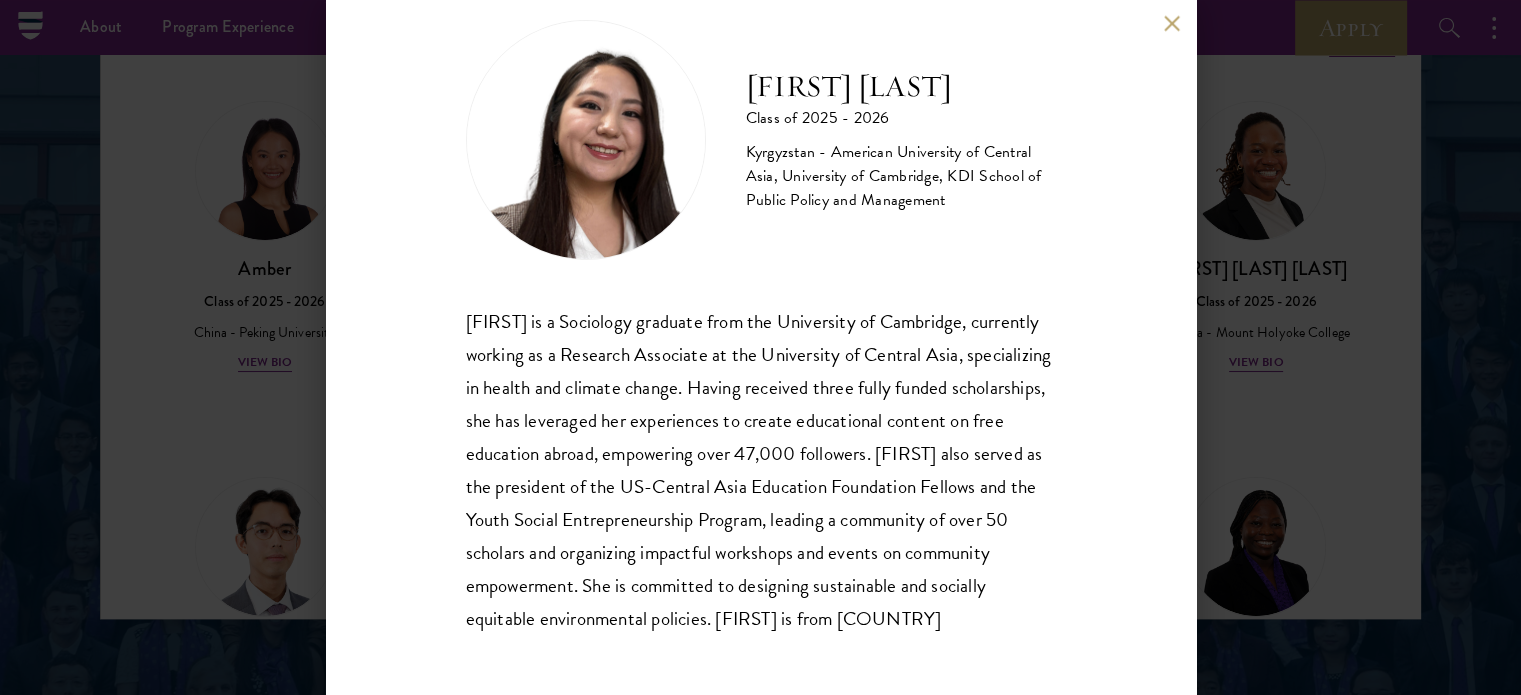 scroll, scrollTop: 72, scrollLeft: 0, axis: vertical 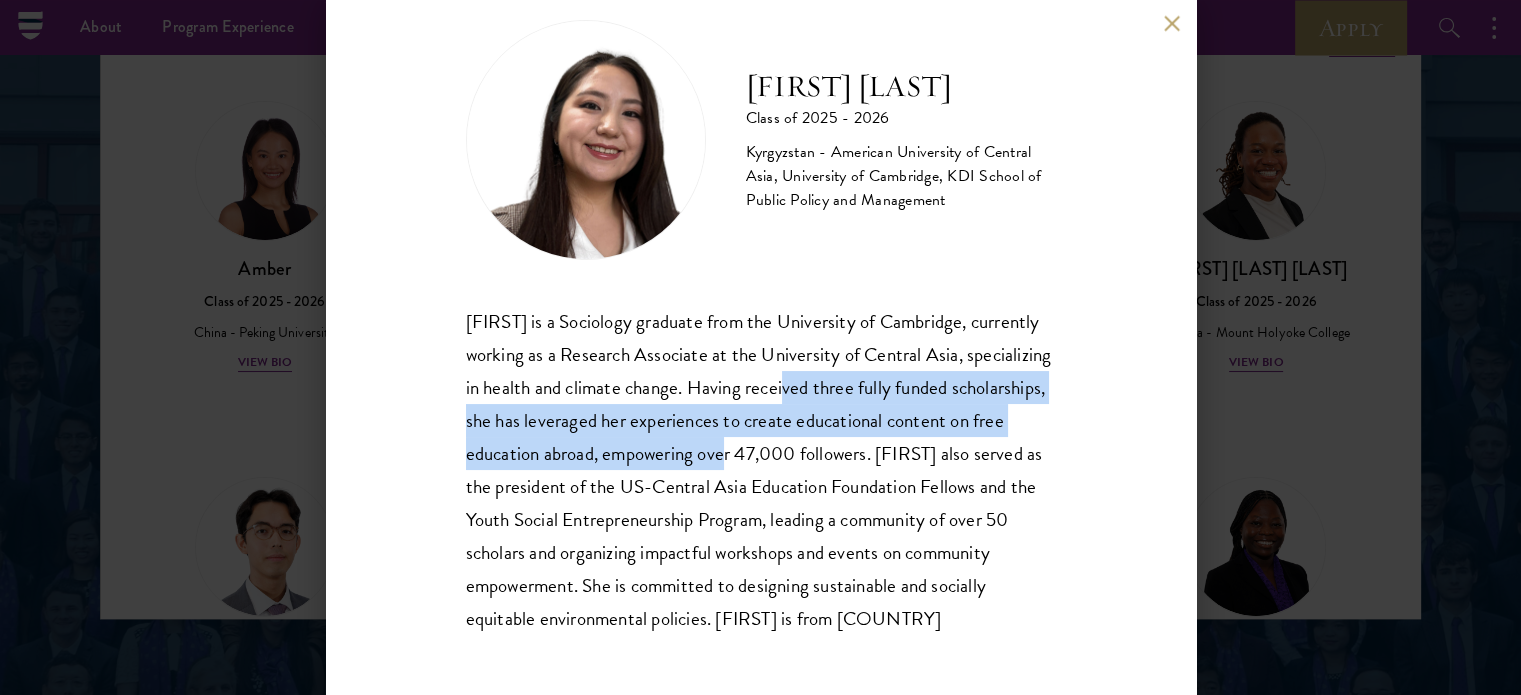 drag, startPoint x: 886, startPoint y: 356, endPoint x: 833, endPoint y: 421, distance: 83.86894 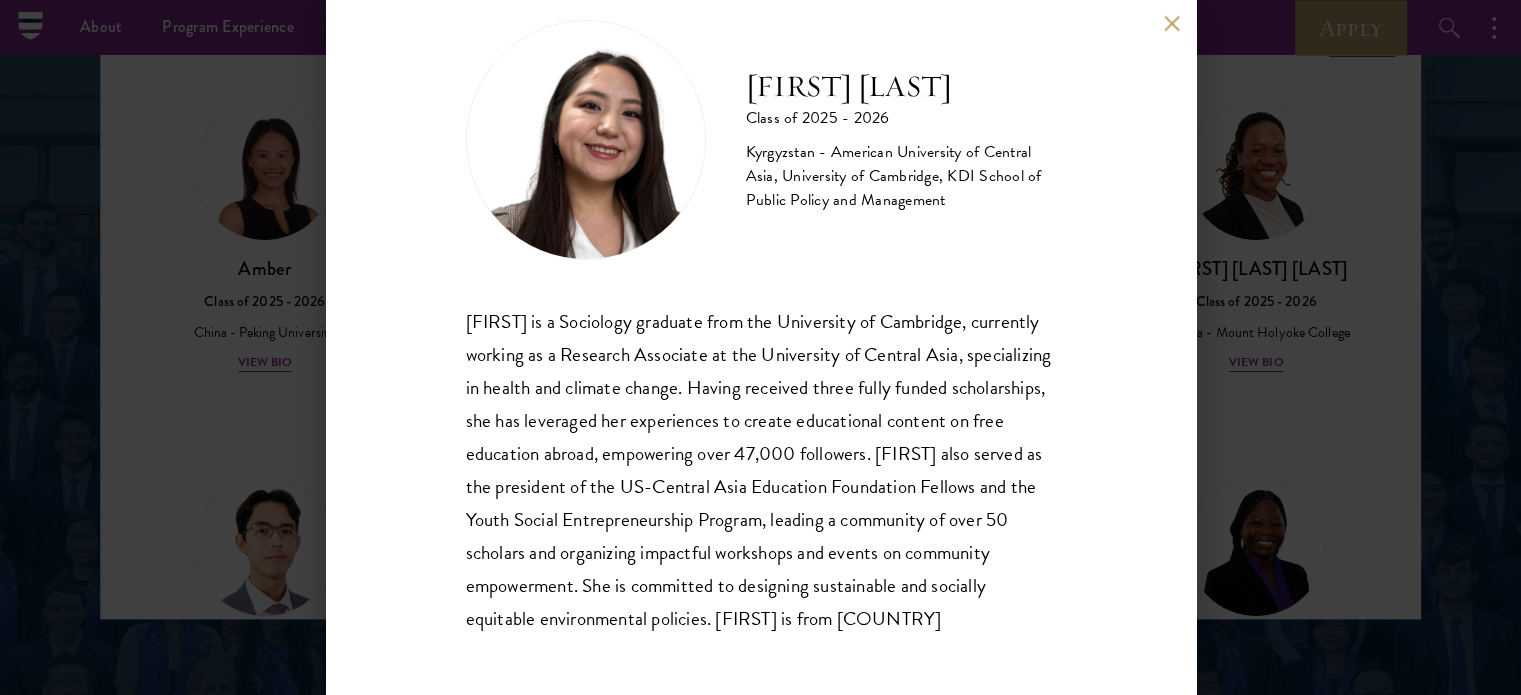 click on "Nurzada Abdivalieva
Class of 2025 - 2026
Kyrgyzstan - American University of Central Asia, University of Cambridge, KDI School of Public Policy and Management
Nurzada Abdivalieva is a Sociology graduate from the University of Cambridge, currently working as a Research Associate at the University of Central Asia, specializing in health and climate change. Having received three fully funded scholarships, she has leveraged her experiences to create educational content on free education abroad, empowering over 47,000 followers. Nurzada also served as the president of the US-Central Asia Education Foundation Fellows and the Youth Social Entrepreneurship Program, leading a community of over 50 scholars and organizing impactful workshops and events on community empowerment. She is committed to designing sustainable and socially equitable environmental policies. Nurzada is from Kyrgyzstan" at bounding box center (760, 347) 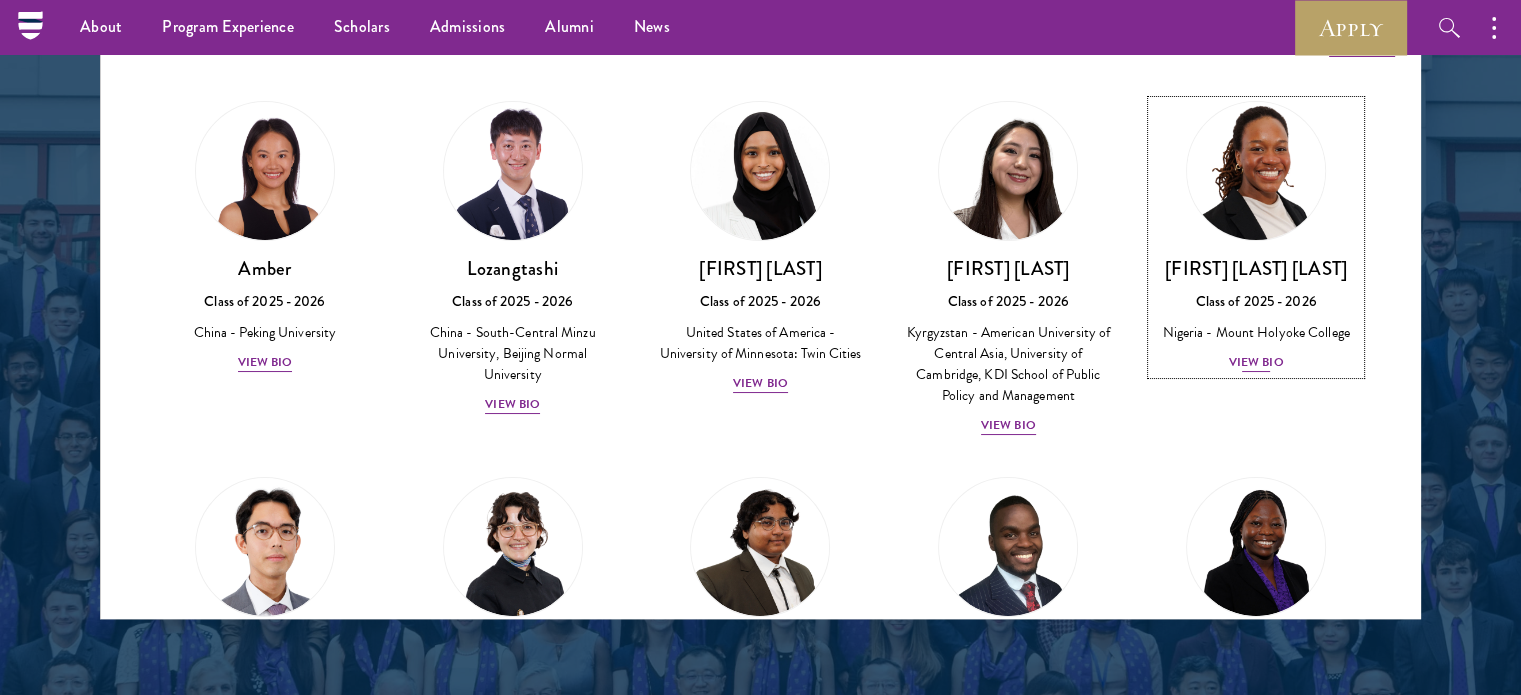 click on "View Bio" at bounding box center (1256, 362) 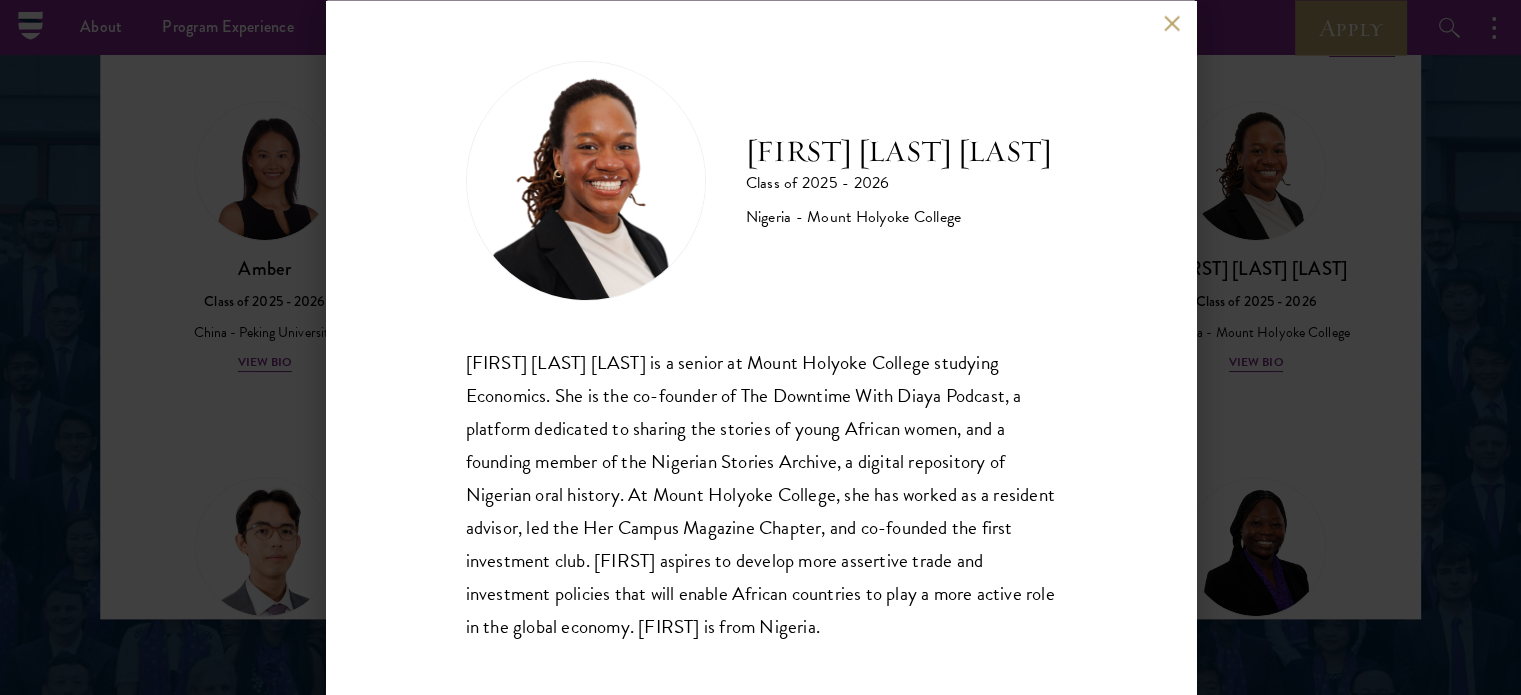 scroll, scrollTop: 7, scrollLeft: 0, axis: vertical 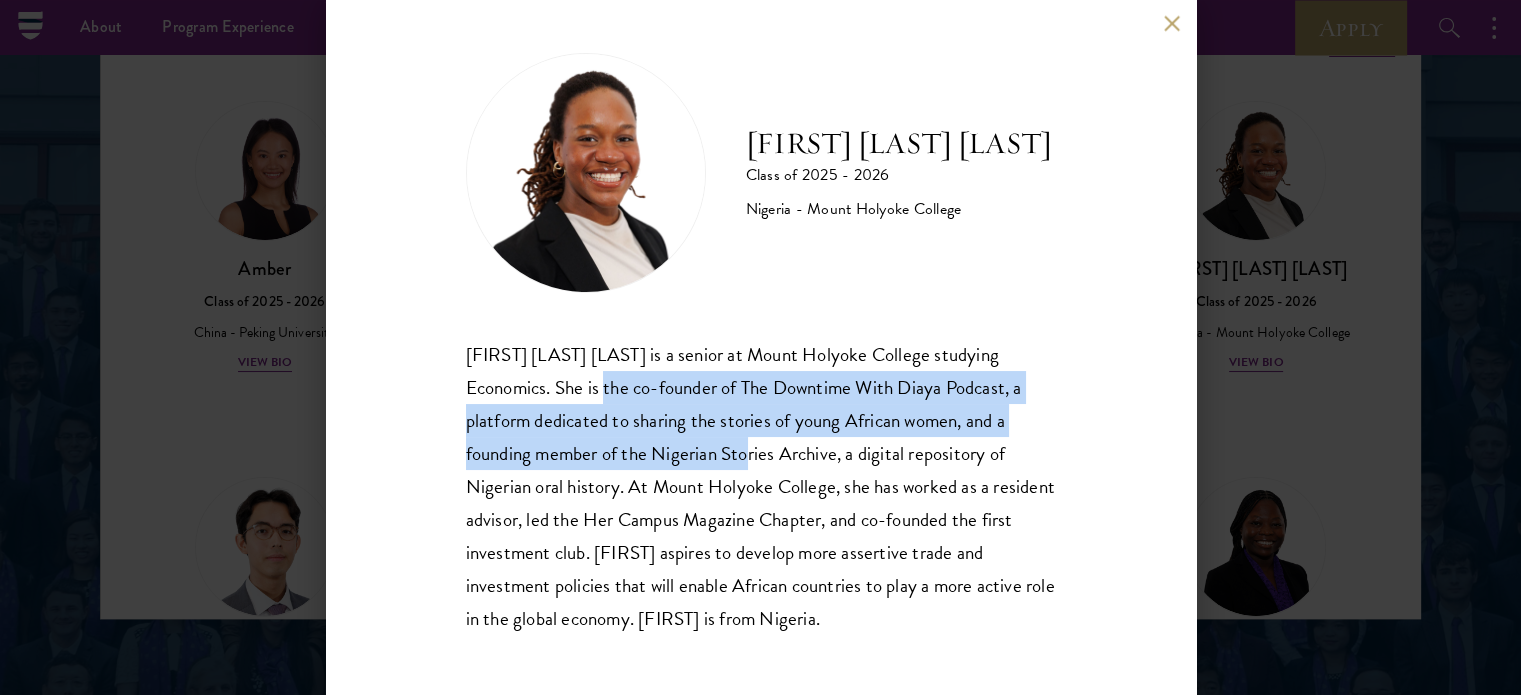 drag, startPoint x: 628, startPoint y: 387, endPoint x: 804, endPoint y: 459, distance: 190.15782 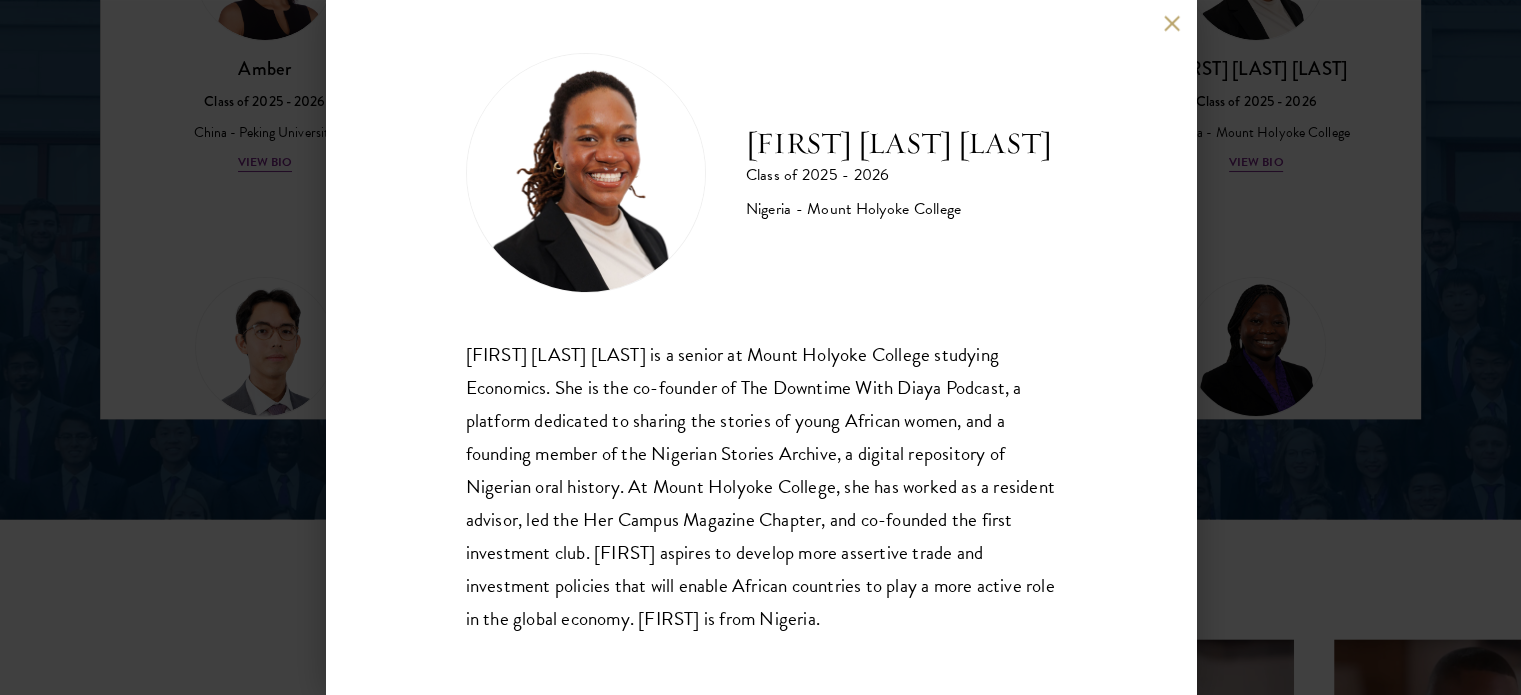 click on "Diamond Abiakalam Chinagorom
Class of 2025 - 2026
Nigeria - Mount Holyoke College
Diamond Abiakalam Chinagorom is a senior at Mount Holyoke College studying Economics. She is the co-founder of The Downtime With Diaya Podcast, a platform dedicated to sharing the stories of young African women, and a founding member of the Nigerian Stories Archive, a digital repository of Nigerian oral history. At Mount Holyoke College, she has worked as a resident advisor, led the Her Campus Magazine Chapter, and co-founded the first investment club. Diamond aspires to develop more assertive trade and investment policies that will enable African countries to play a more active role in the global economy. Diamond is from Nigeria." at bounding box center [760, 347] 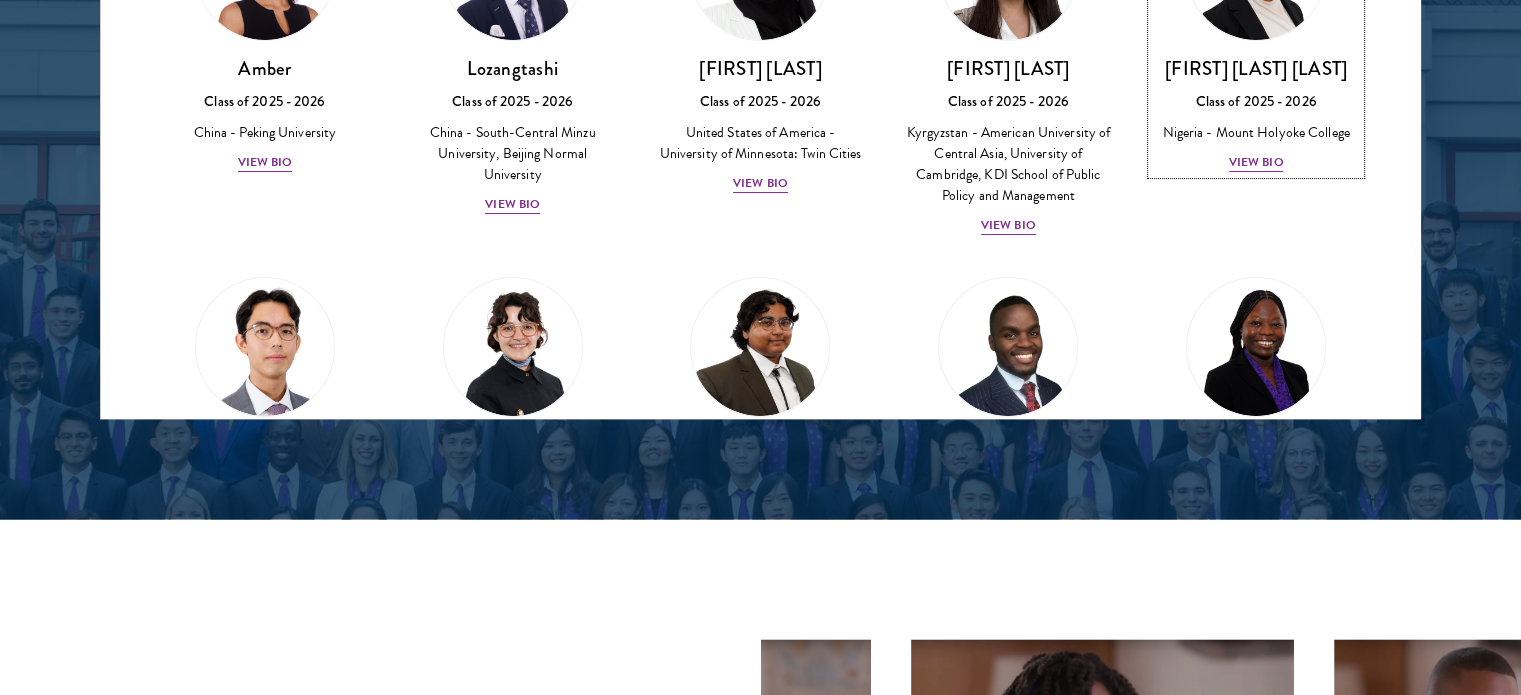 scroll, scrollTop: 2736, scrollLeft: 0, axis: vertical 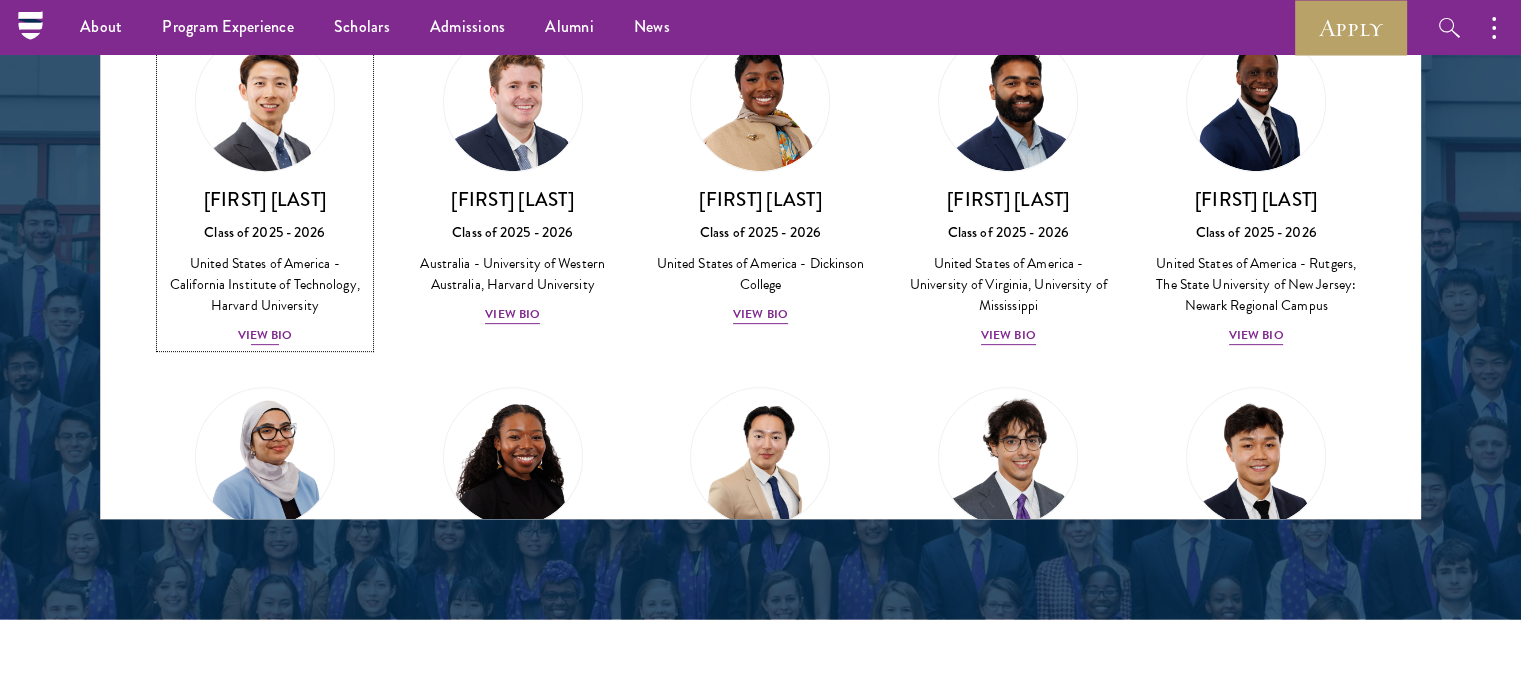 click on "View Bio" at bounding box center [265, 335] 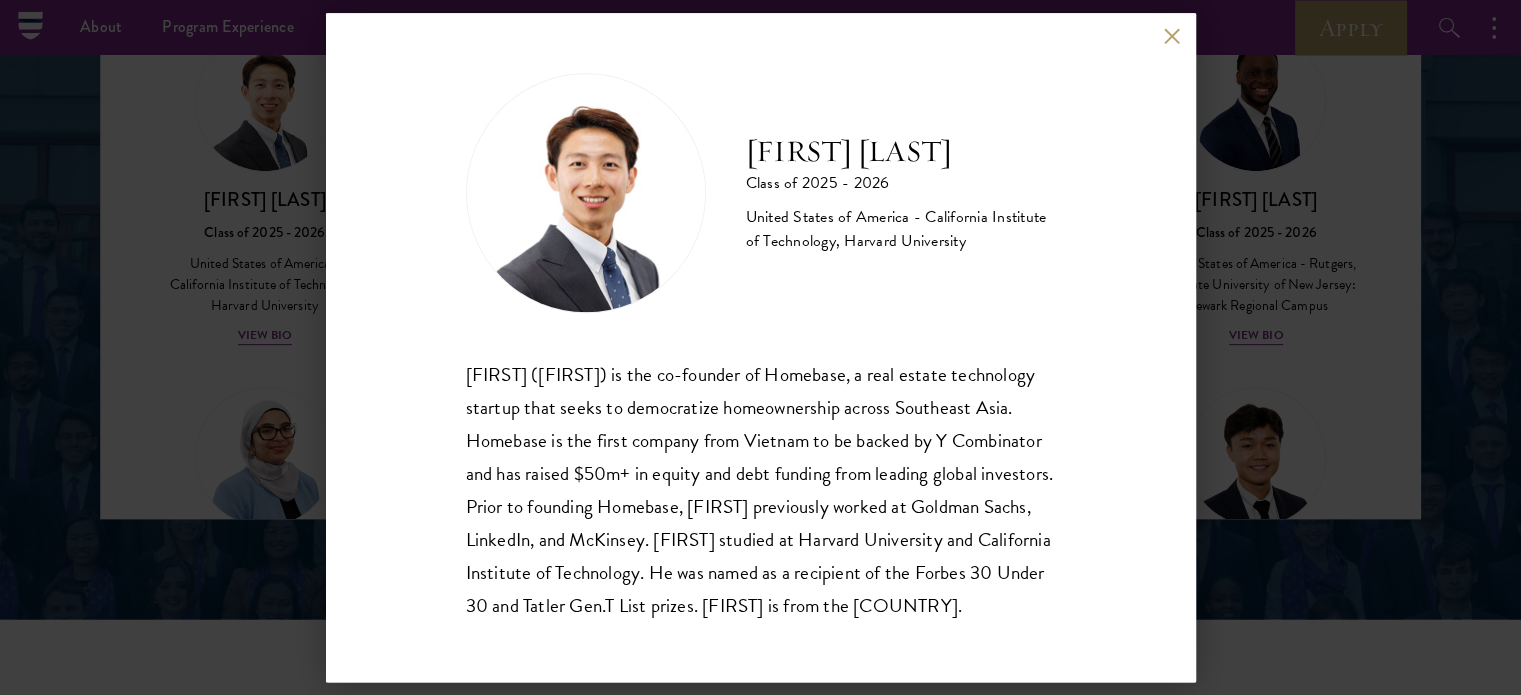 scroll, scrollTop: 7, scrollLeft: 0, axis: vertical 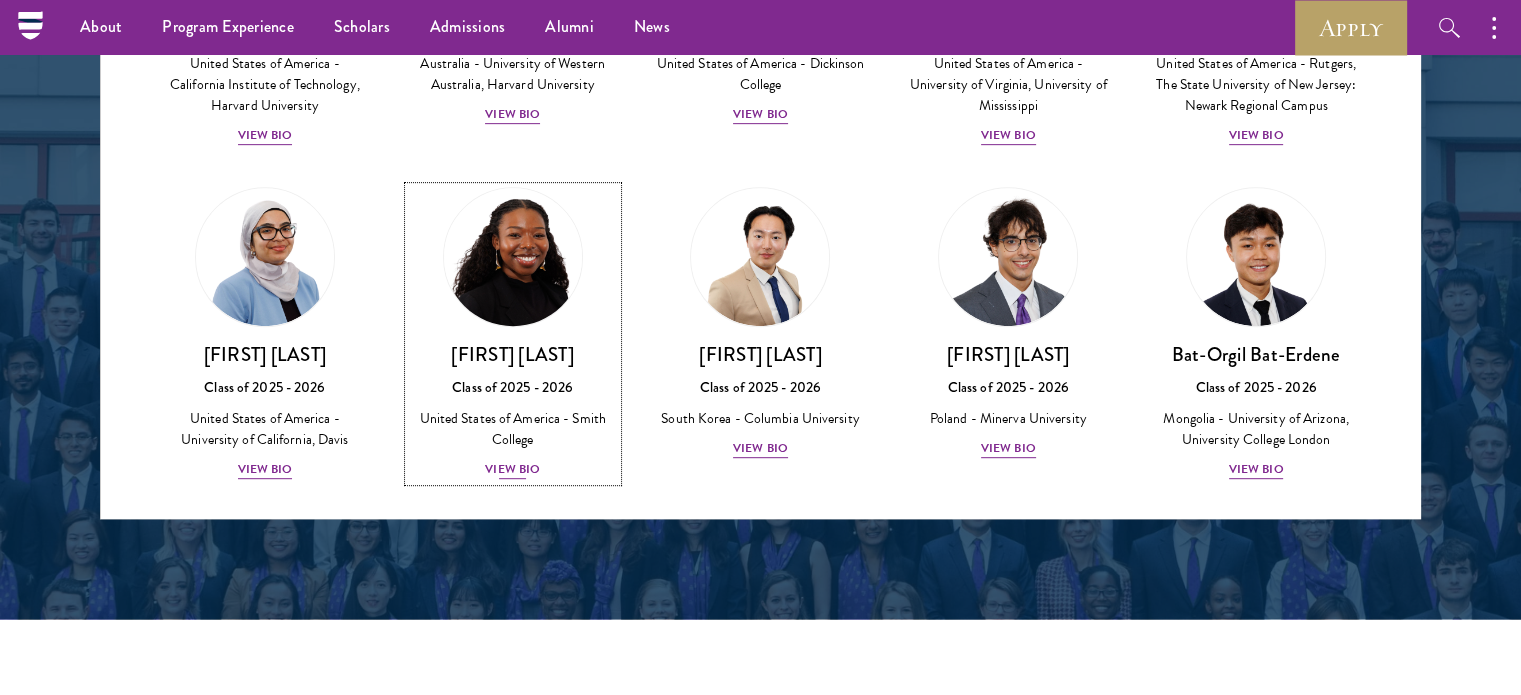 click on "Cowiya Arouna
Class of 2025 - 2026
United States of America - Smith College
View Bio" at bounding box center [513, 411] 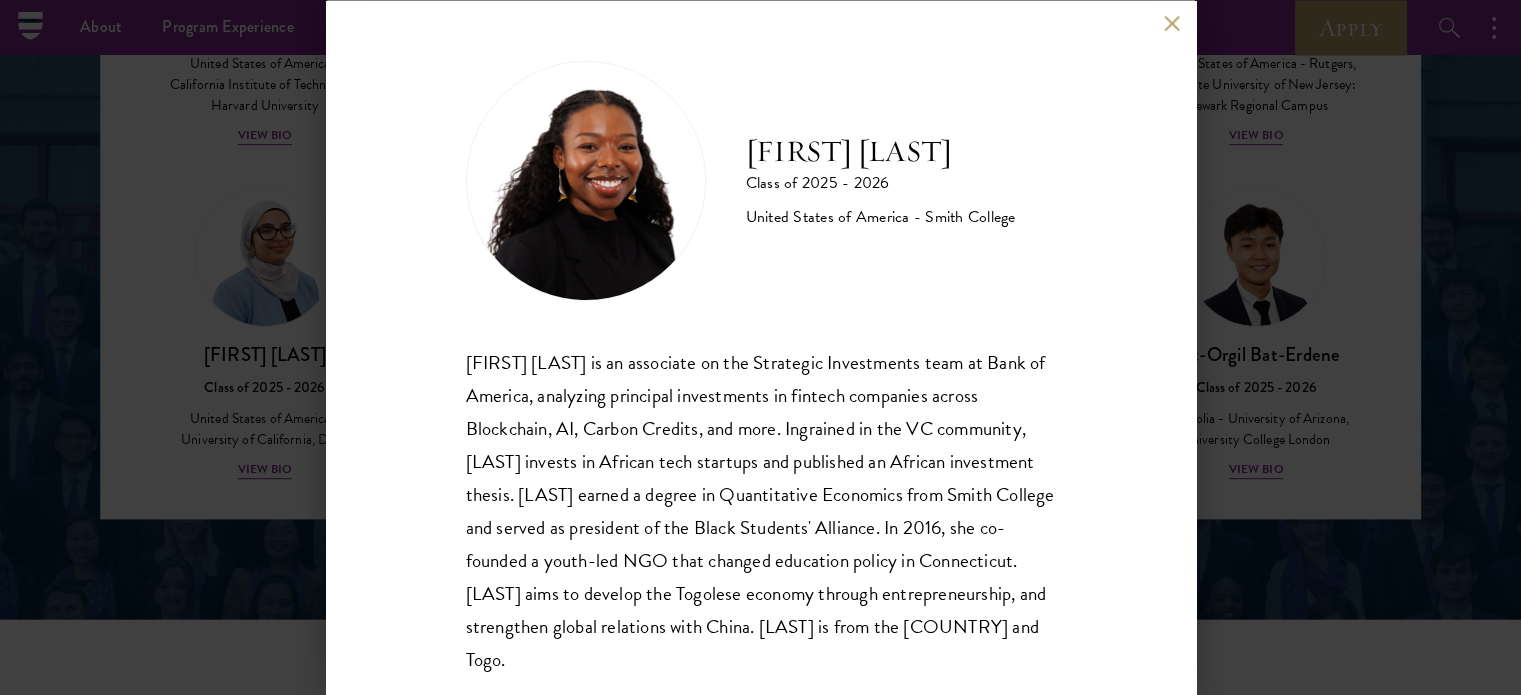 scroll, scrollTop: 40, scrollLeft: 0, axis: vertical 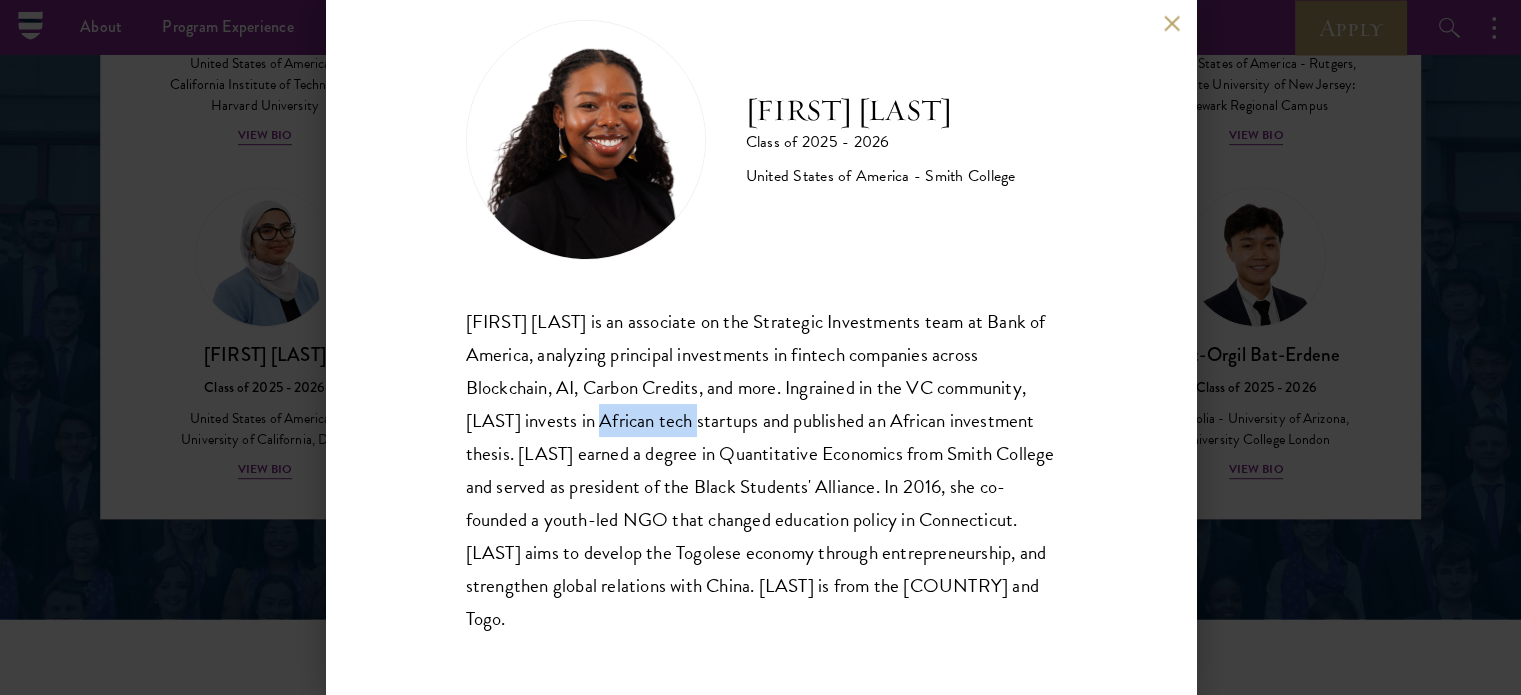 drag, startPoint x: 612, startPoint y: 419, endPoint x: 712, endPoint y: 419, distance: 100 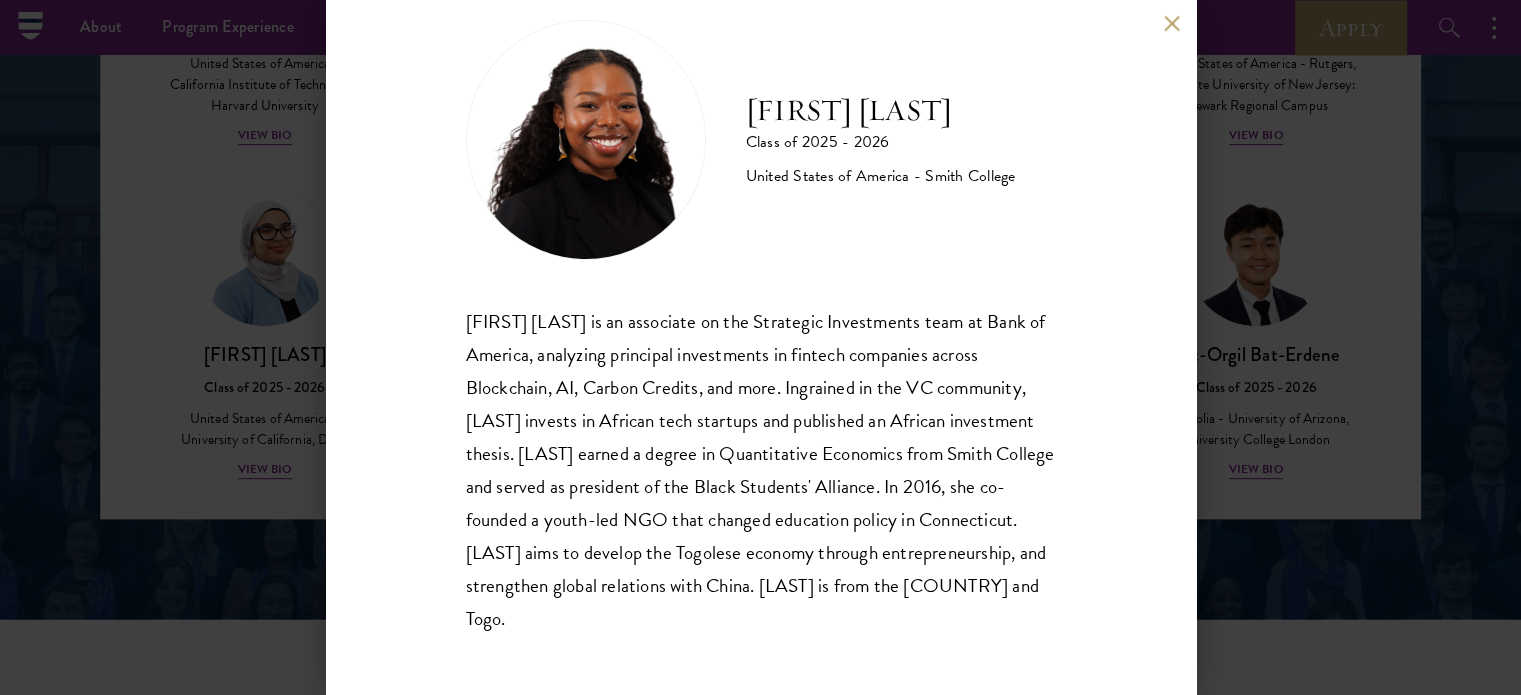 click on "Cowiya Arouna is an associate on the Strategic Investments team at Bank of America, analyzing principal investments in fintech companies across Blockchain, AI, Carbon Credits, and more. Ingrained in the VC community, Cowiya invests in African tech startups and published an African investment thesis. Cowiya earned a degree in Quantitative Economics from Smith College and served as president of the Black Students' Alliance. In 2016, she co-founded a youth-led NGO that changed education policy in Connecticut. Cowiya aims to develop the Togolese economy through entrepreneurship, and strengthen global relations with China. Cowiya is from the United States and Togo." at bounding box center [761, 470] 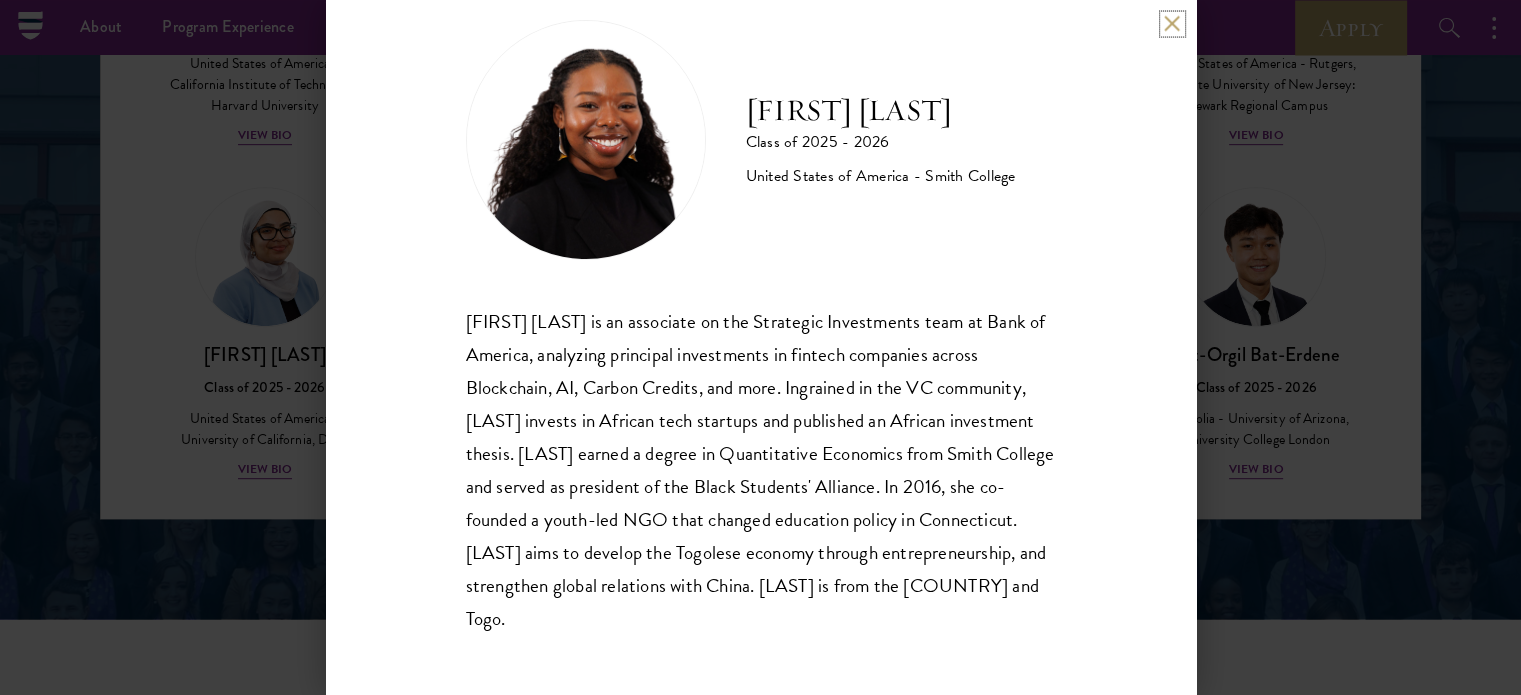 click at bounding box center (1172, 23) 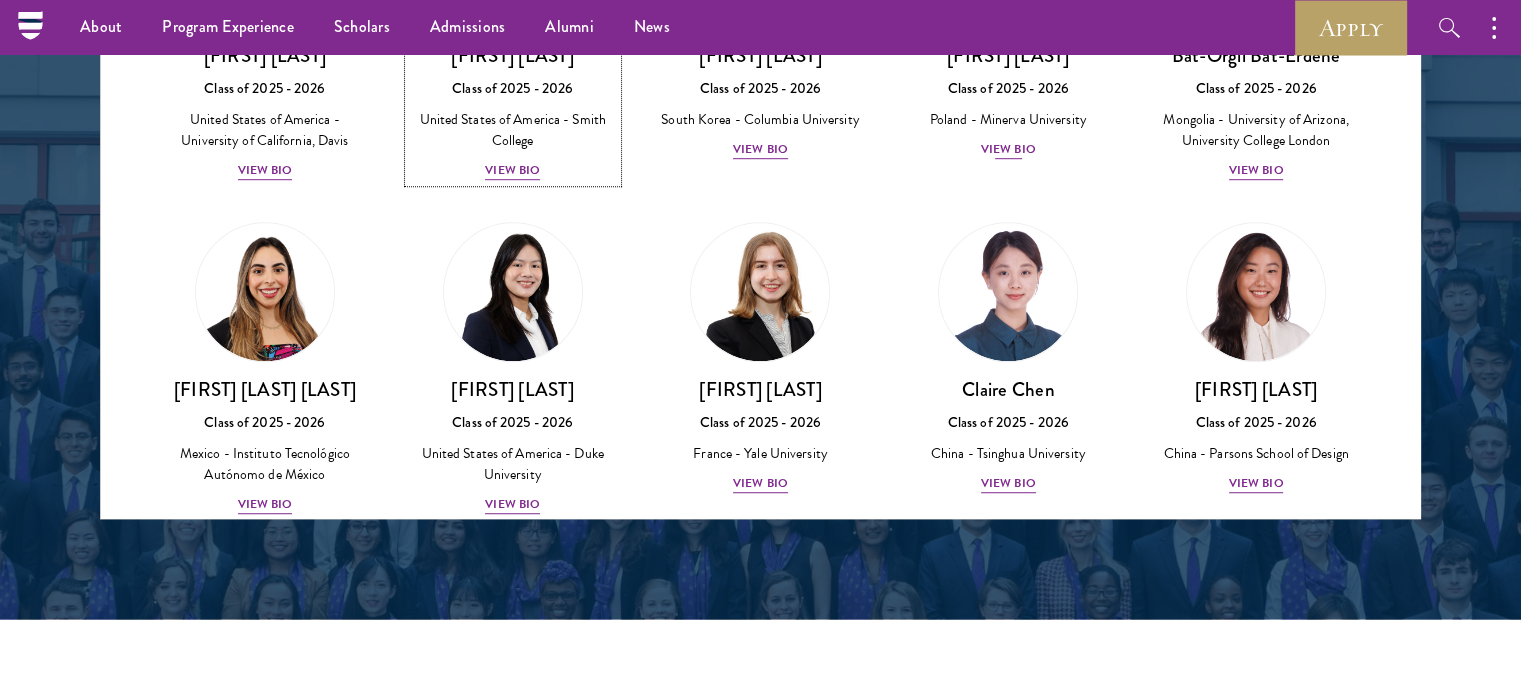 scroll, scrollTop: 1200, scrollLeft: 0, axis: vertical 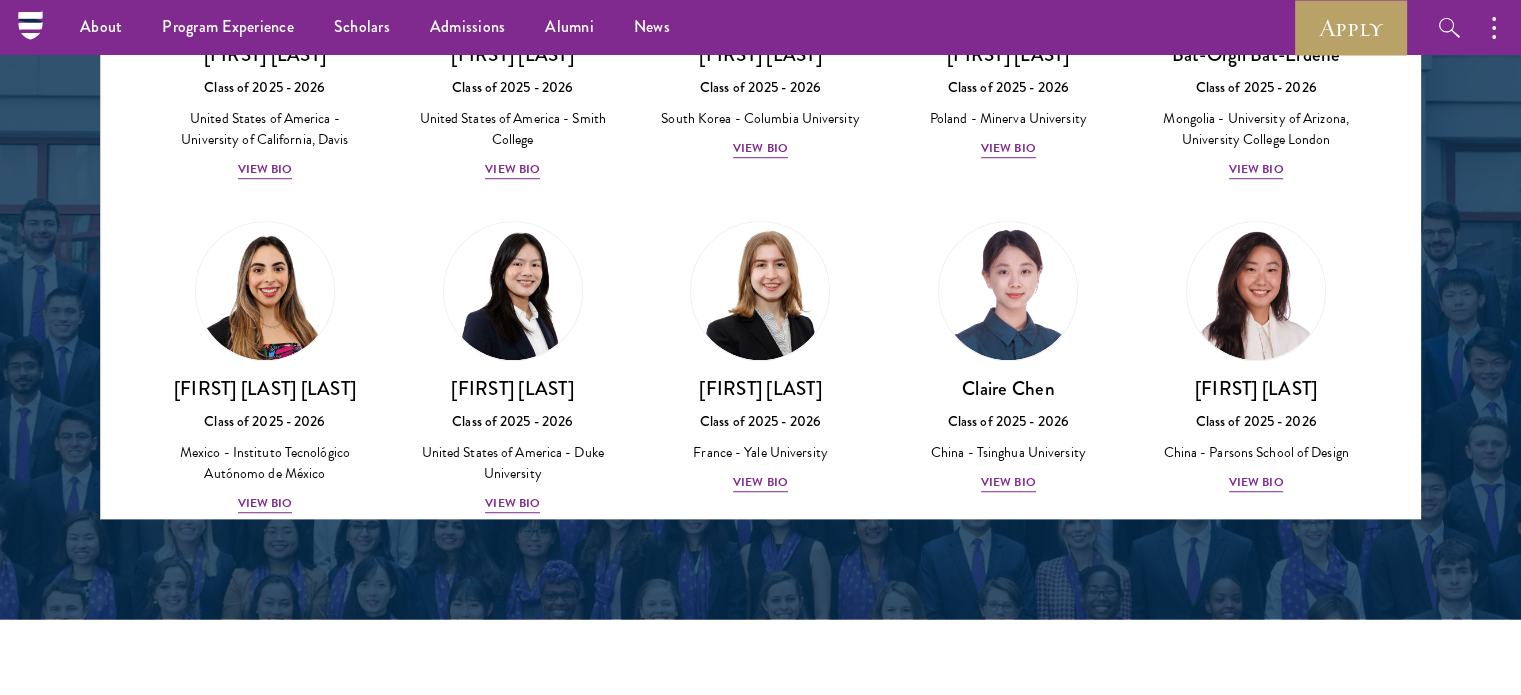 click on "Amber
Class of 2025 - 2026
China - Peking University
View Bio
Cirenquji
Class of 2023 - 2024
China - Peking University, New York University
Lozangtashi
Class of 2025 - 2026
China - South-Central Minzu University, Beijing Normal University
View Bio
HossamEldeen Abdelfatah
Class of 2024 - 2025
Egypt - African Leadership University, Rwanda
View Bio
Jordan Abdi
Class of 2019 - 2020
United Kingdom - Imperial College London
Samia Abdi" at bounding box center [760, 3841] 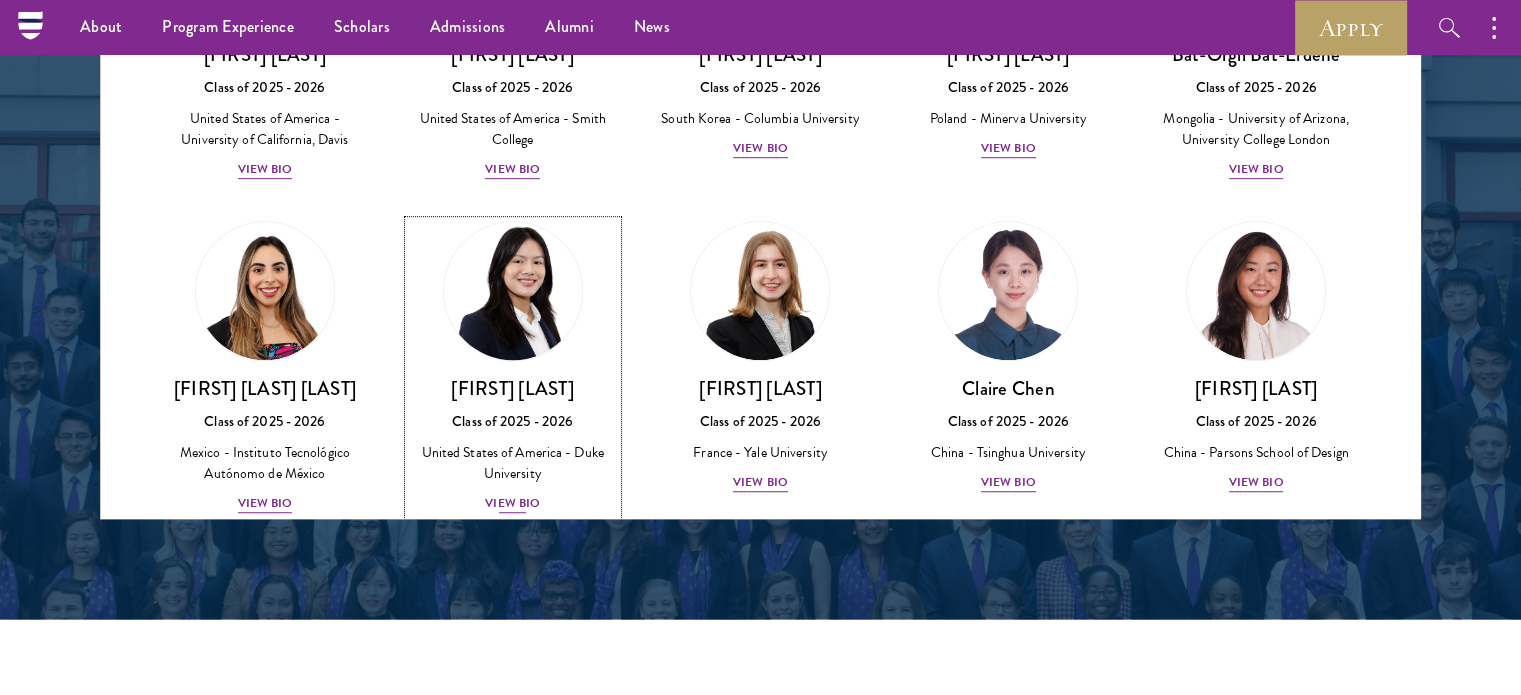 click on "Anya Button
Class of 2025 - 2026
United States of America - Duke University
View Bio" at bounding box center (513, 445) 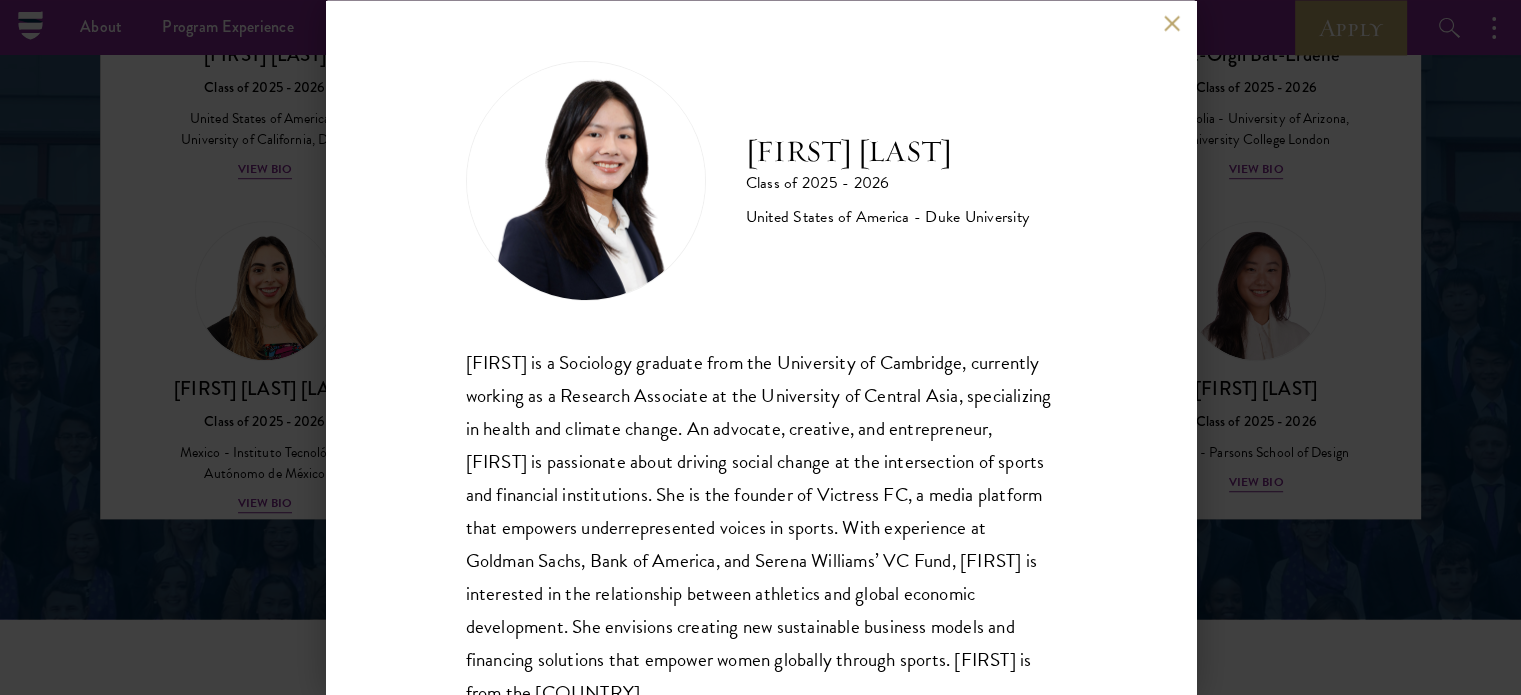 click on "Anya Button is a Dzialga Fellow and Sociology student, focusing on Markets and Management, at Duke. An advocate, creative, and entrepreneur, Anya is passionate about driving social change at the intersection of sports and financial institutions. She is the founder of Victress FC, a media platform that empowers underrepresented voices in sports. With experience at Goldman Sachs, Bank of America, and Serena Williams’ VC Fund, Anya is interested in the relationship between athletics and global economic development. She envisions creating new sustainable business models and financing solutions that empower women globally through sports. Anya is from the United States." at bounding box center [761, 527] 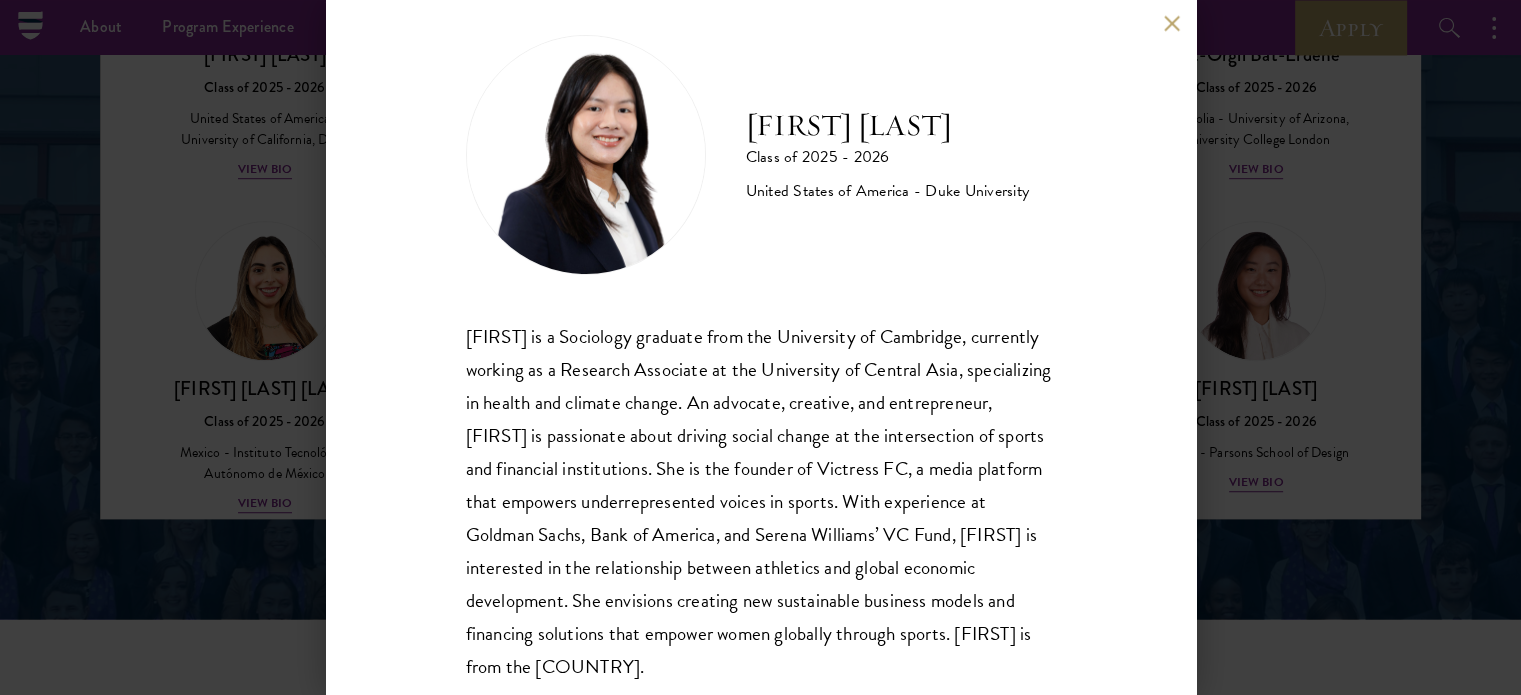 scroll, scrollTop: 40, scrollLeft: 0, axis: vertical 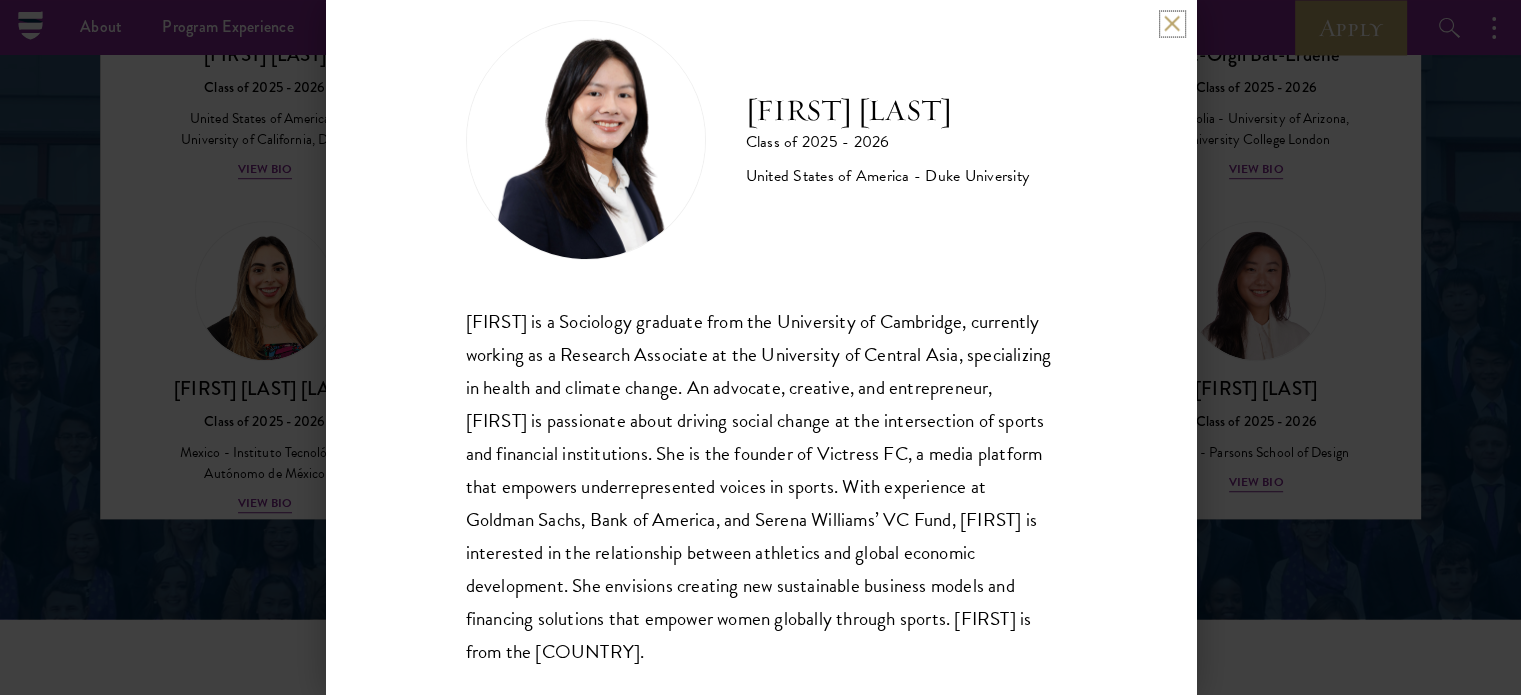 click at bounding box center [1172, 23] 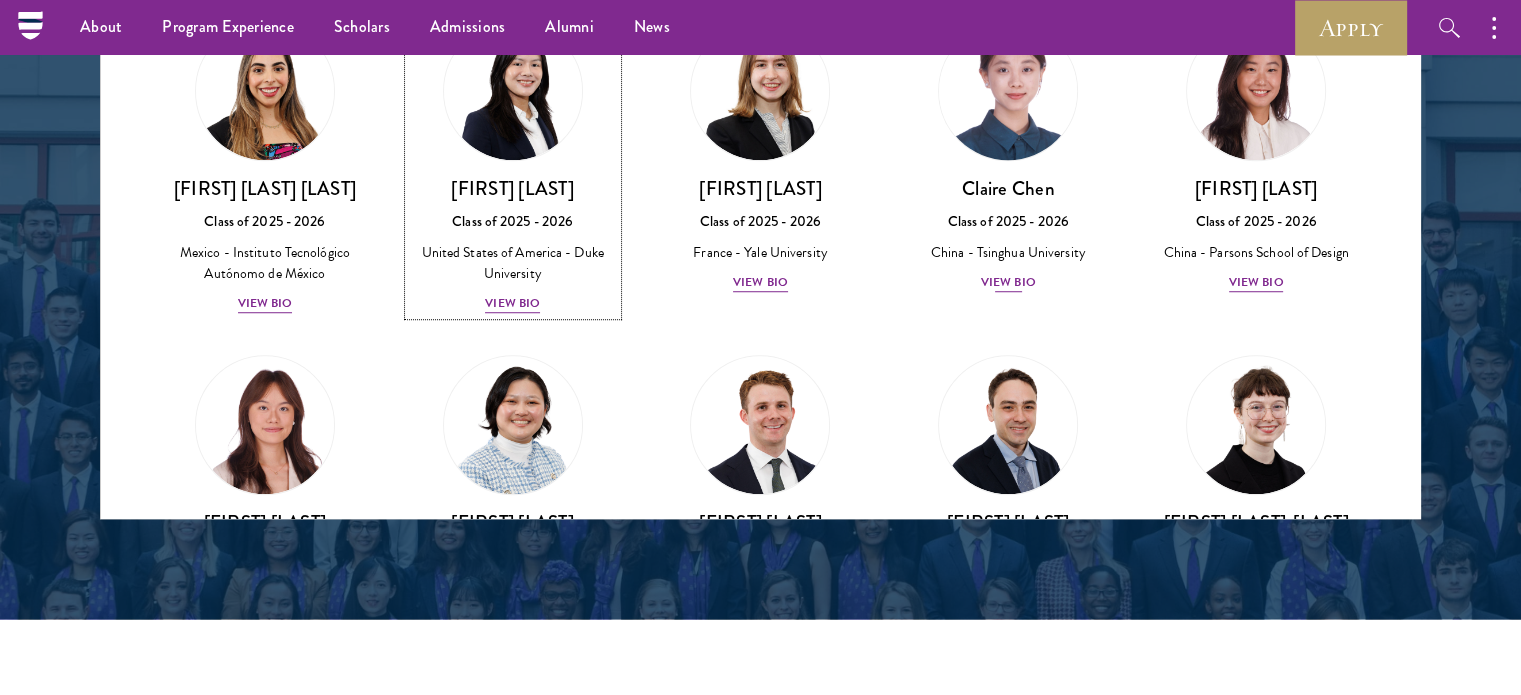 scroll, scrollTop: 1600, scrollLeft: 0, axis: vertical 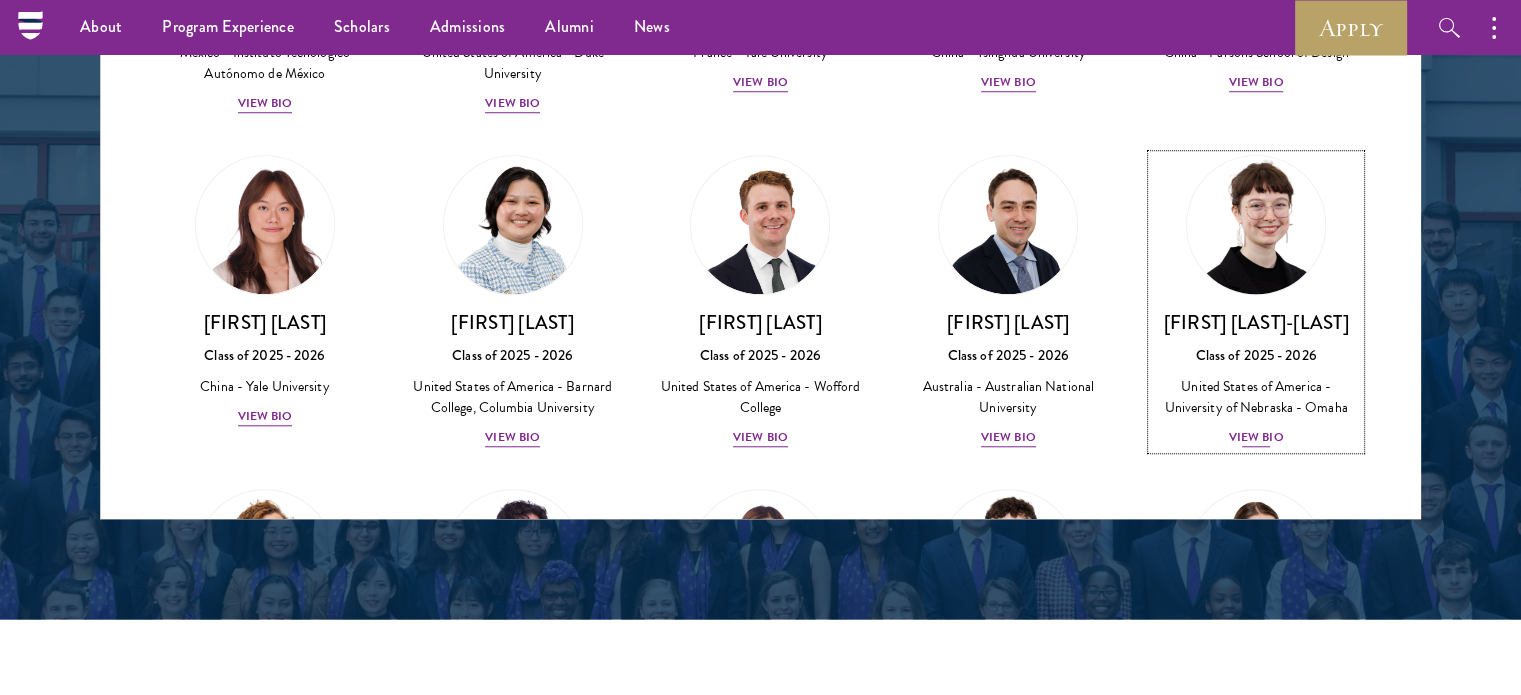 click on "View Bio" at bounding box center [1256, 437] 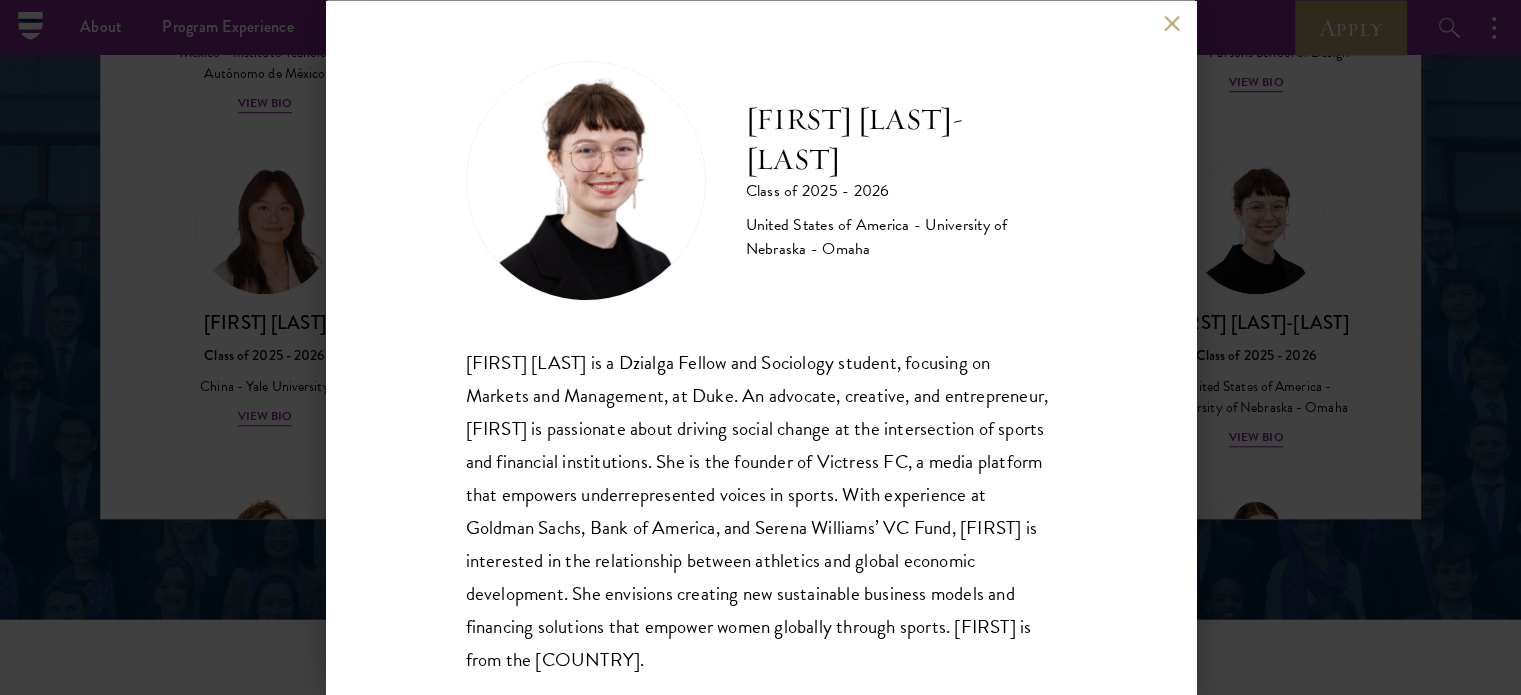 scroll, scrollTop: 40, scrollLeft: 0, axis: vertical 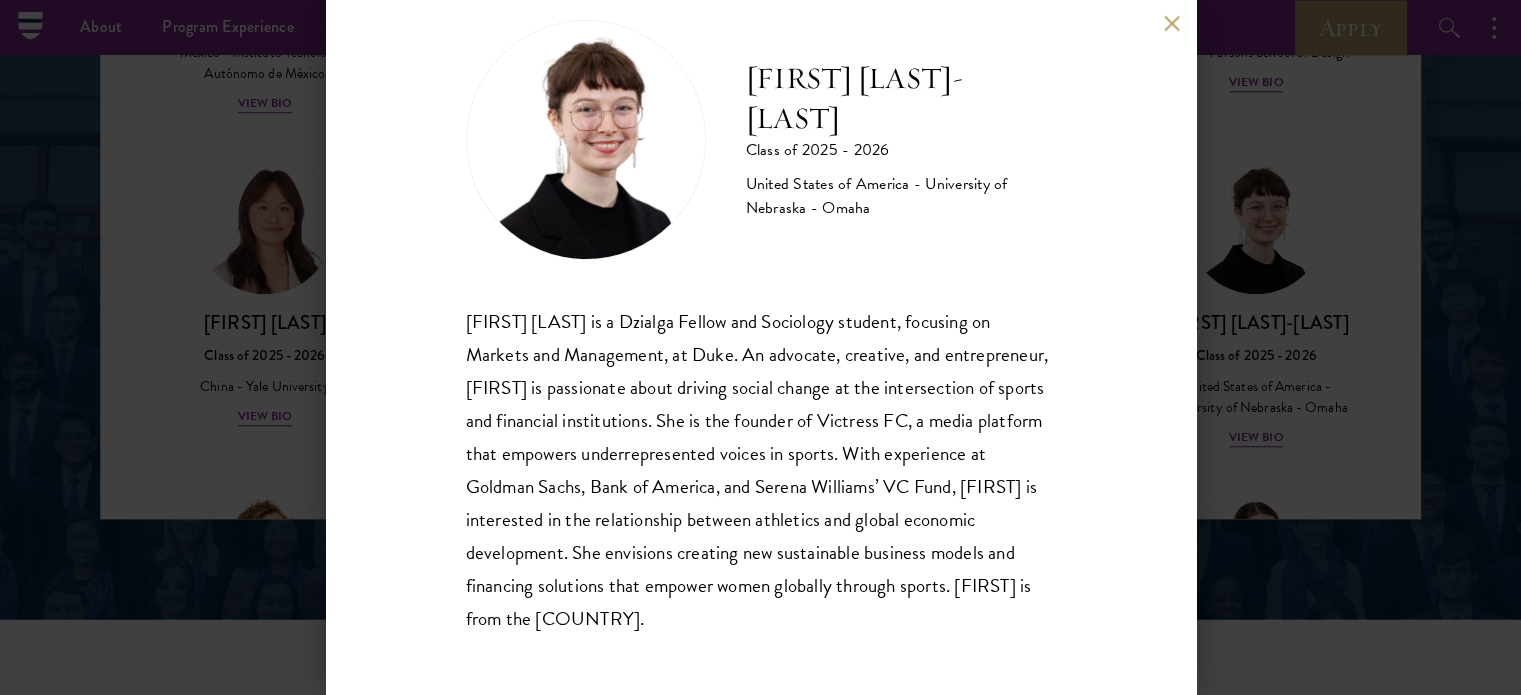 click at bounding box center (1172, 23) 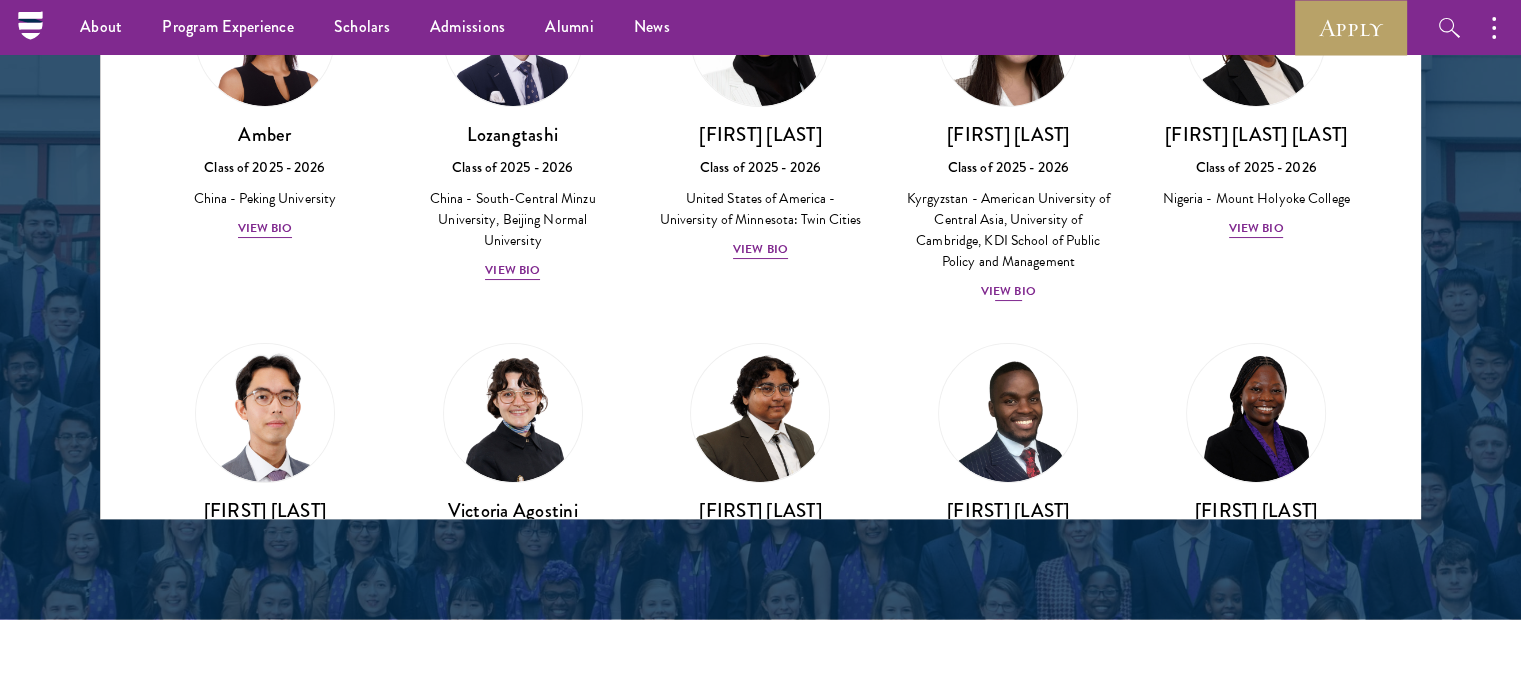 scroll, scrollTop: 0, scrollLeft: 0, axis: both 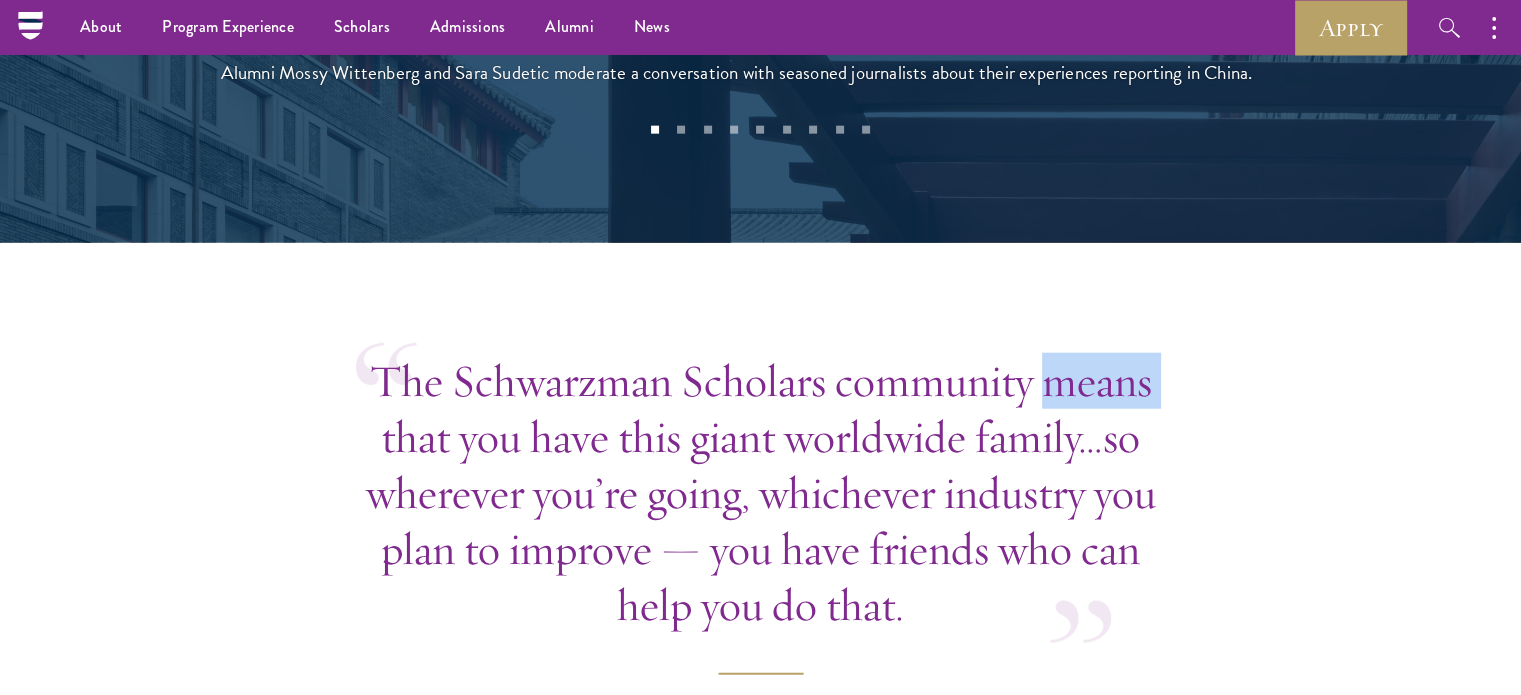 click on "The Schwarzman Scholars community means that you have this giant worldwide family…so wherever you’re going, whichever industry you plan to improve — you have friends who can help you do that." at bounding box center [761, 493] 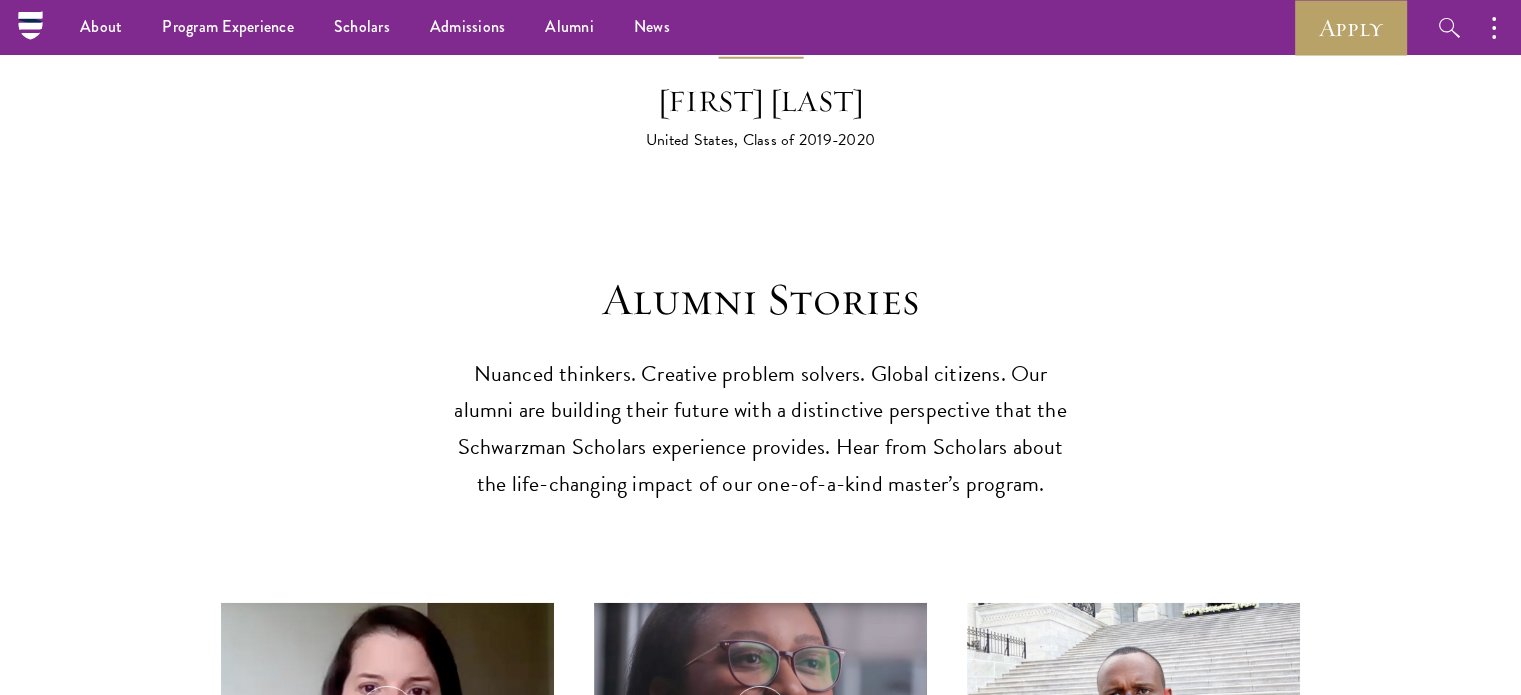 scroll, scrollTop: 5488, scrollLeft: 0, axis: vertical 